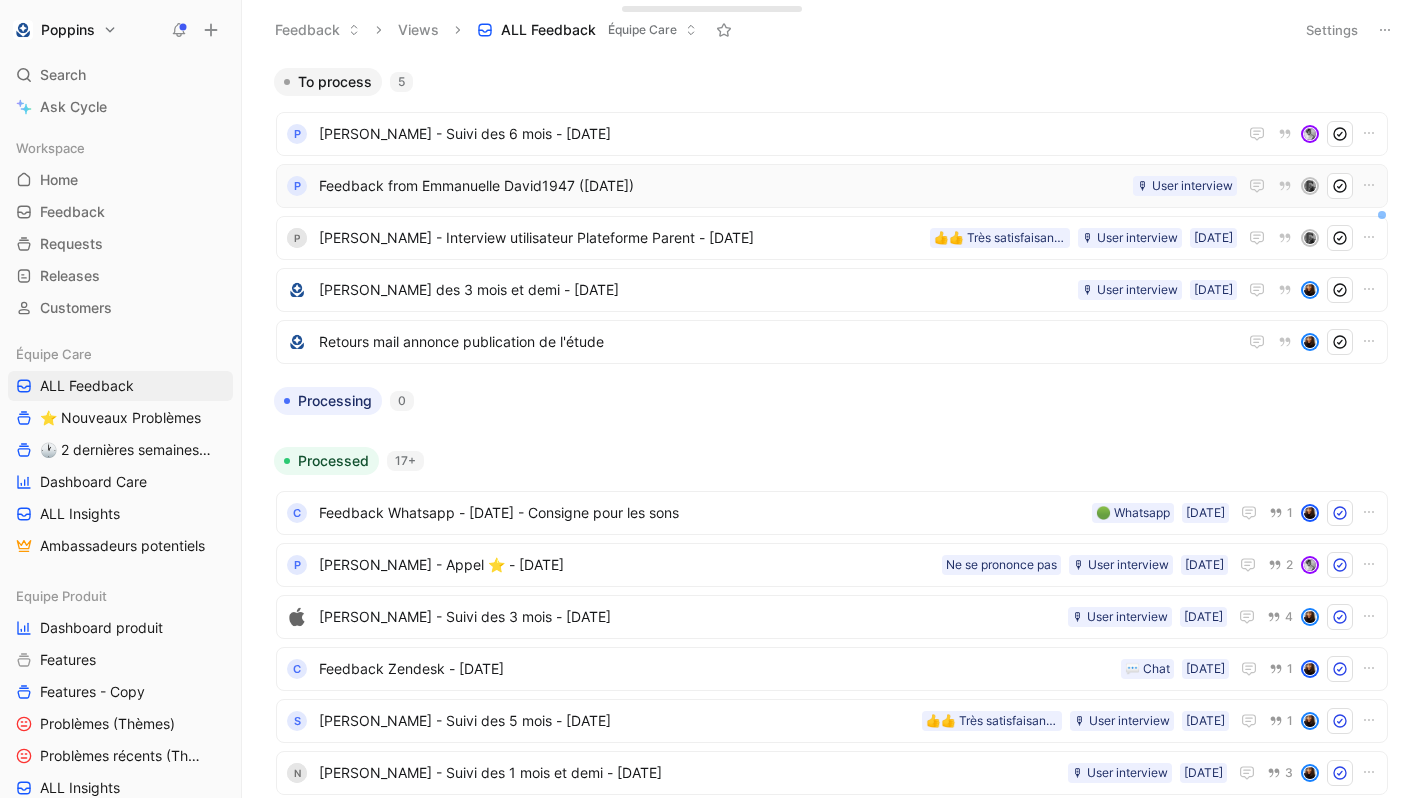 scroll, scrollTop: 0, scrollLeft: 0, axis: both 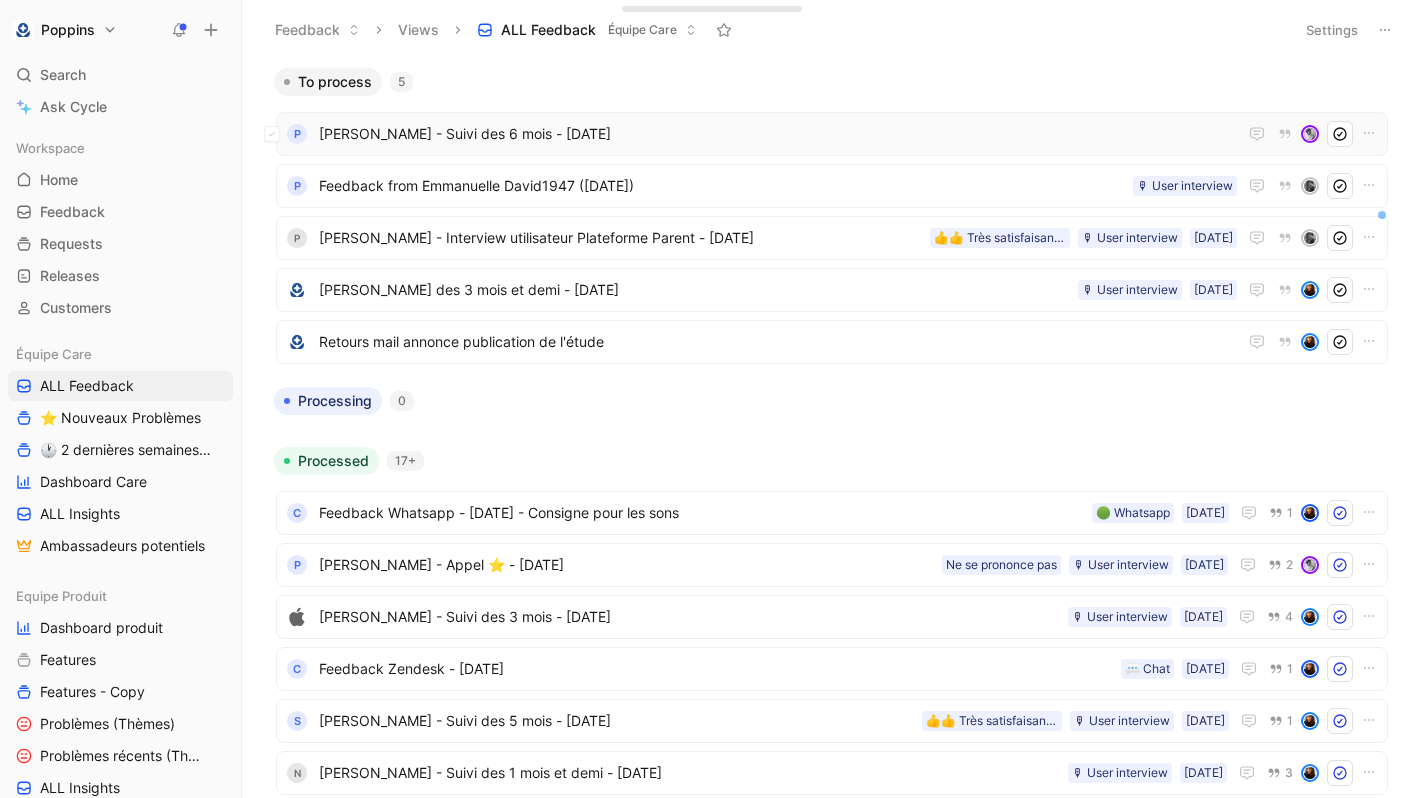 click on "[PERSON_NAME] - Suivi des 6 mois - [DATE]" at bounding box center (778, 134) 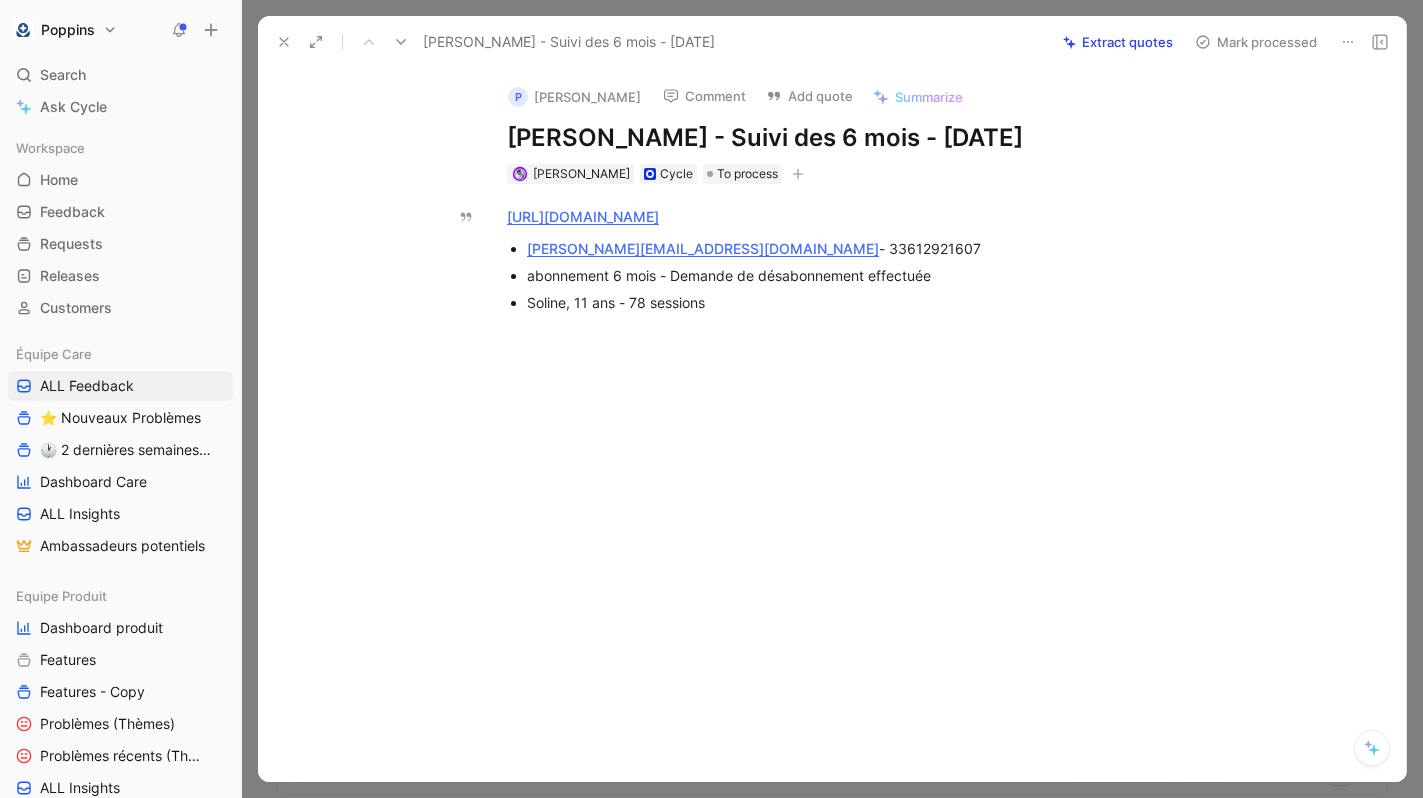 click 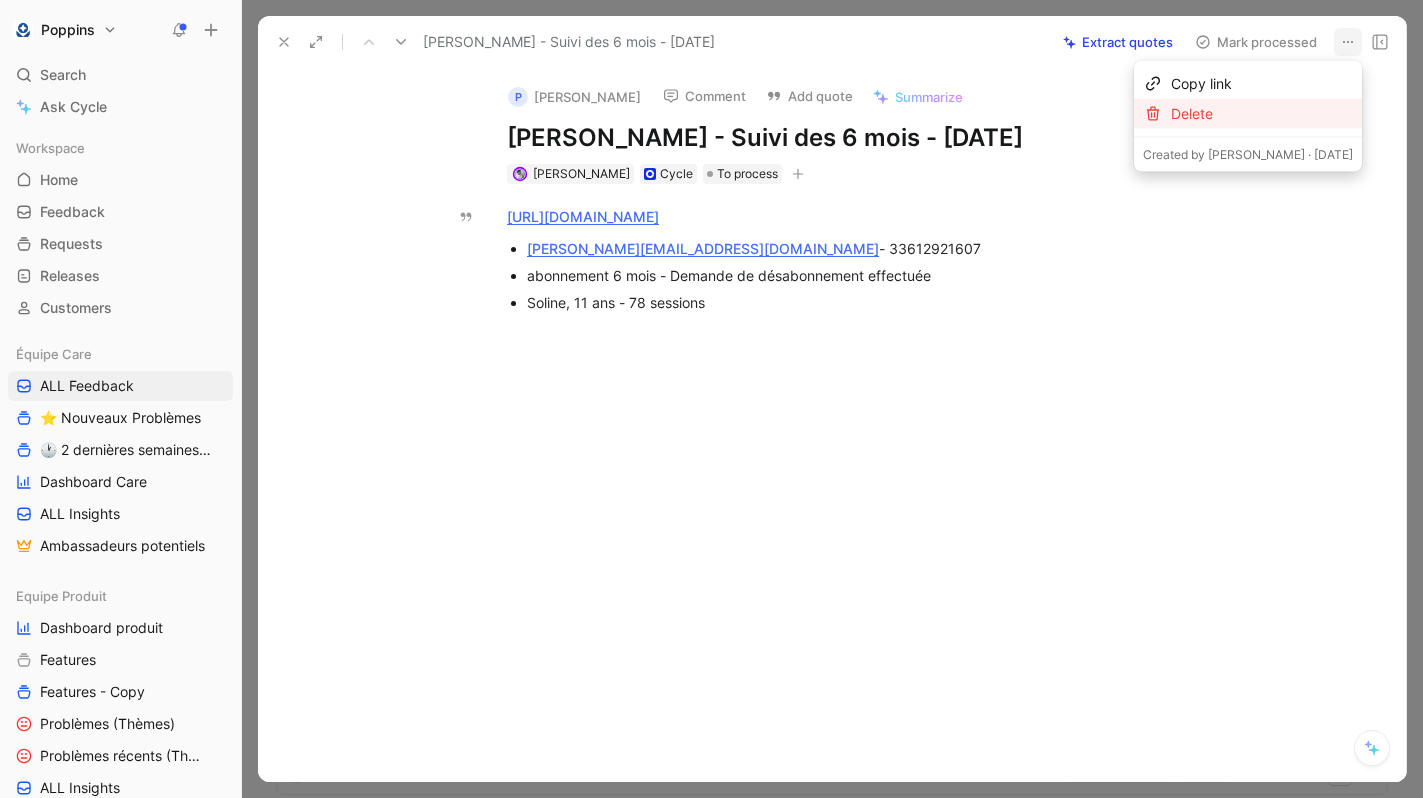 click on "Delete" at bounding box center [1262, 114] 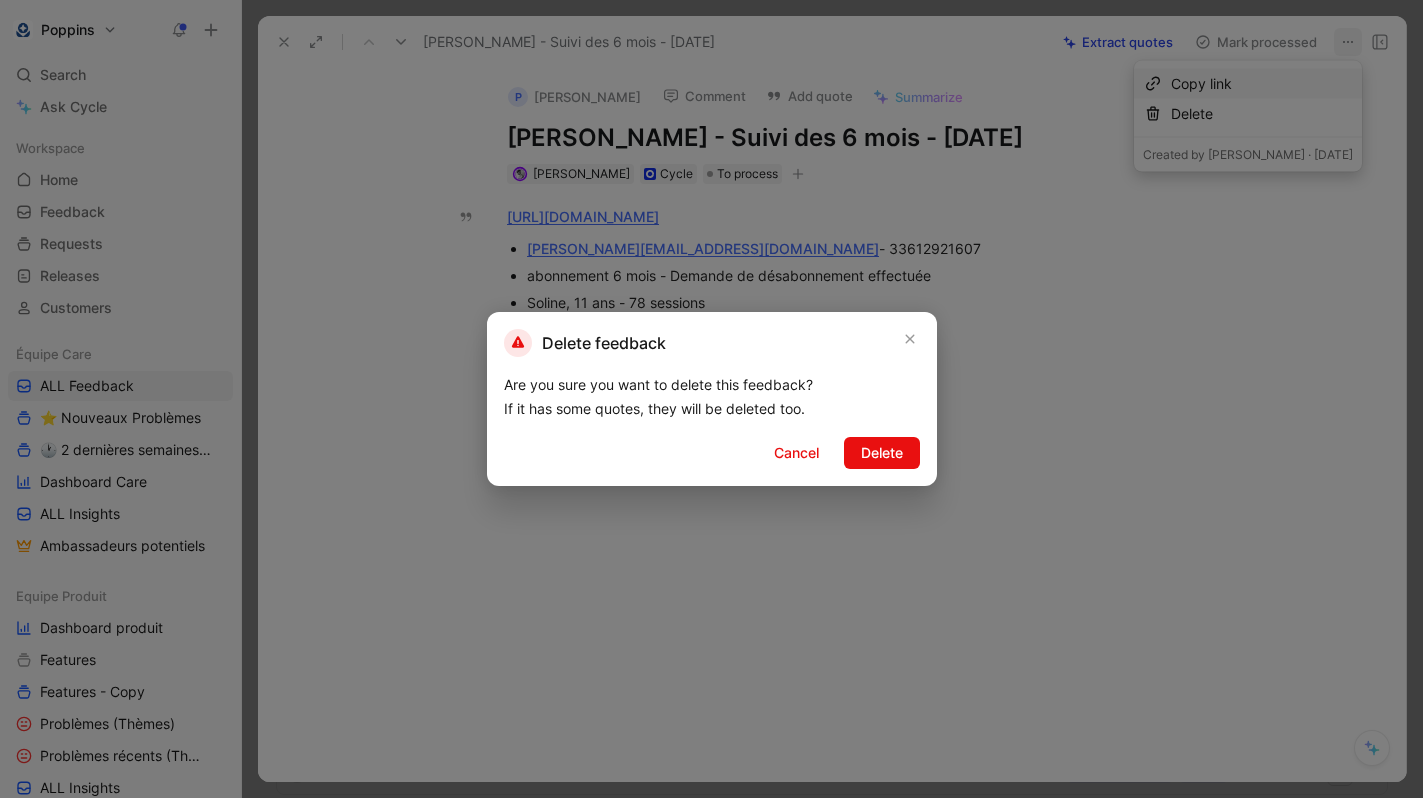click on "Delete feedback Are you sure you want to delete this feedback? If it has some quotes, they will be deleted too. Cancel Delete" at bounding box center [712, 399] 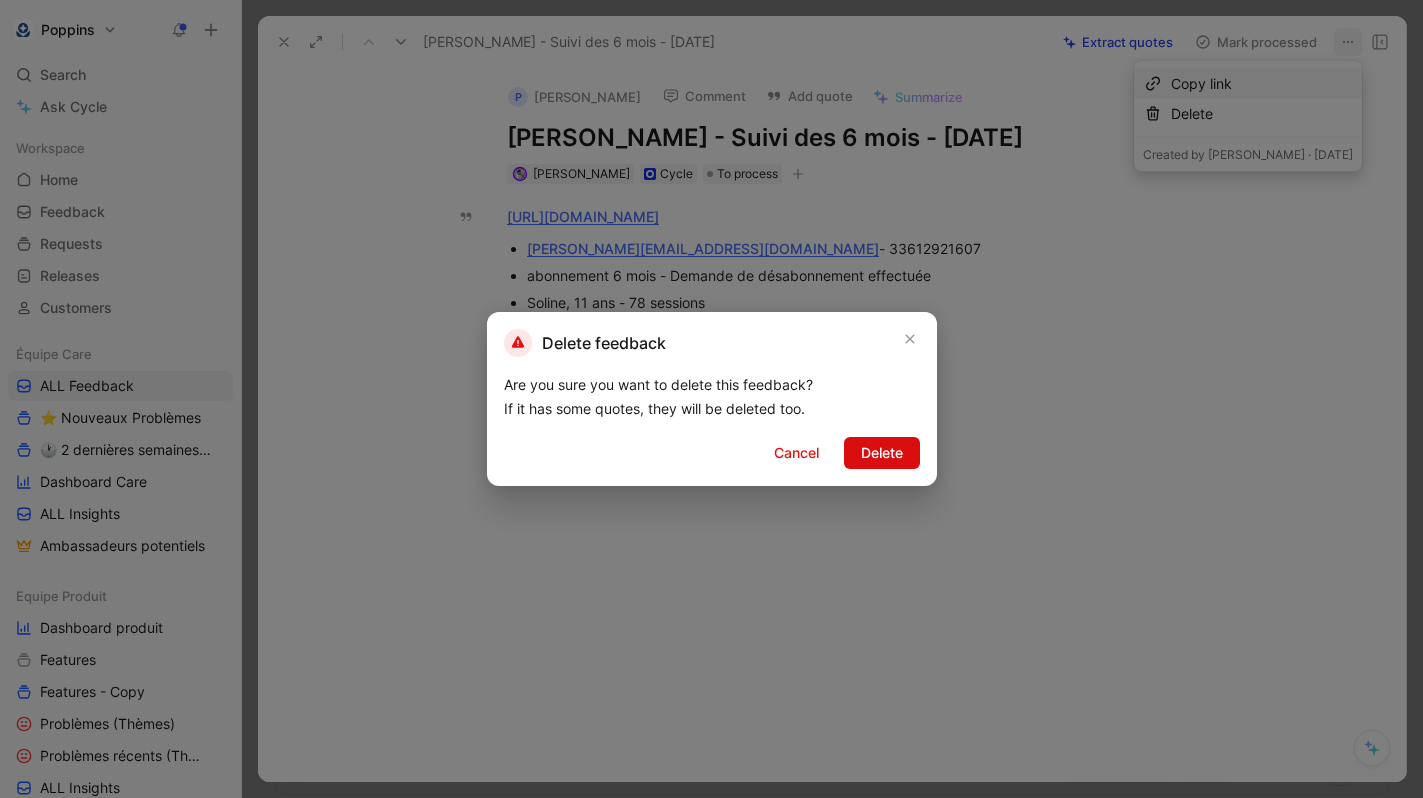 click on "Delete" at bounding box center (882, 453) 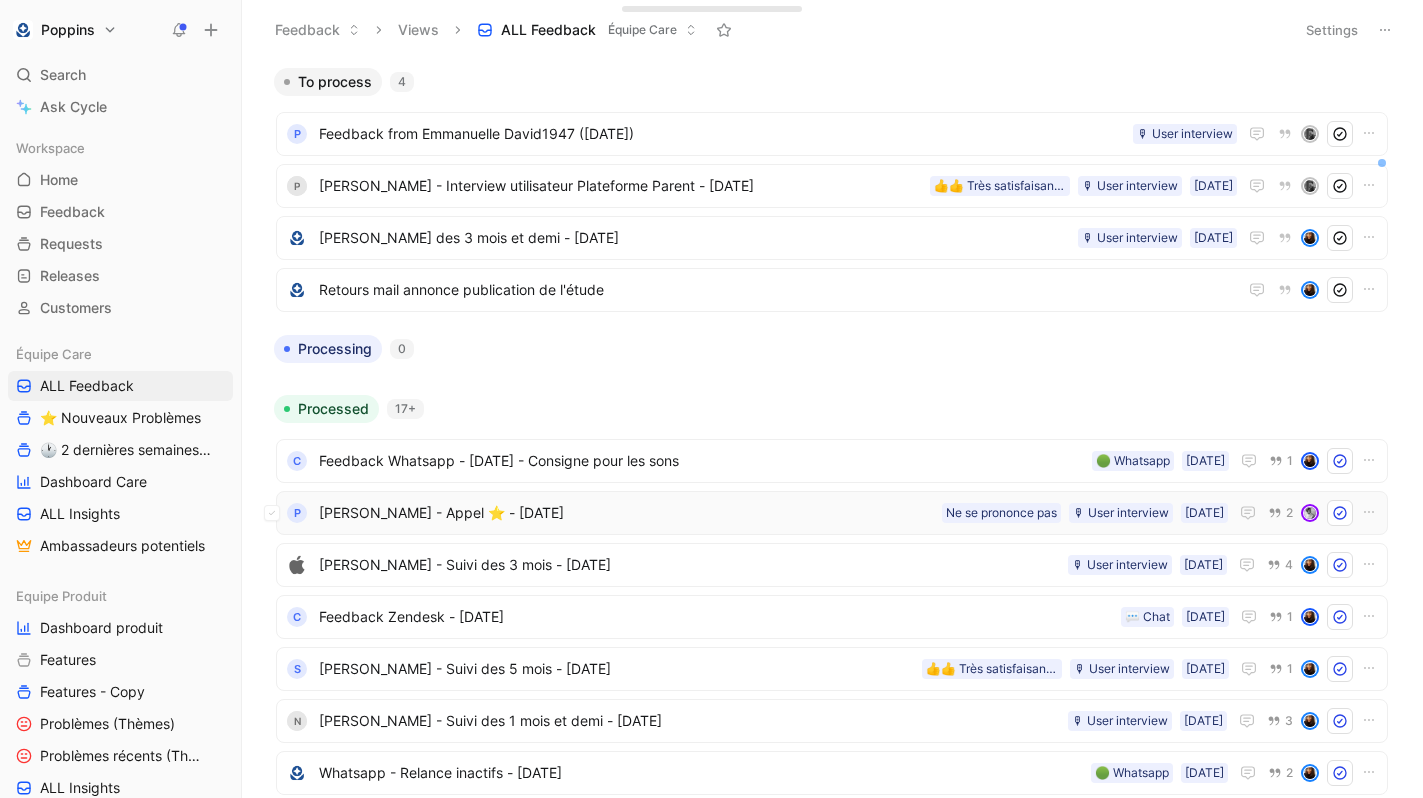 click on "[PERSON_NAME] - Appel ⭐️ - [DATE]" at bounding box center [626, 513] 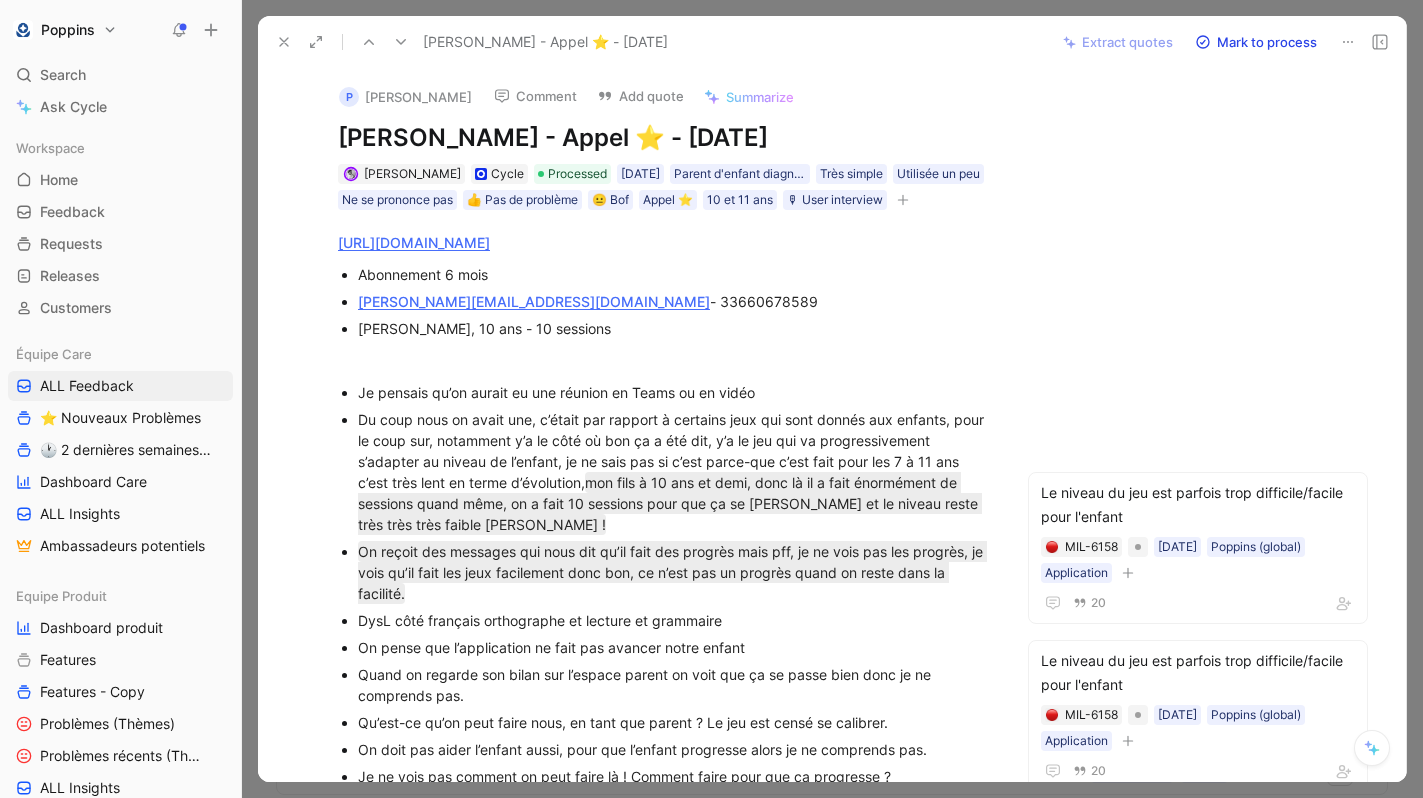 scroll, scrollTop: 316, scrollLeft: 0, axis: vertical 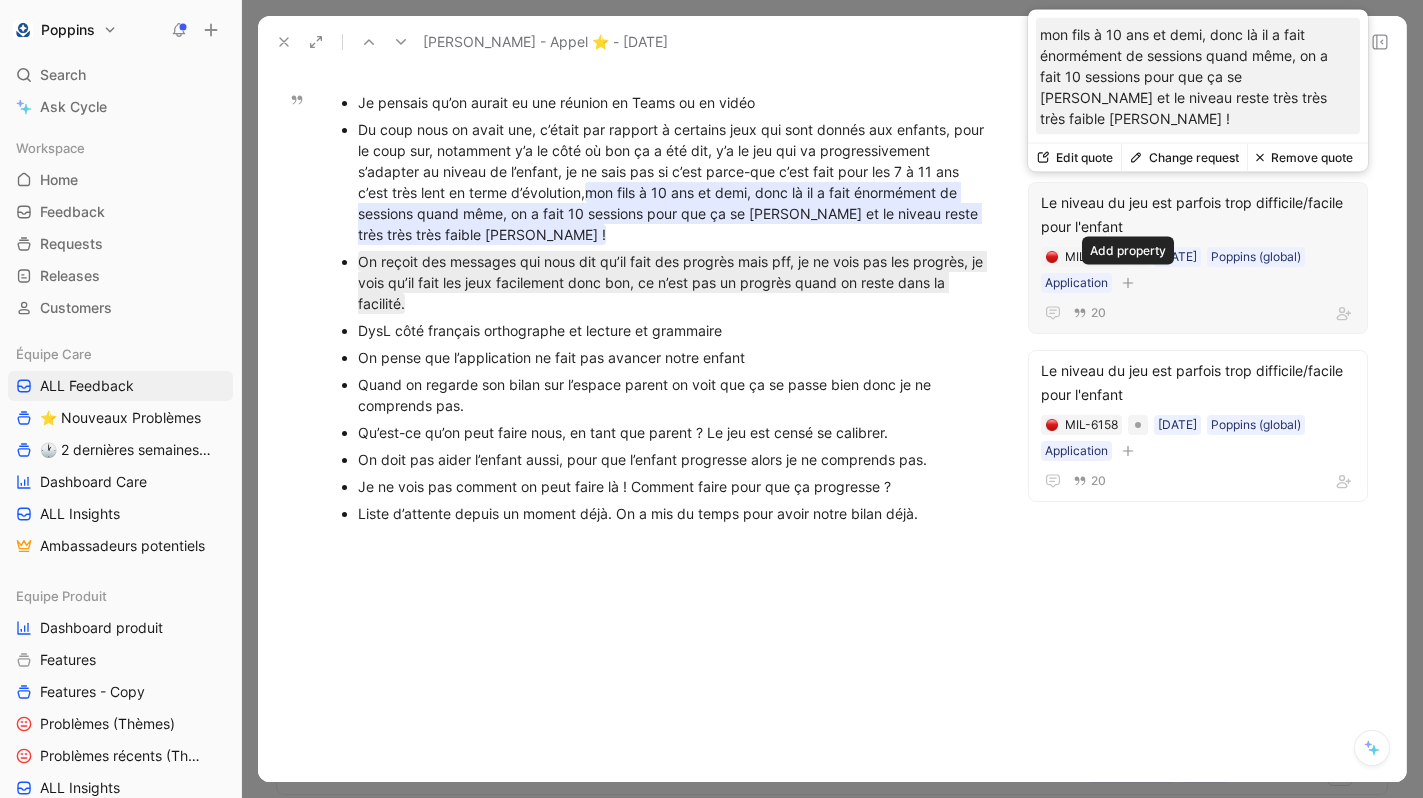 click 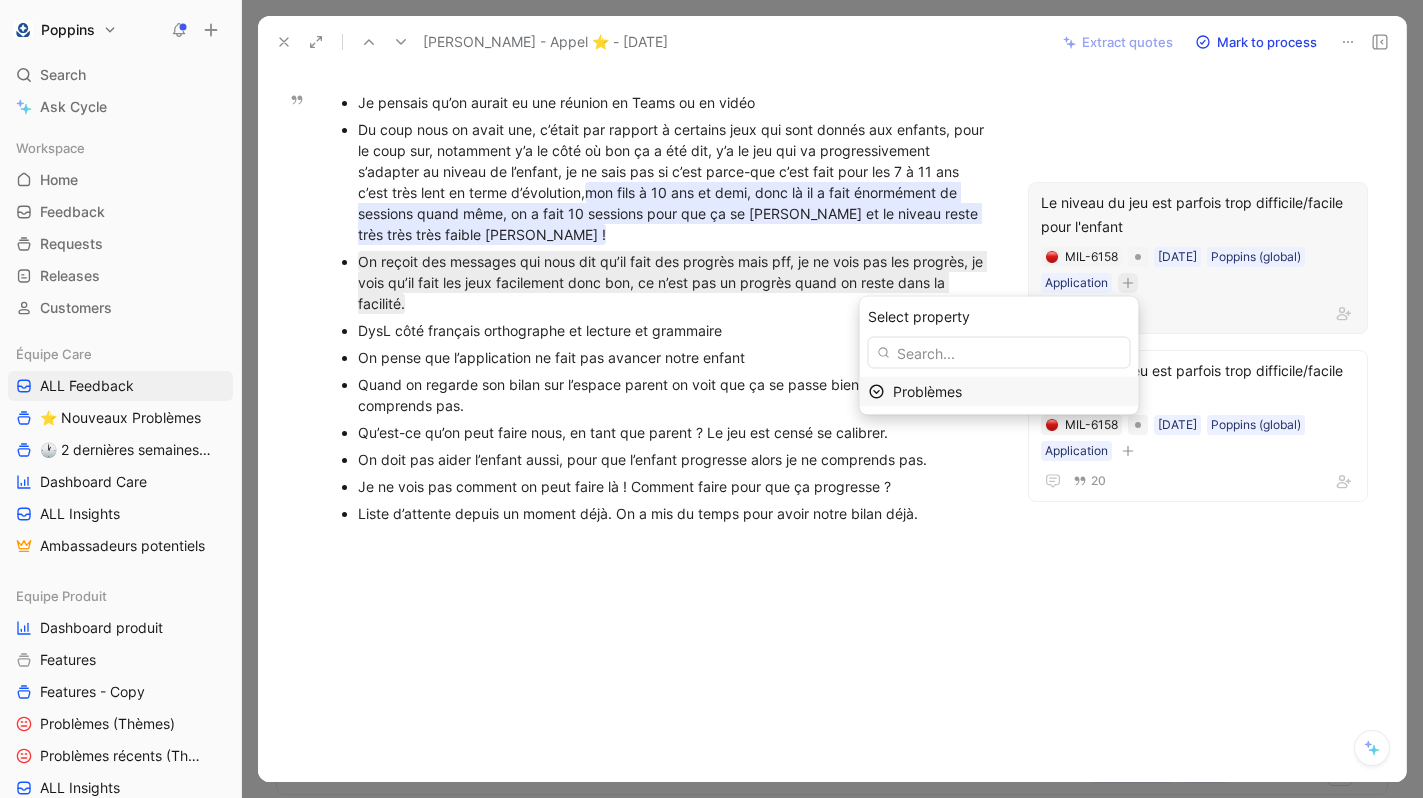 click on "Problèmes" at bounding box center [927, 391] 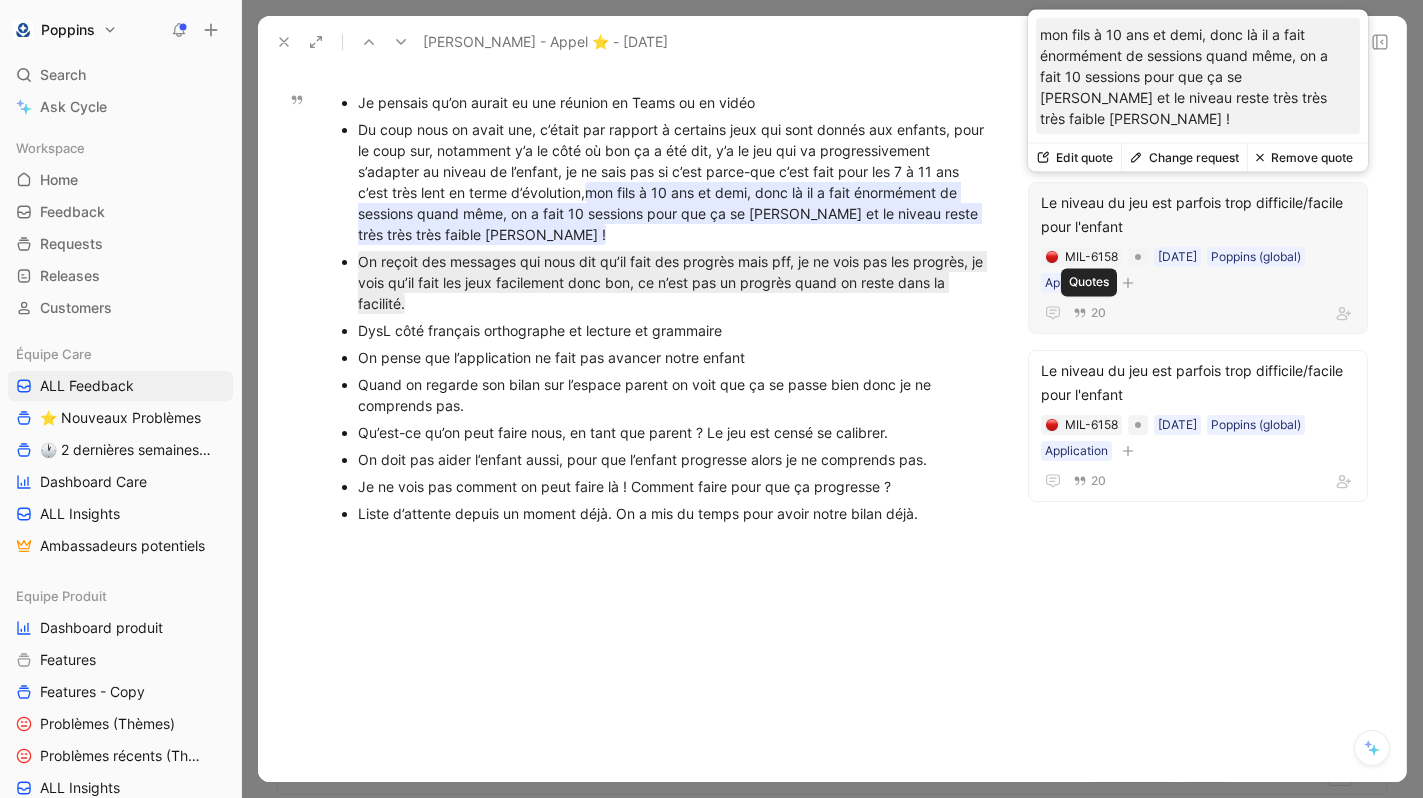 click on "20" at bounding box center (1198, 313) 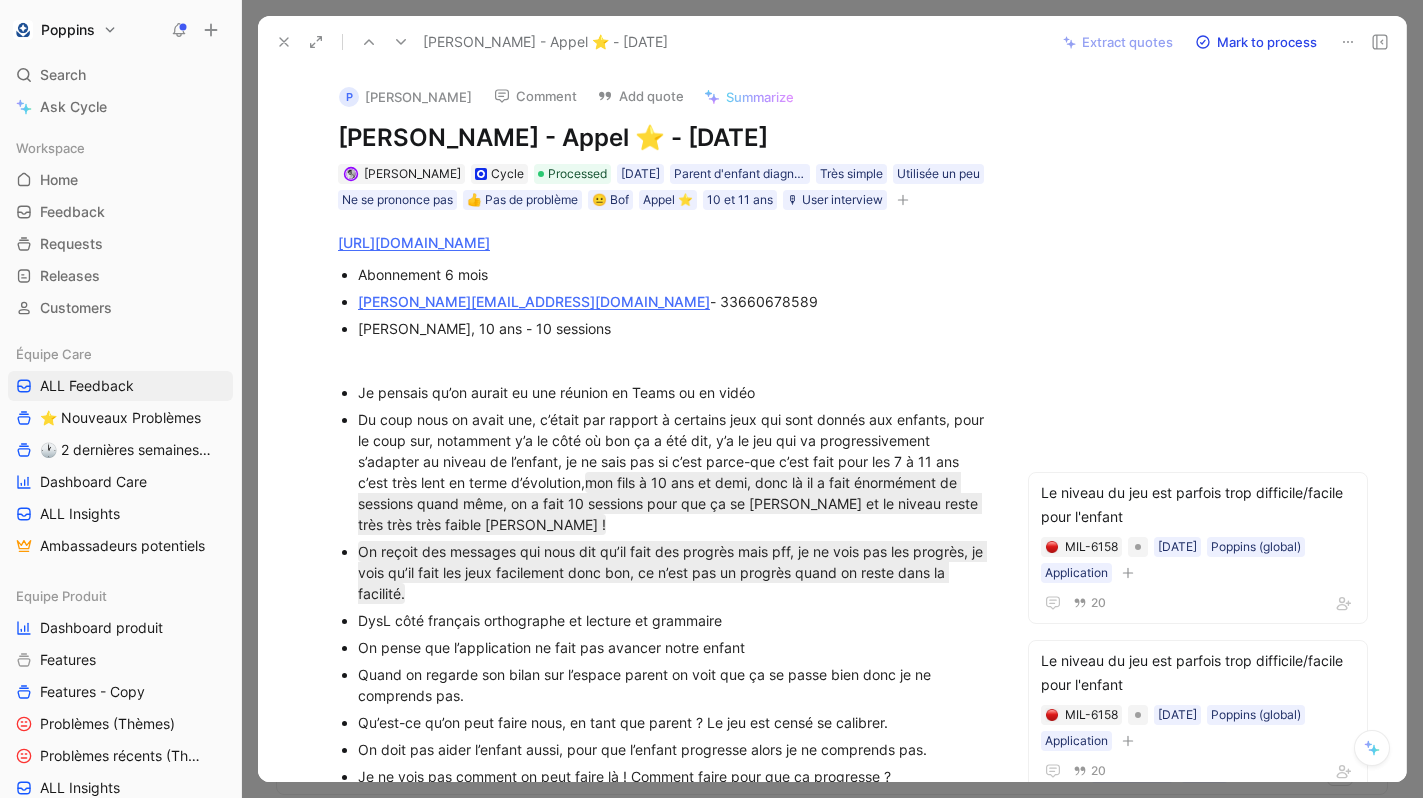 scroll, scrollTop: 316, scrollLeft: 0, axis: vertical 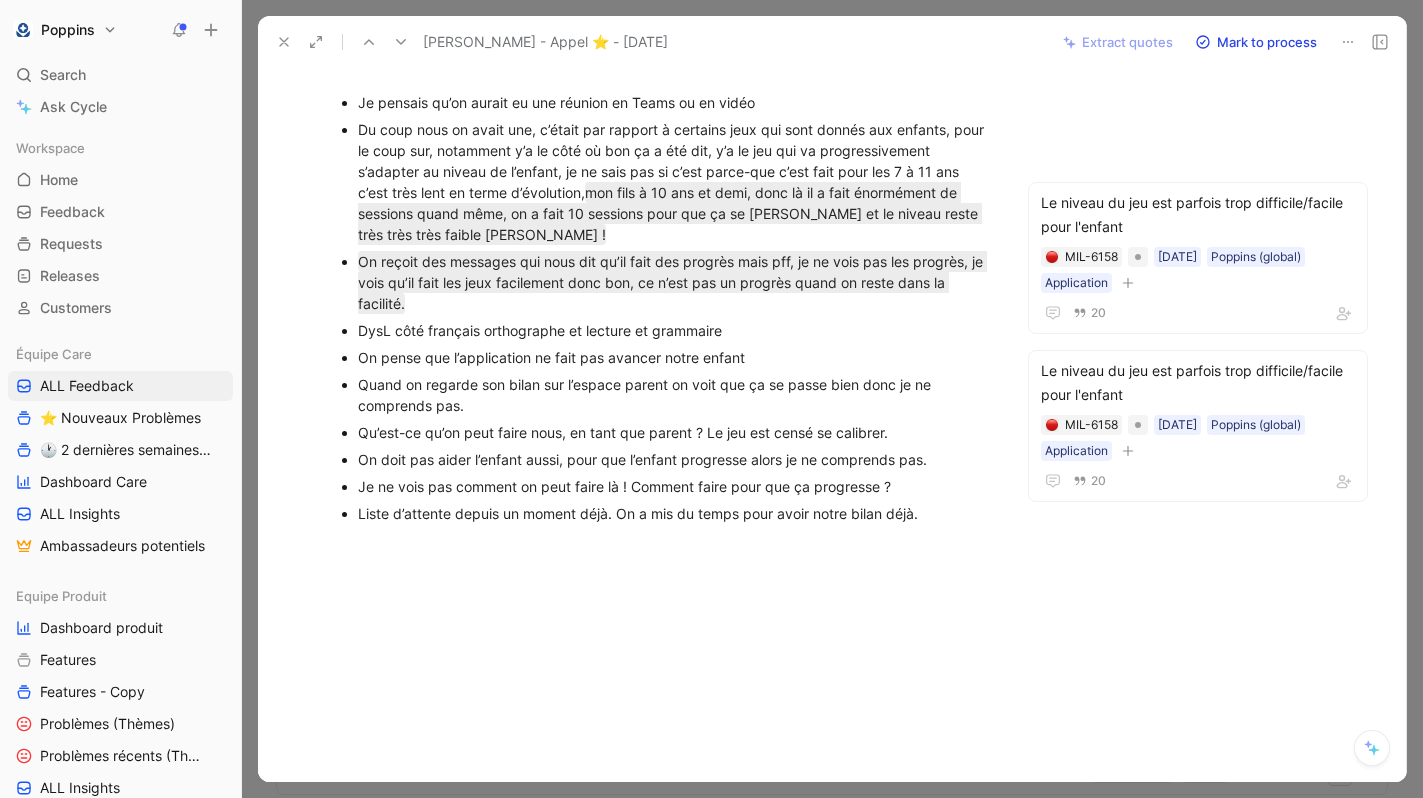 click 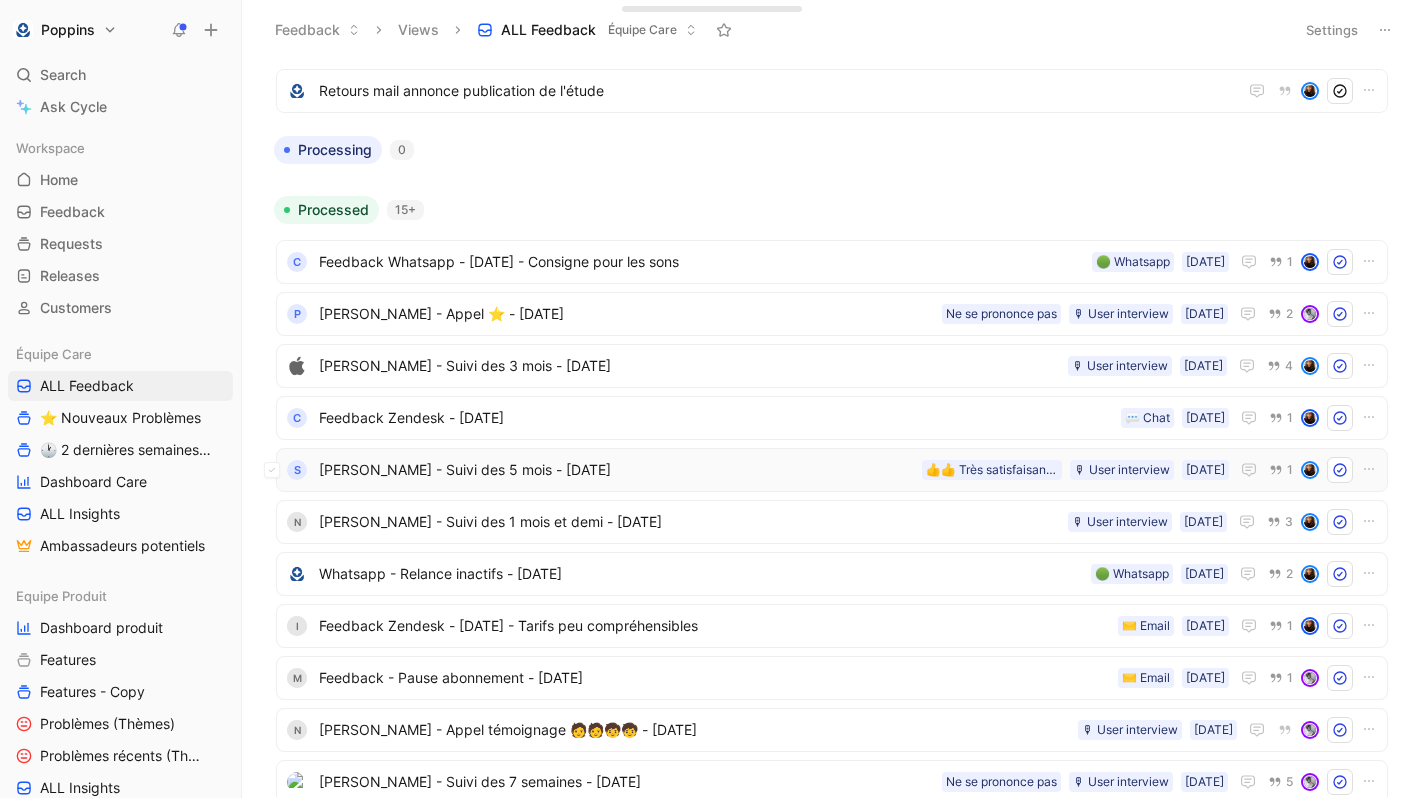 scroll, scrollTop: 201, scrollLeft: 0, axis: vertical 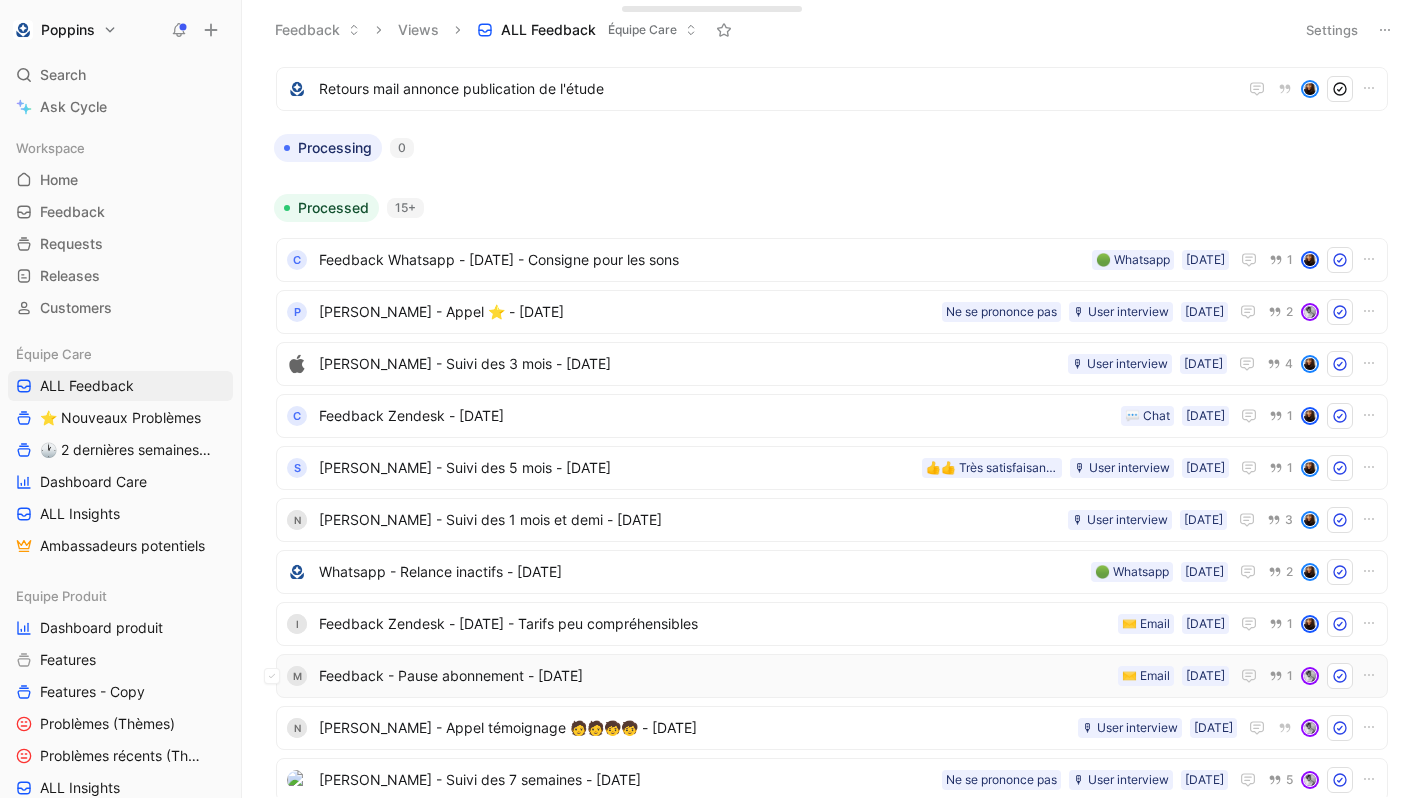 click on "Feedback - Pause abonnement - [DATE]" at bounding box center (714, 676) 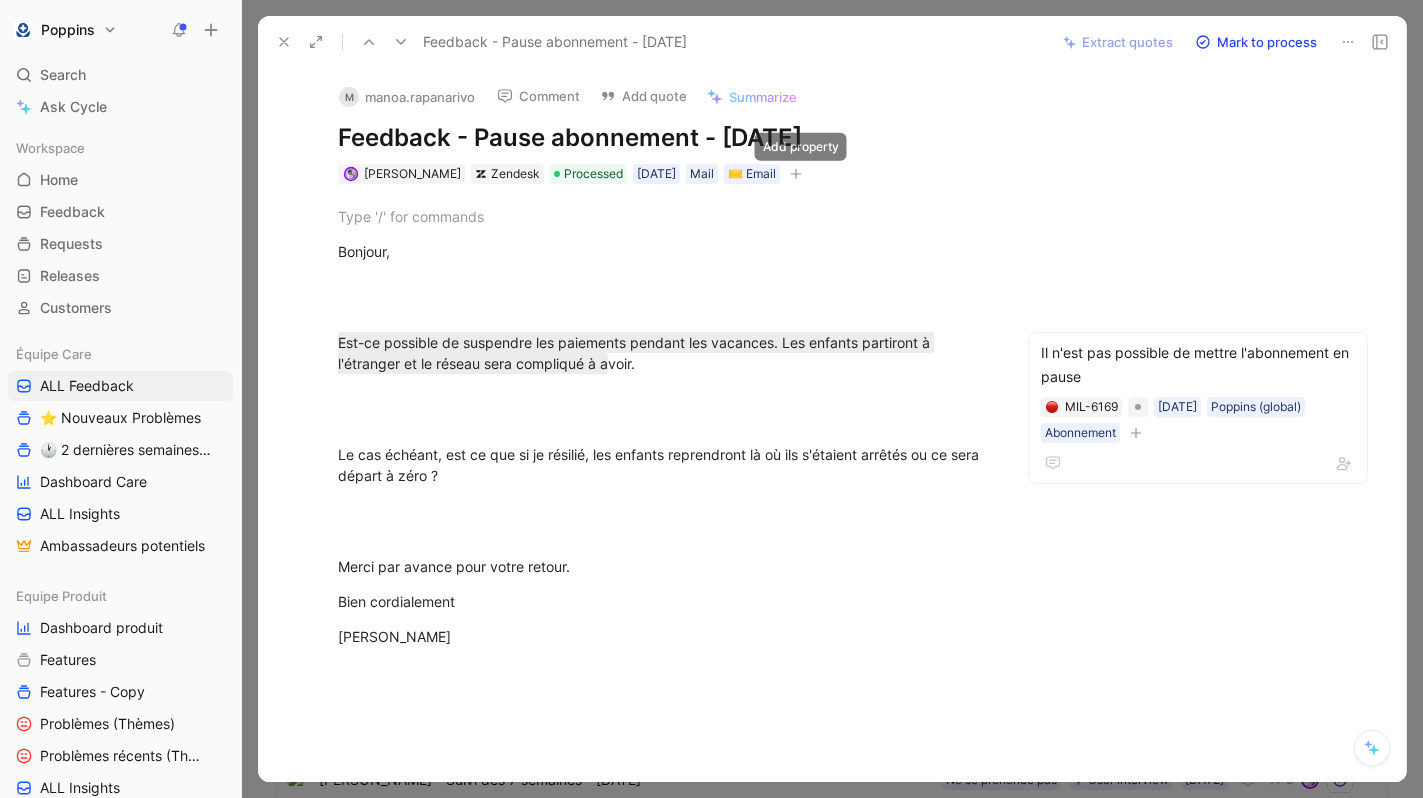click at bounding box center [796, 174] 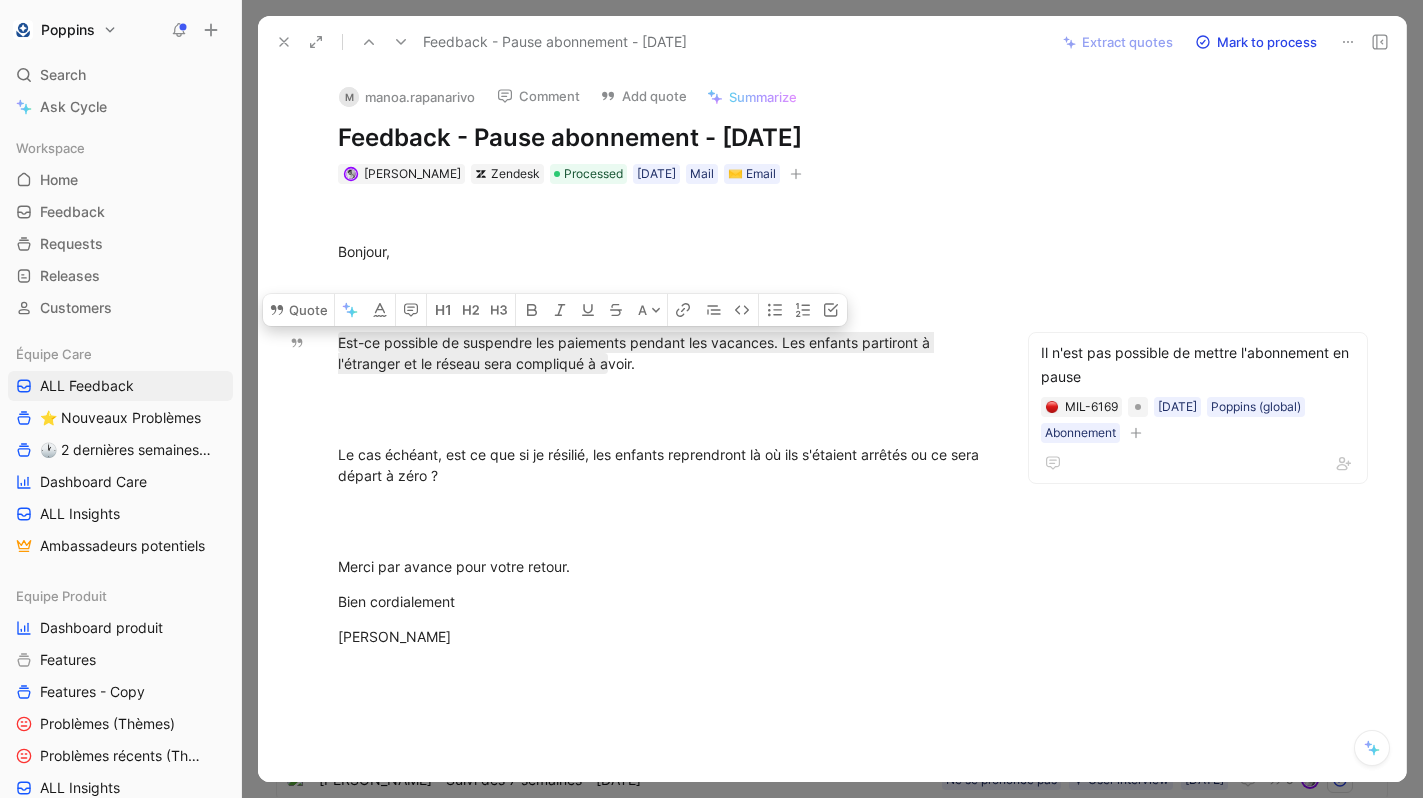 drag, startPoint x: 718, startPoint y: 354, endPoint x: 255, endPoint y: 329, distance: 463.67447 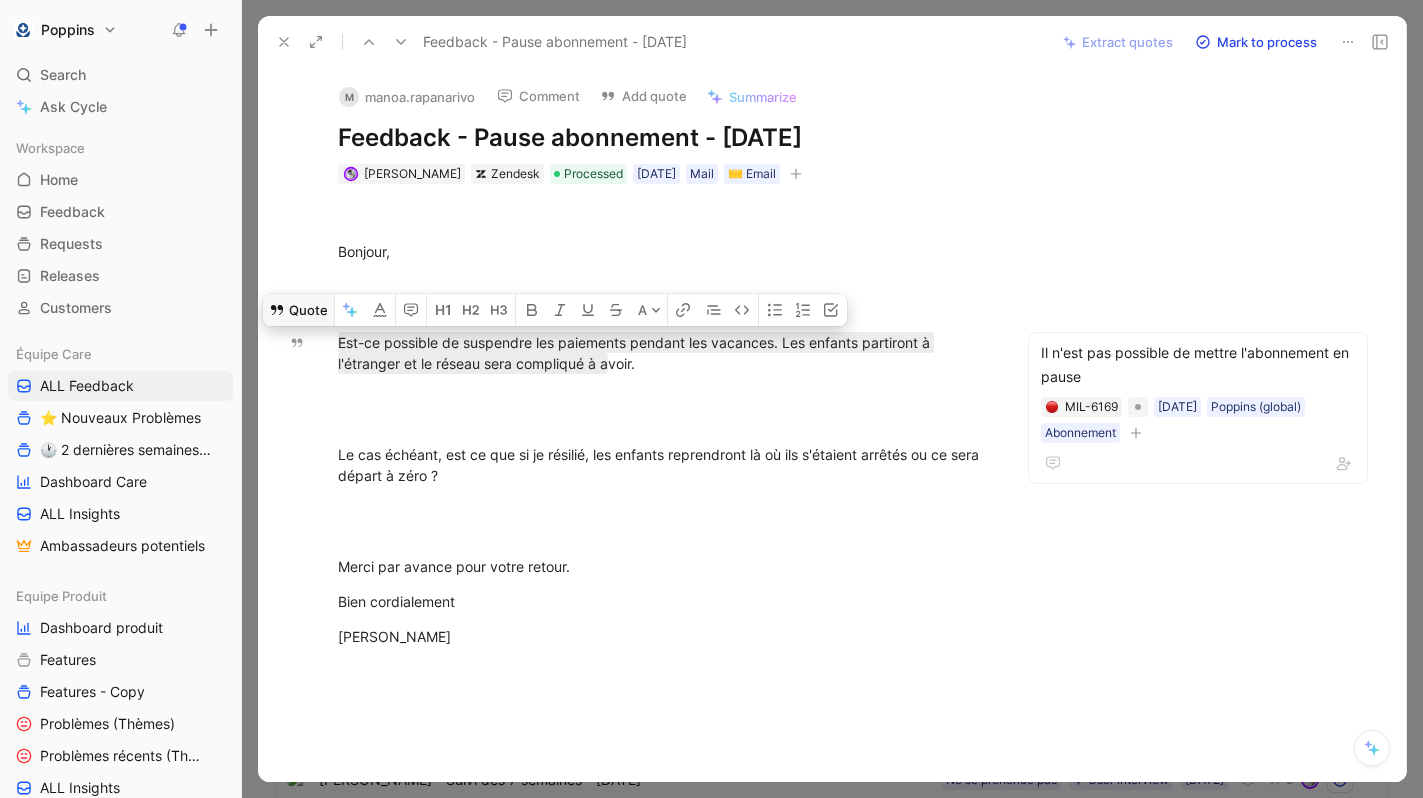 click on "Quote" at bounding box center [298, 310] 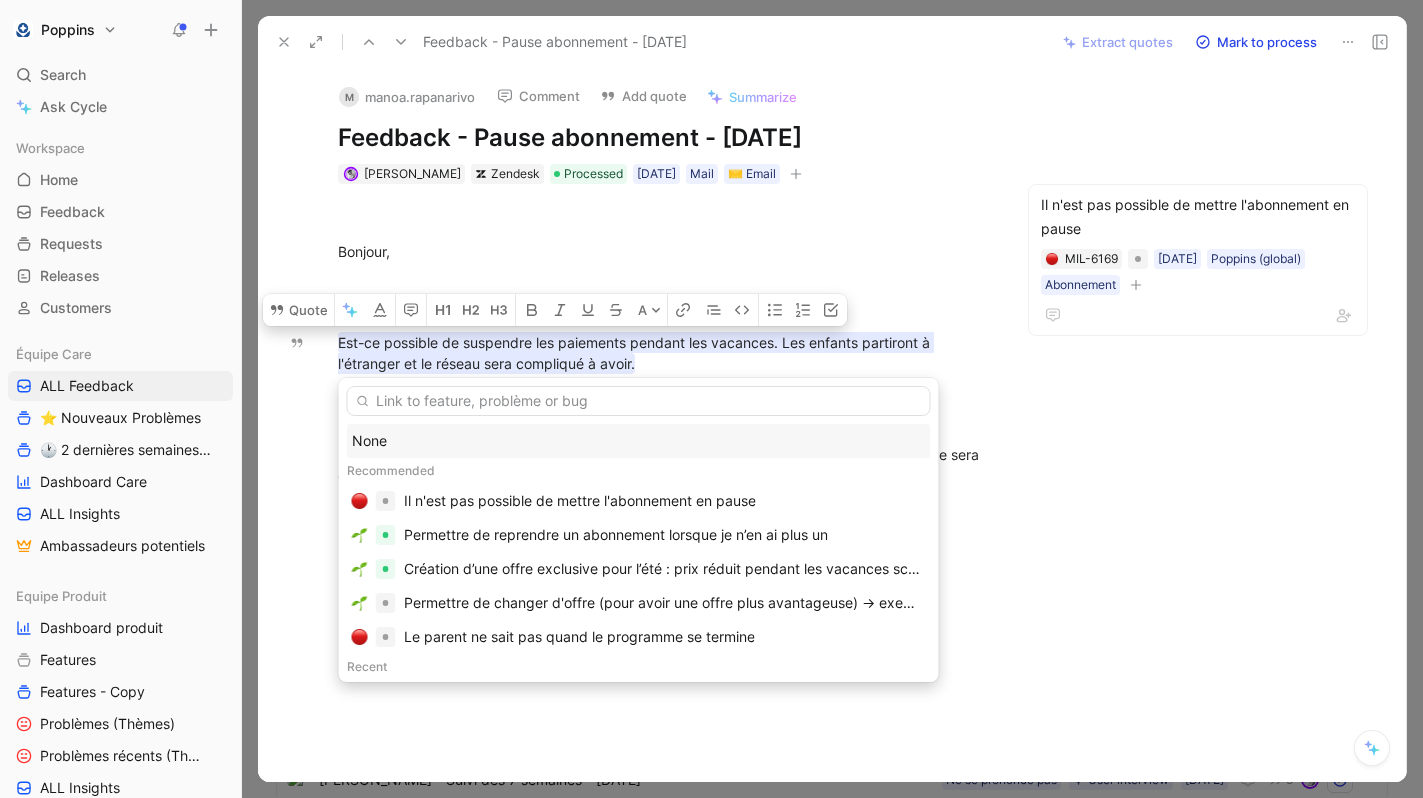 click on "None" at bounding box center [639, 441] 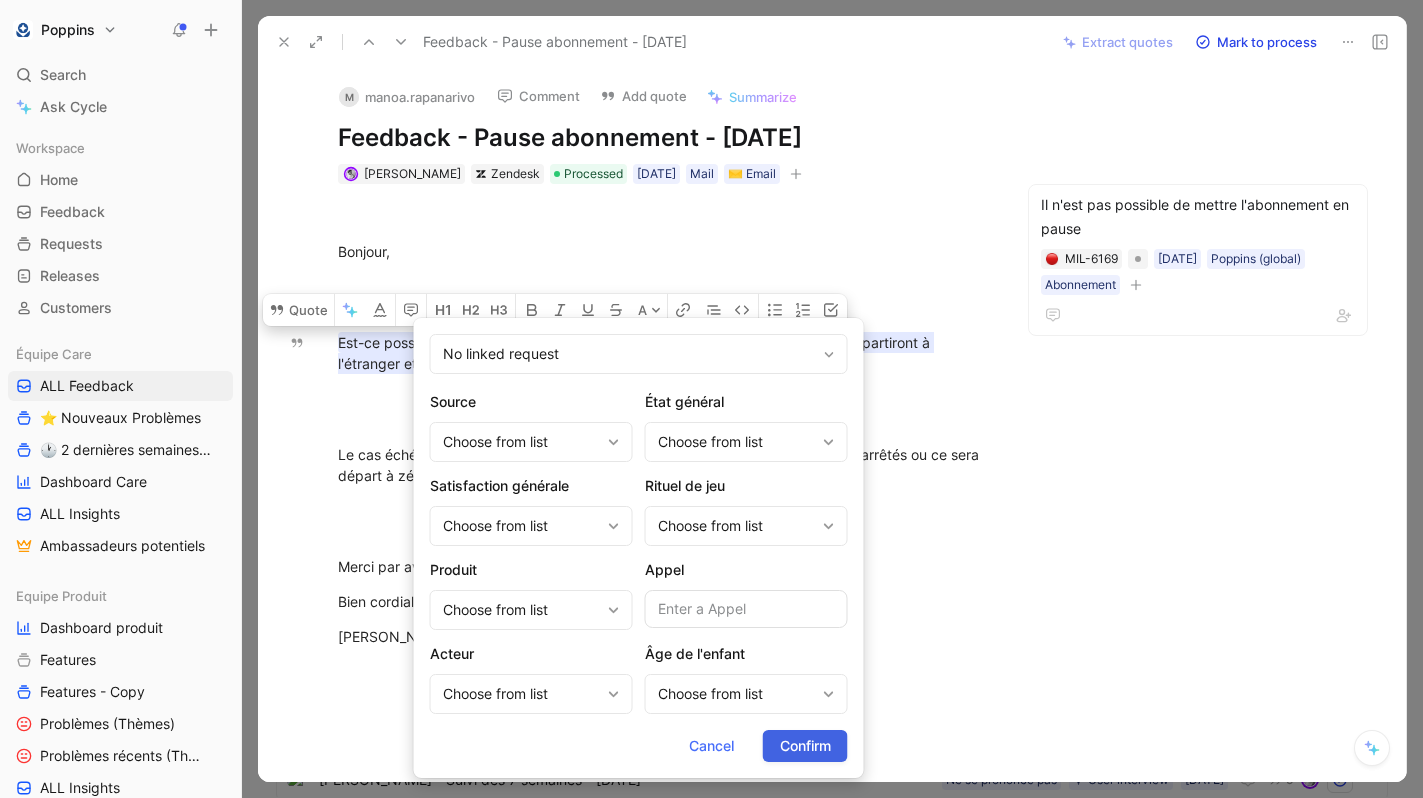 click on "Confirm" at bounding box center [805, 746] 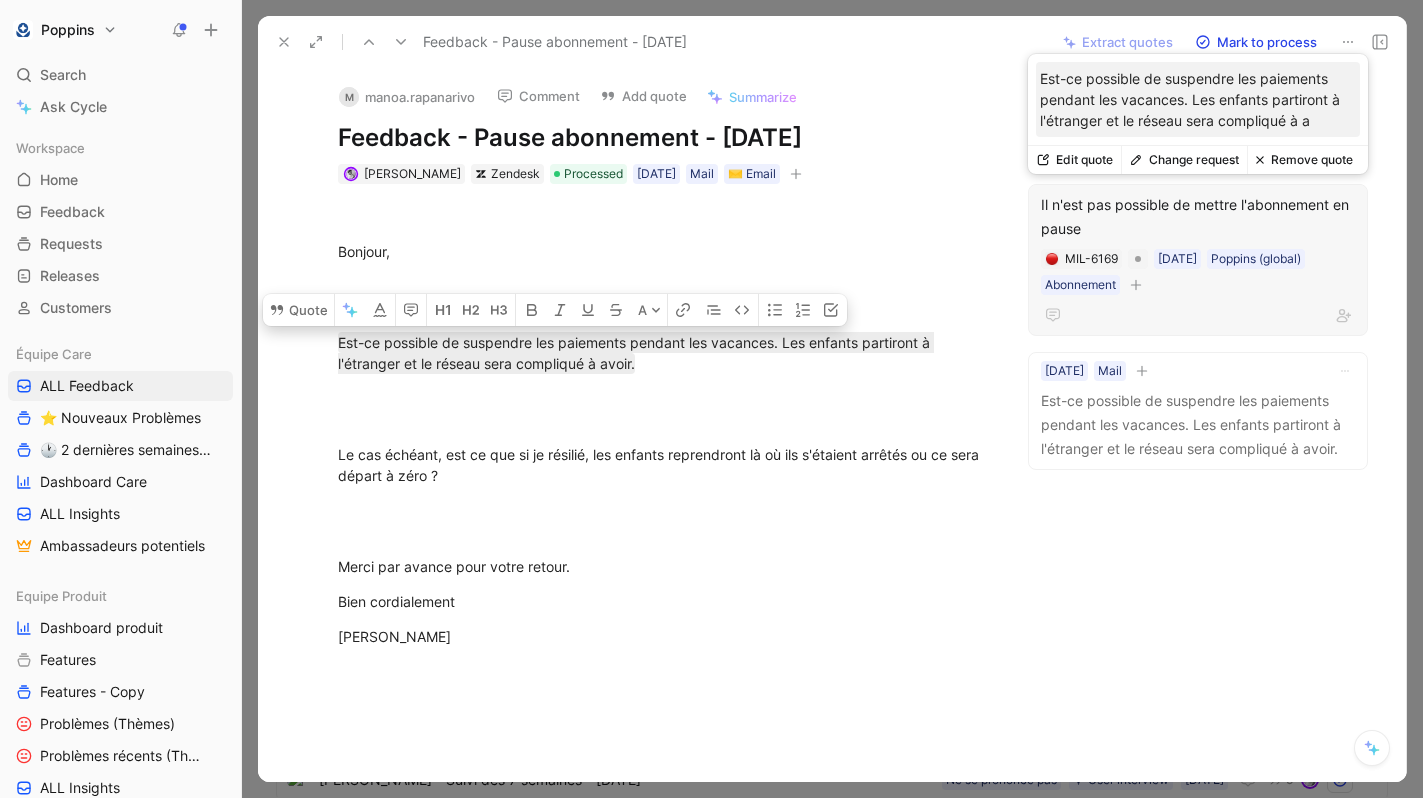 click on "Remove quote" at bounding box center (1304, 160) 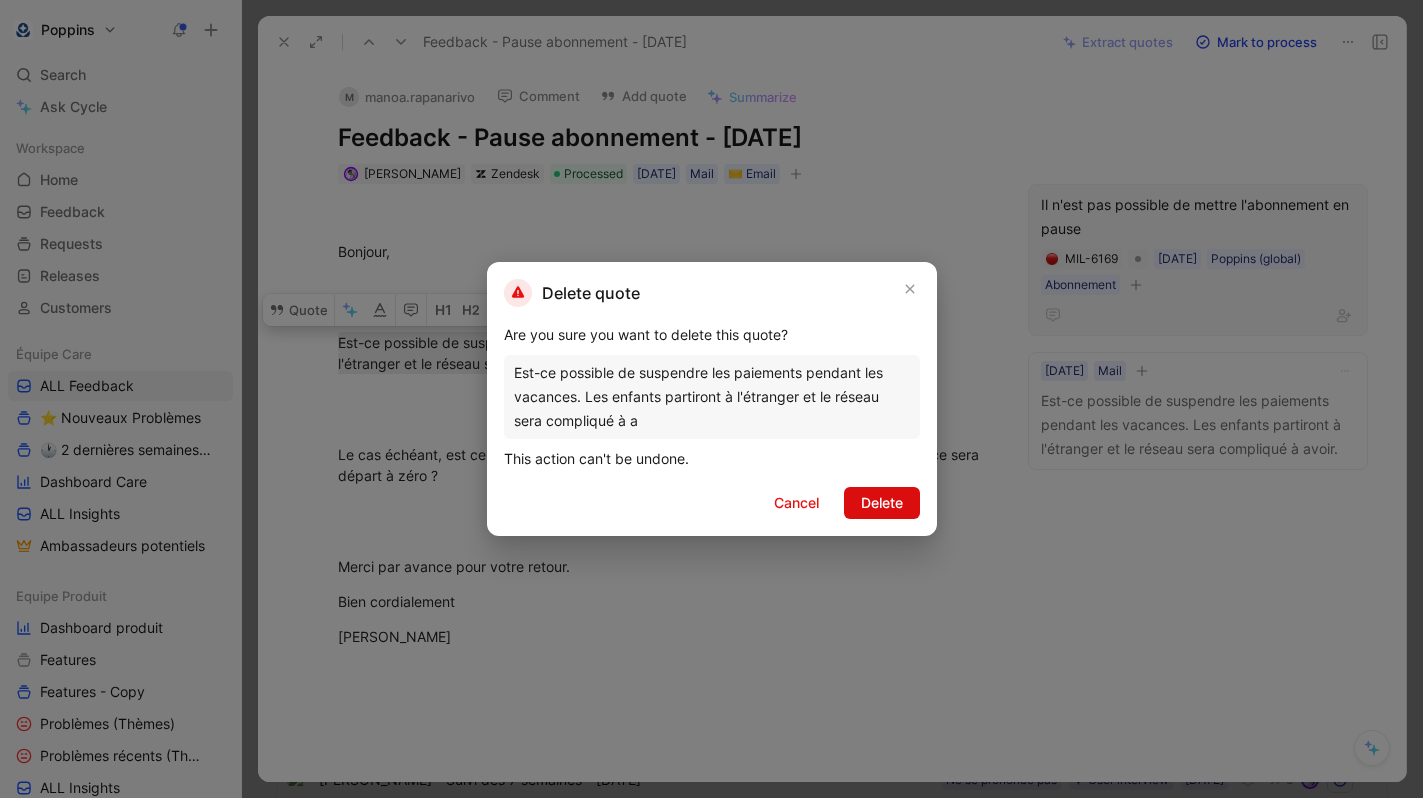click on "Delete" at bounding box center (882, 503) 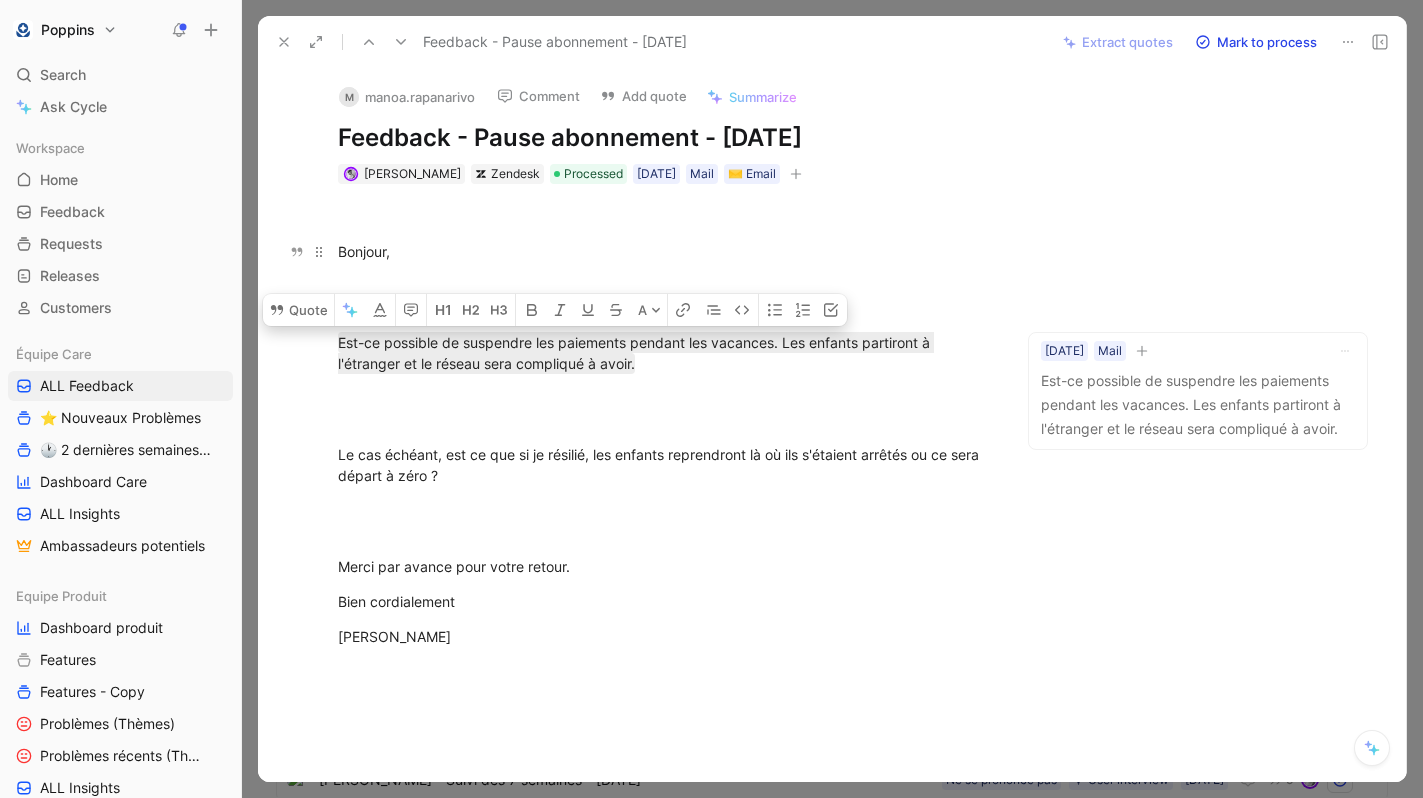 click on "Bonjour," at bounding box center [664, 251] 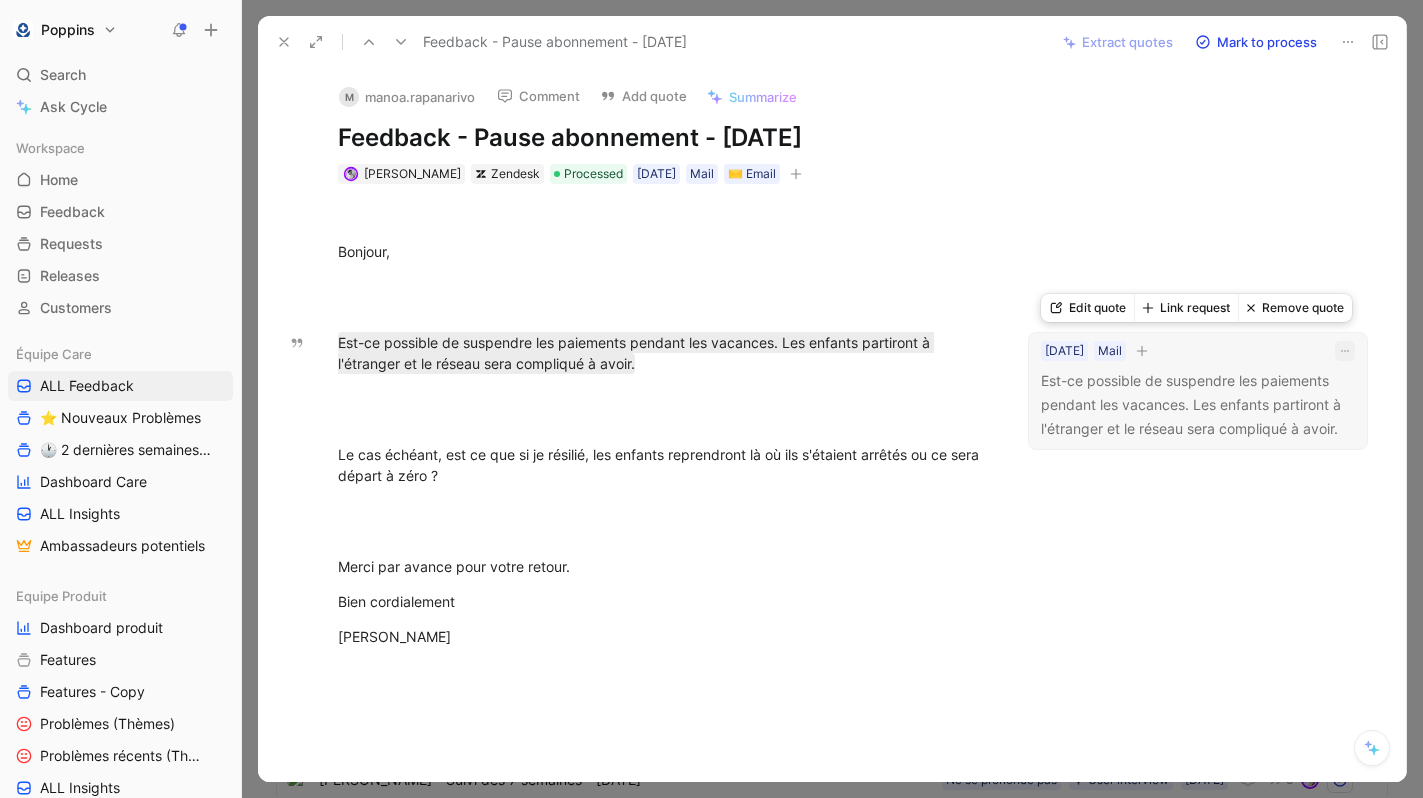 click 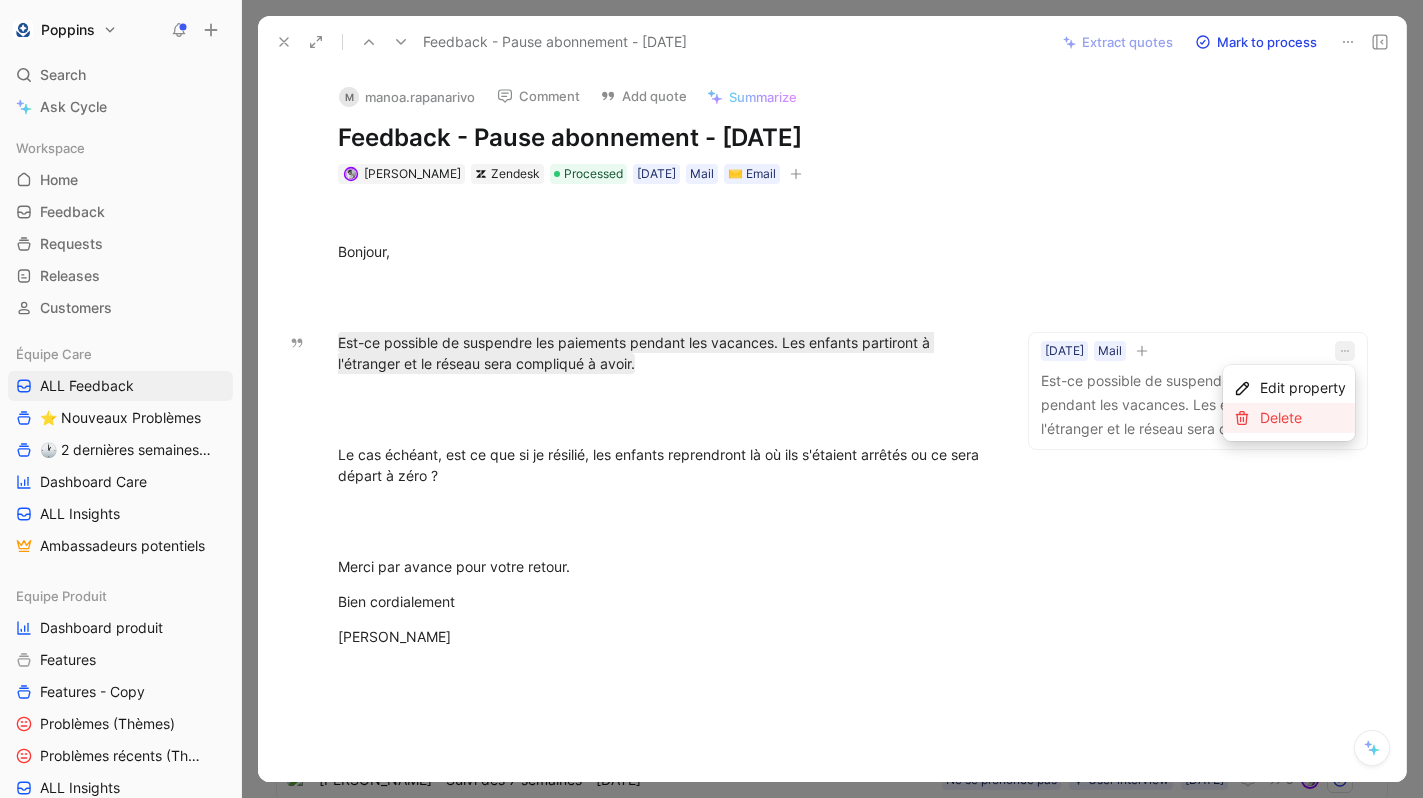 click on "Delete" at bounding box center (1303, 418) 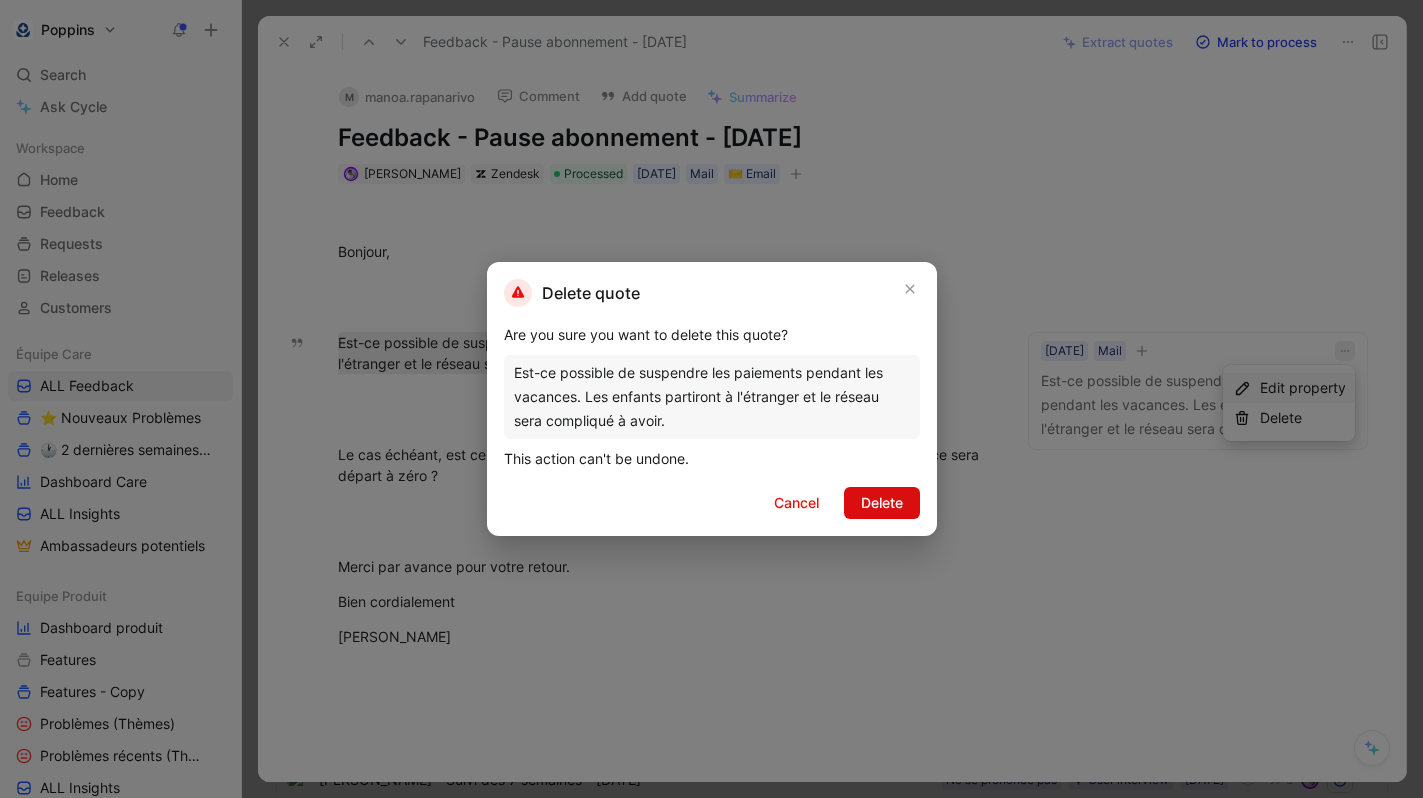 click on "Delete" at bounding box center [882, 503] 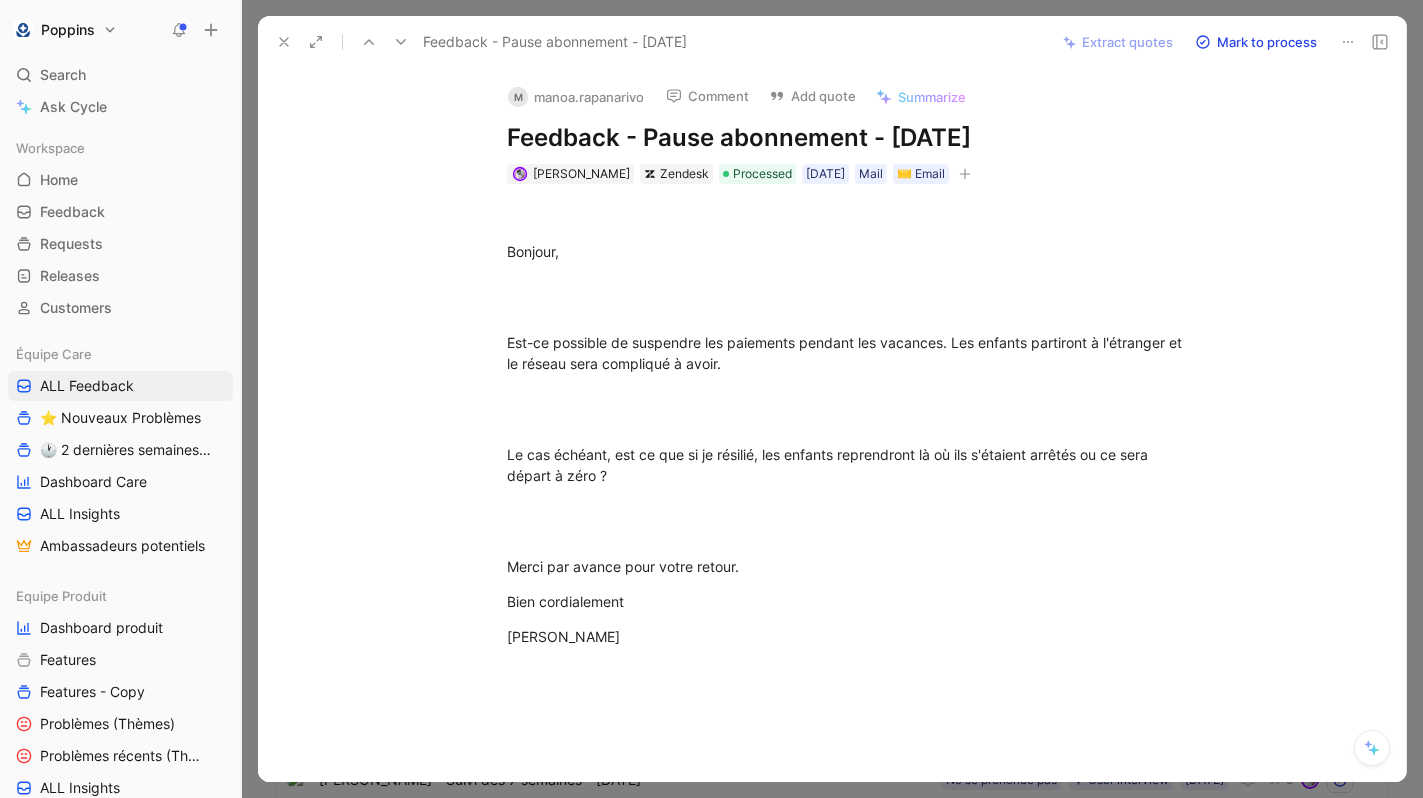click at bounding box center (965, 174) 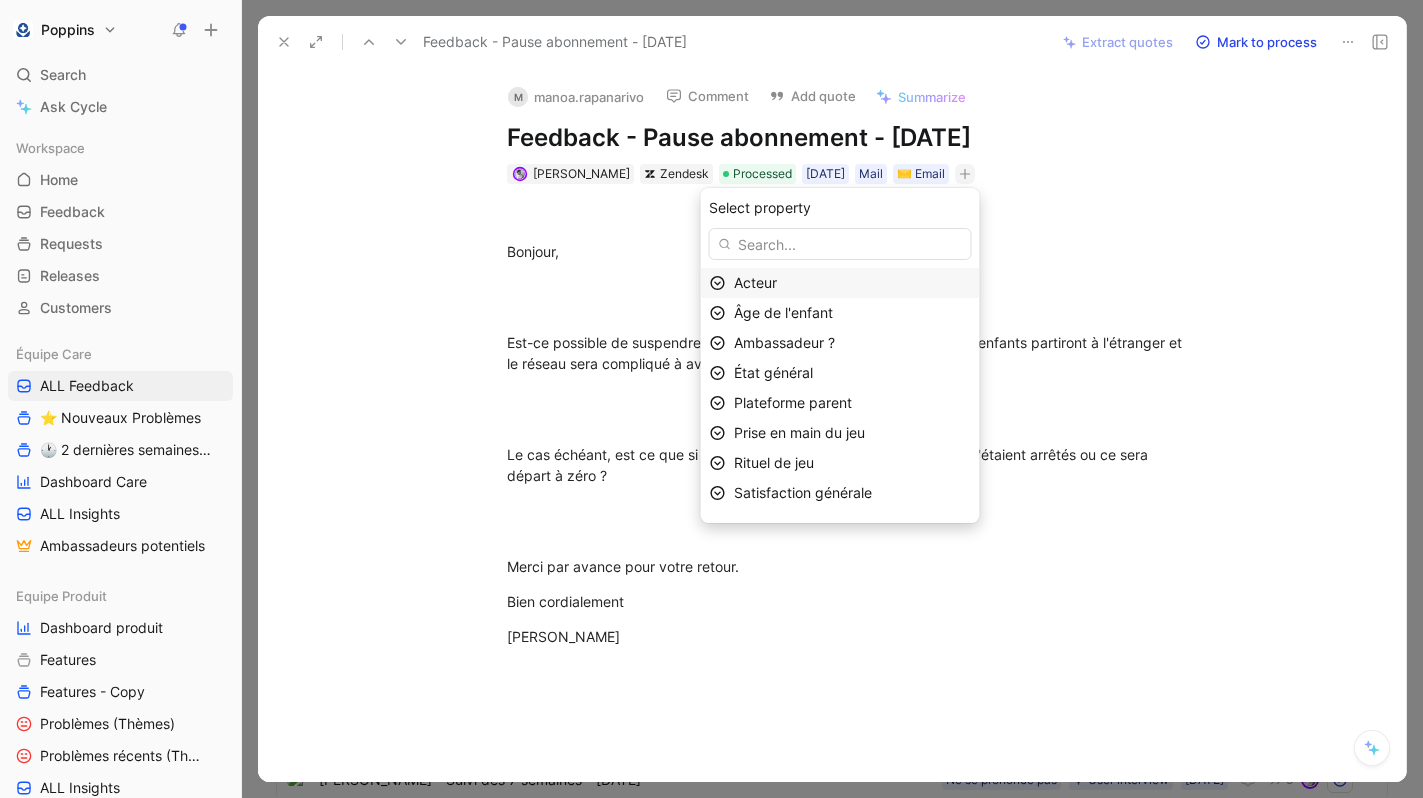 click on "Acteur" at bounding box center [852, 283] 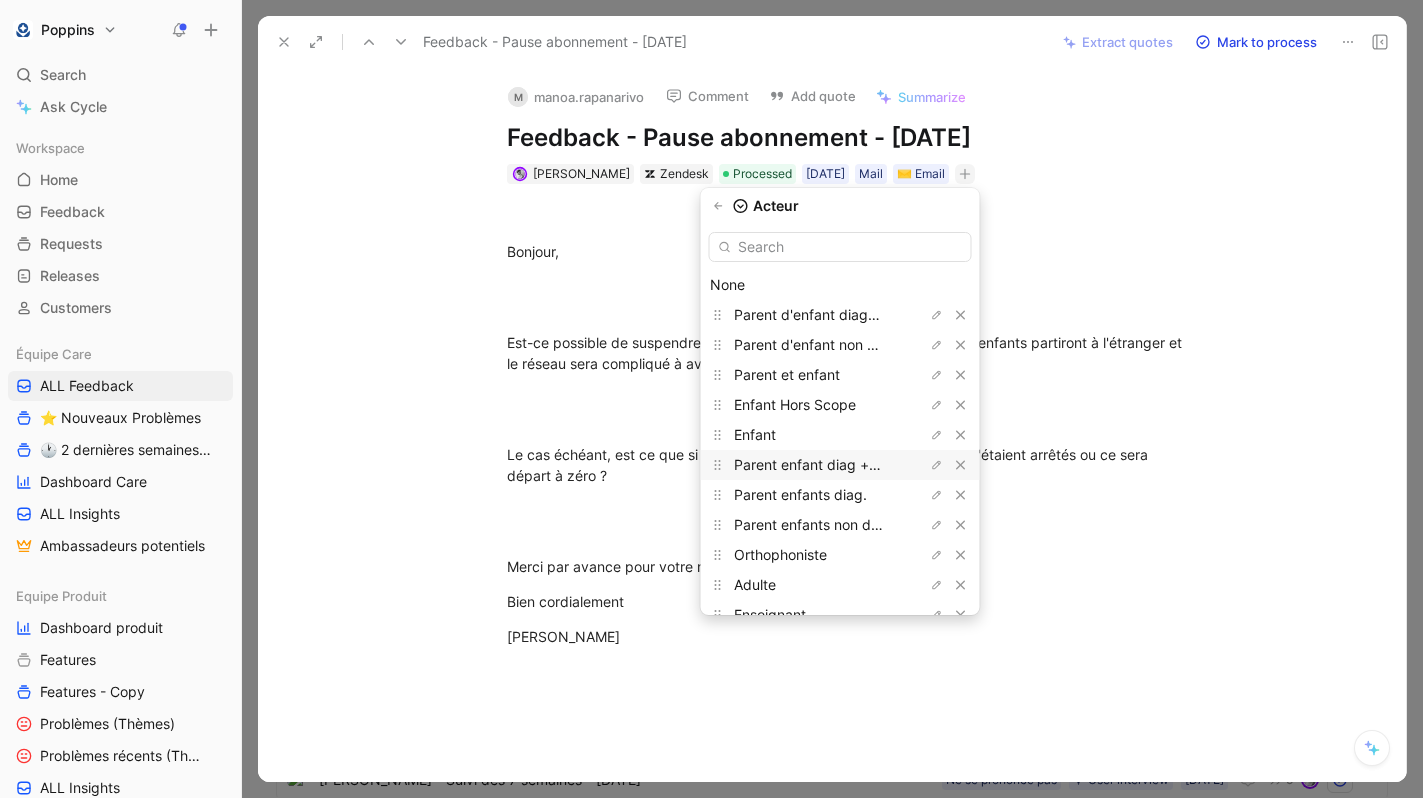 scroll, scrollTop: 53, scrollLeft: 0, axis: vertical 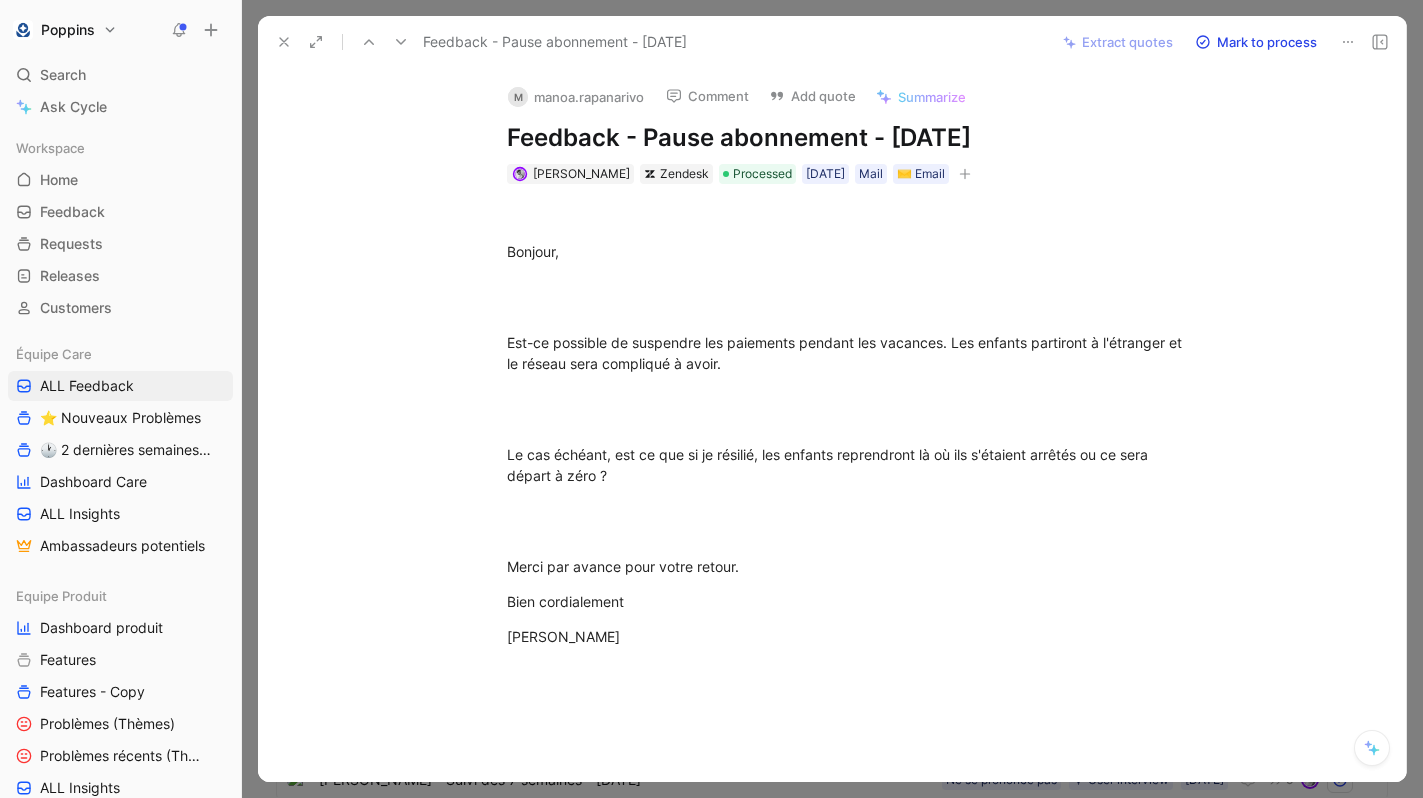 click at bounding box center [965, 174] 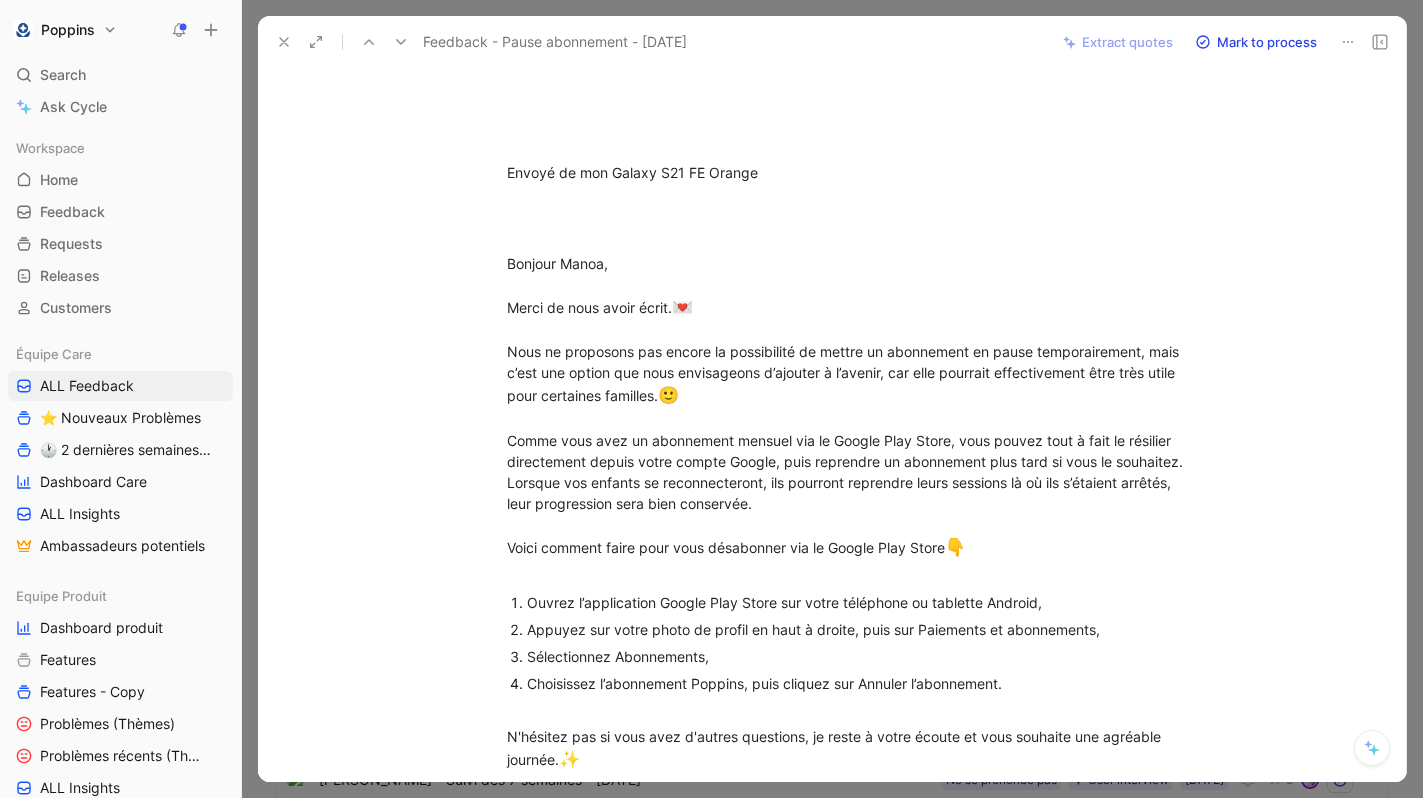 scroll, scrollTop: 639, scrollLeft: 0, axis: vertical 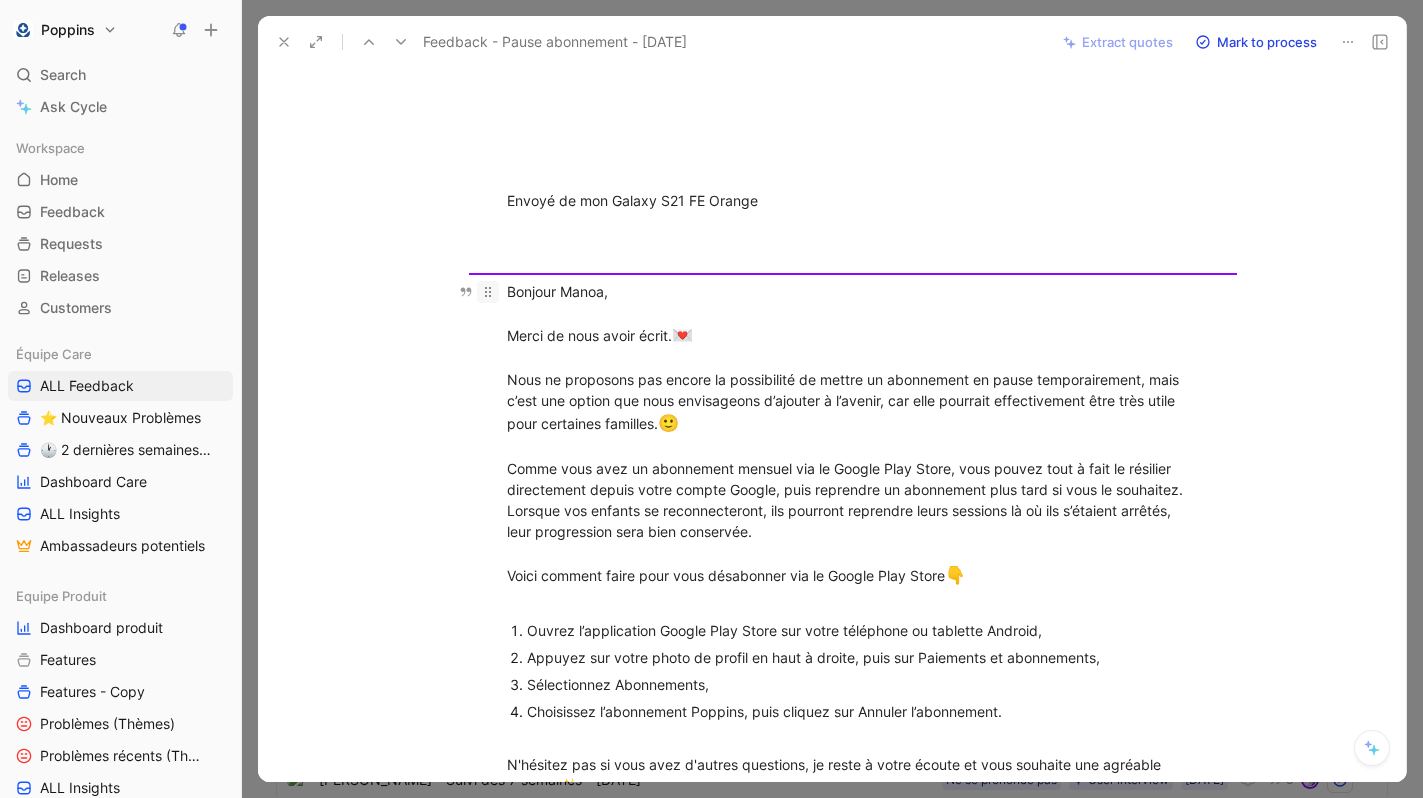 drag, startPoint x: 493, startPoint y: 281, endPoint x: 529, endPoint y: 326, distance: 57.628117 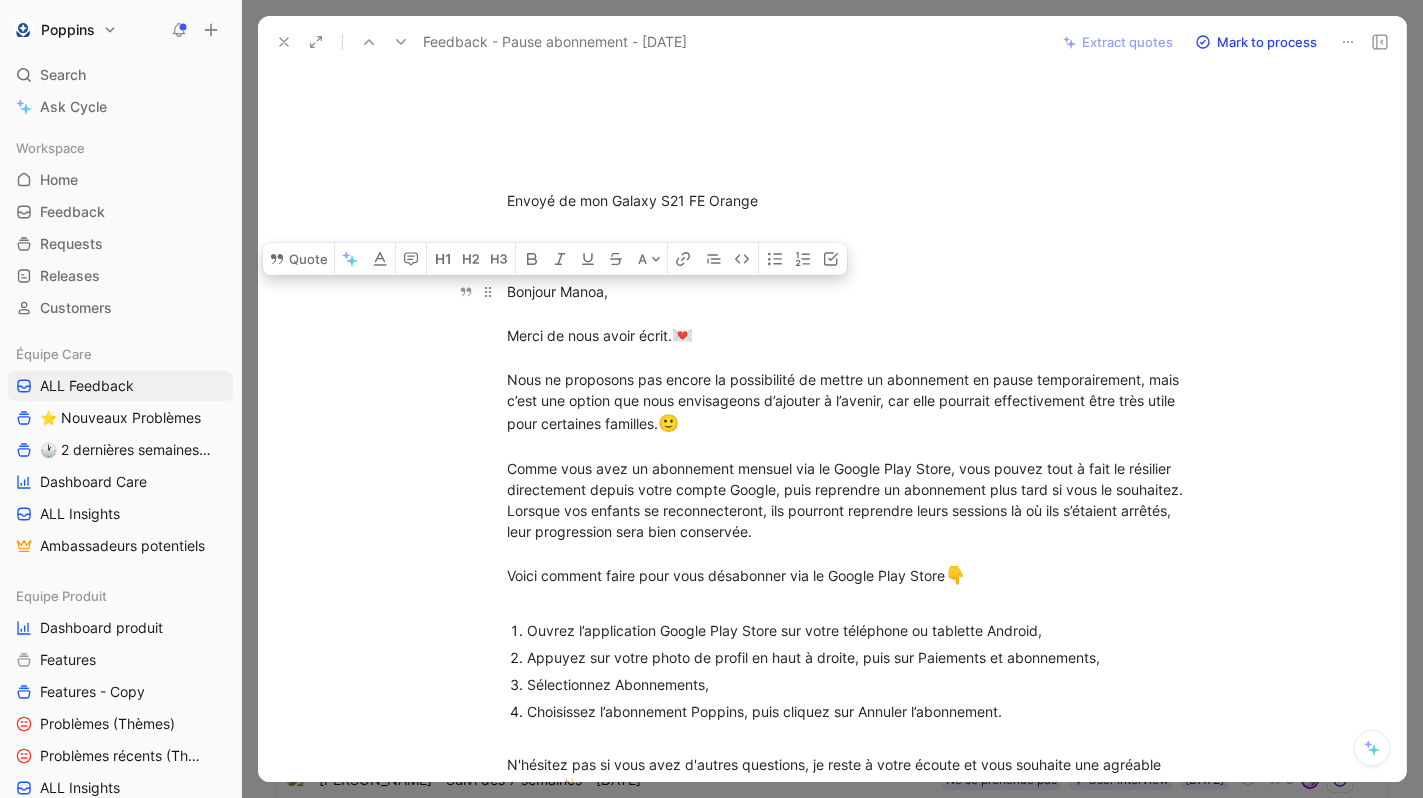click on "Bonjour Manoa,   Merci de nous avoir écrit.  💌   Nous ne proposons pas encore la possibilité de mettre un abonnement en pause temporairement, mais c’est une option que nous envisageons d’ajouter à l’avenir, car elle pourrait effectivement être très utile pour certaines familles.  🙂   Comme vous avez un abonnement mensuel via le Google Play Store, vous pouvez tout à fait le résilier directement depuis votre compte Google, puis reprendre un abonnement plus tard si vous le souhaitez. Lorsque vos enfants se reconnecteront, ils pourront reprendre leurs sessions là où ils s’étaient arrêtés, leur progression sera bien conservée.   Voici comment faire pour vous désabonner via le Google Play Store  👇" at bounding box center (853, 445) 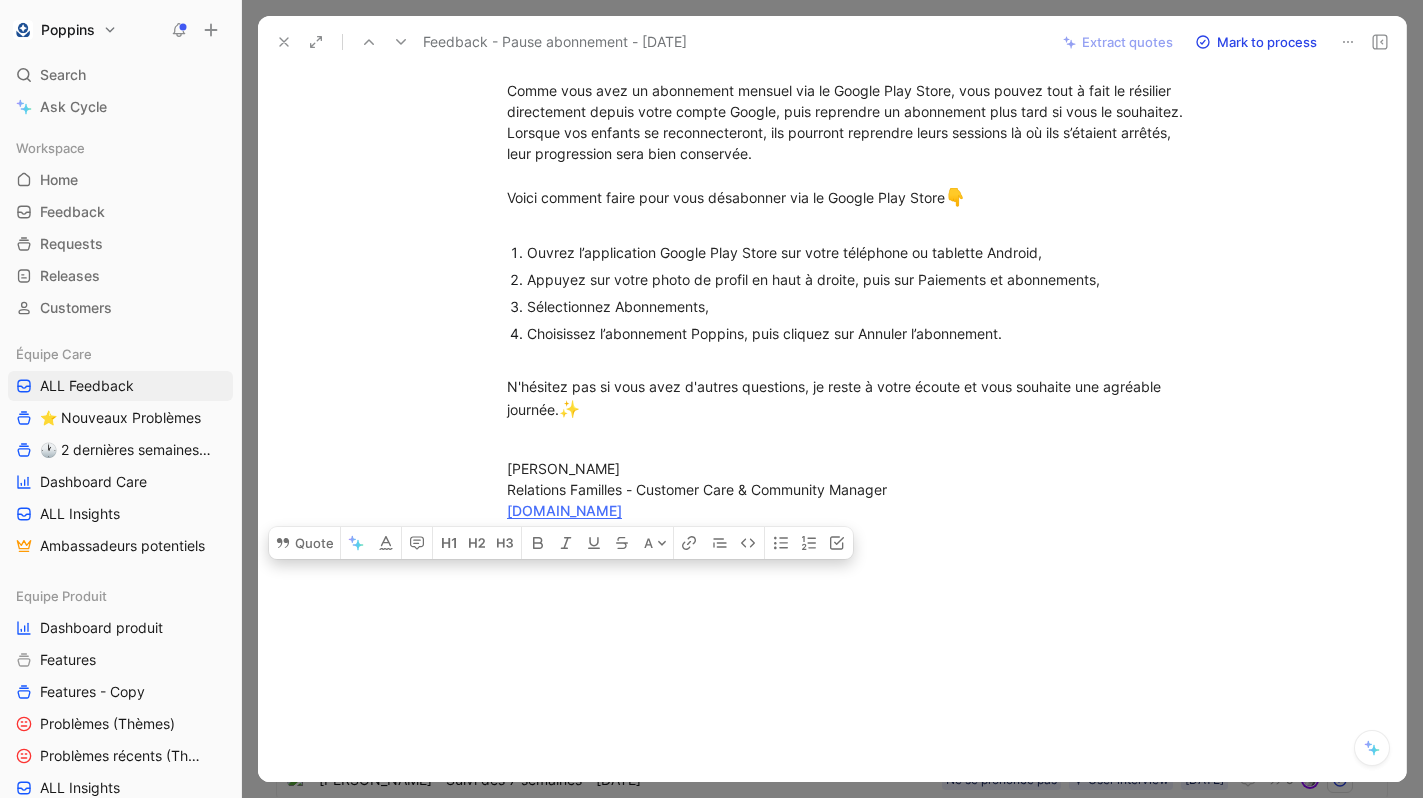 drag, startPoint x: 508, startPoint y: 283, endPoint x: 432, endPoint y: 797, distance: 519.5883 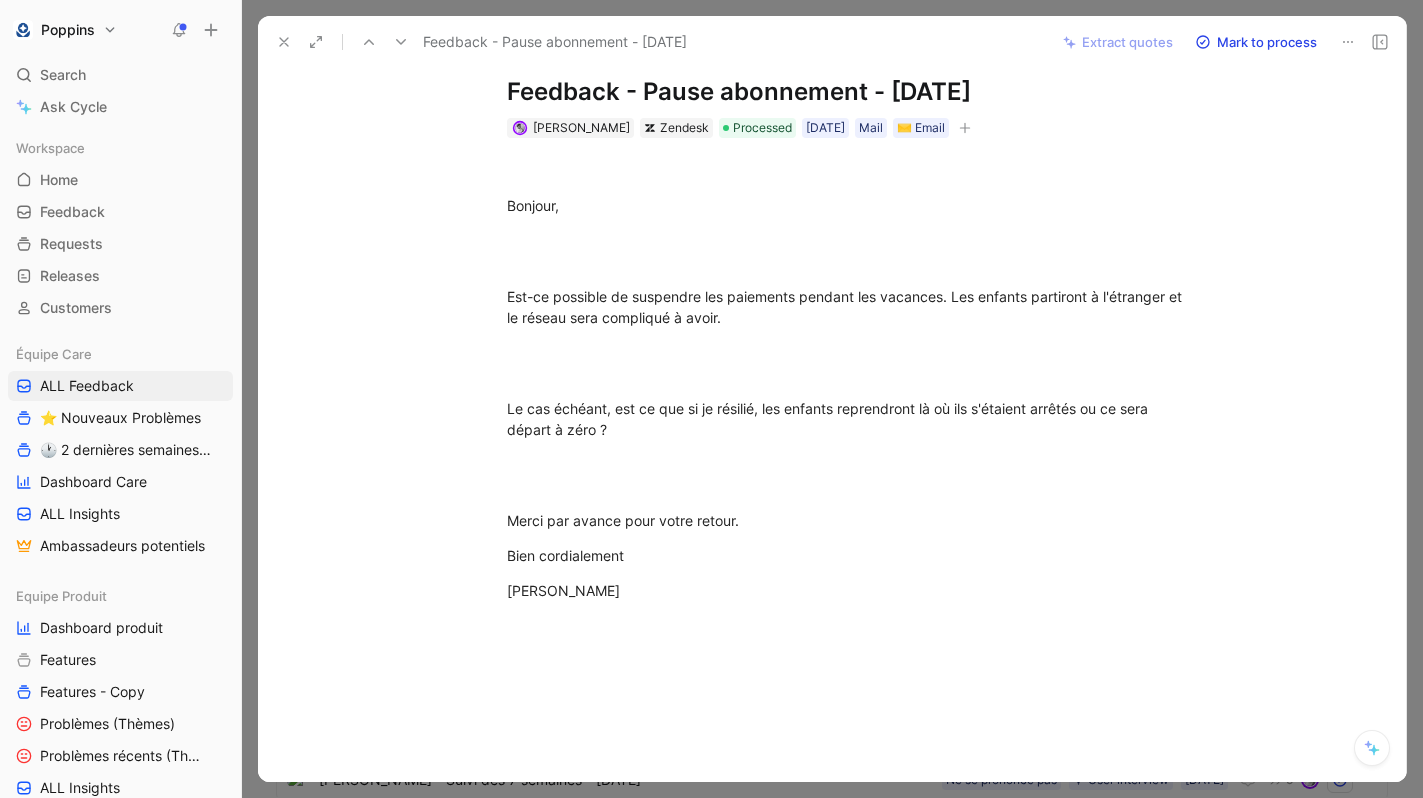 scroll, scrollTop: 0, scrollLeft: 0, axis: both 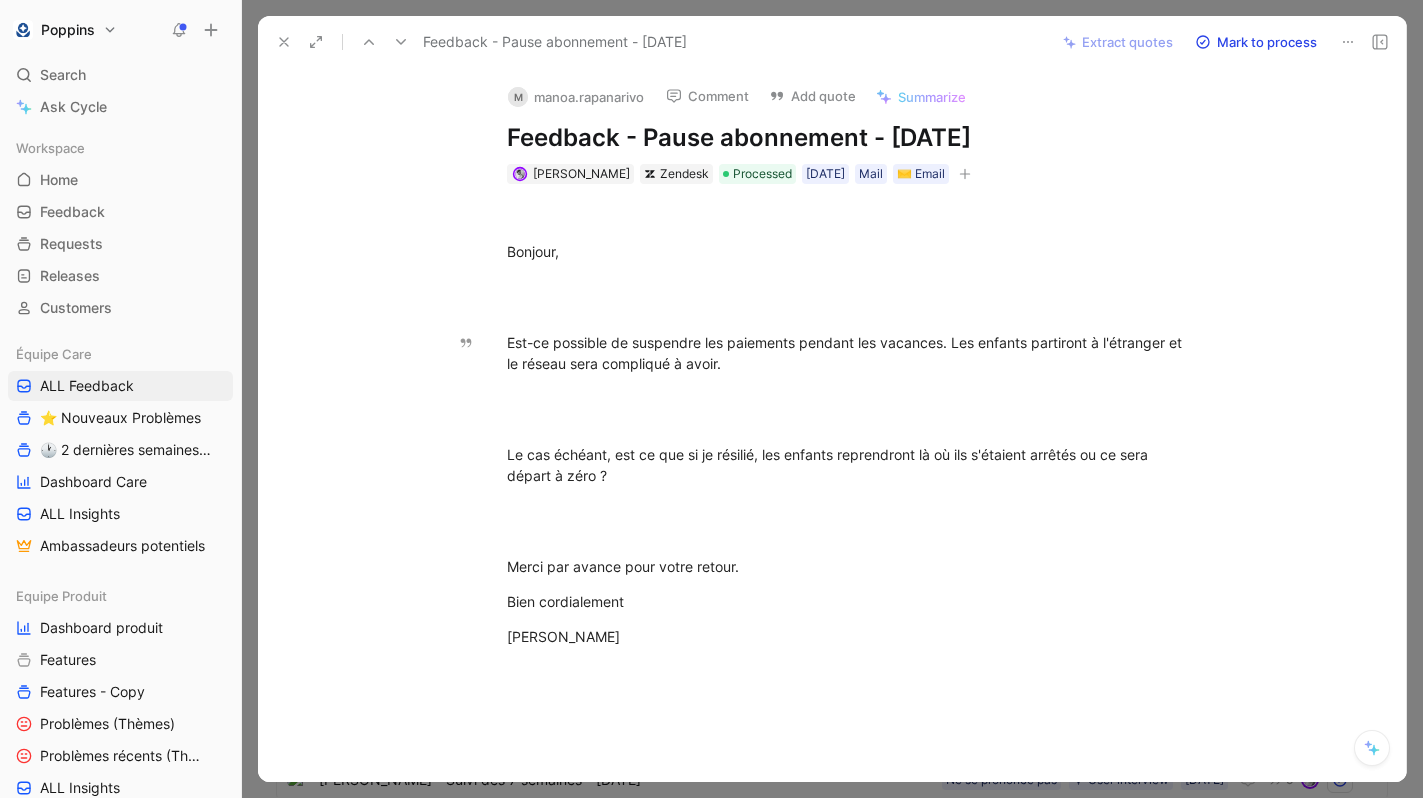 click on "m manoa.rapanarivo" at bounding box center (576, 97) 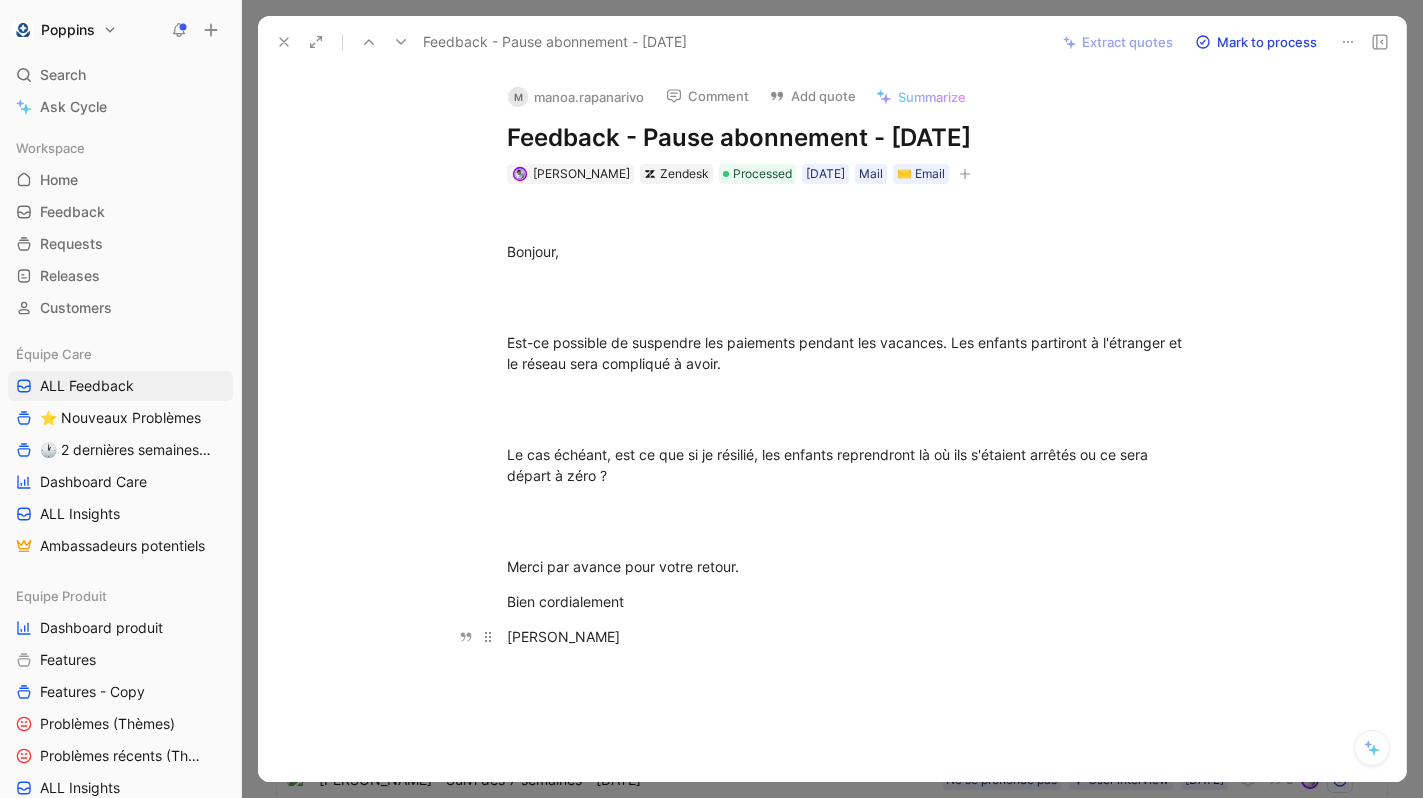 click on "[PERSON_NAME]" at bounding box center (853, 636) 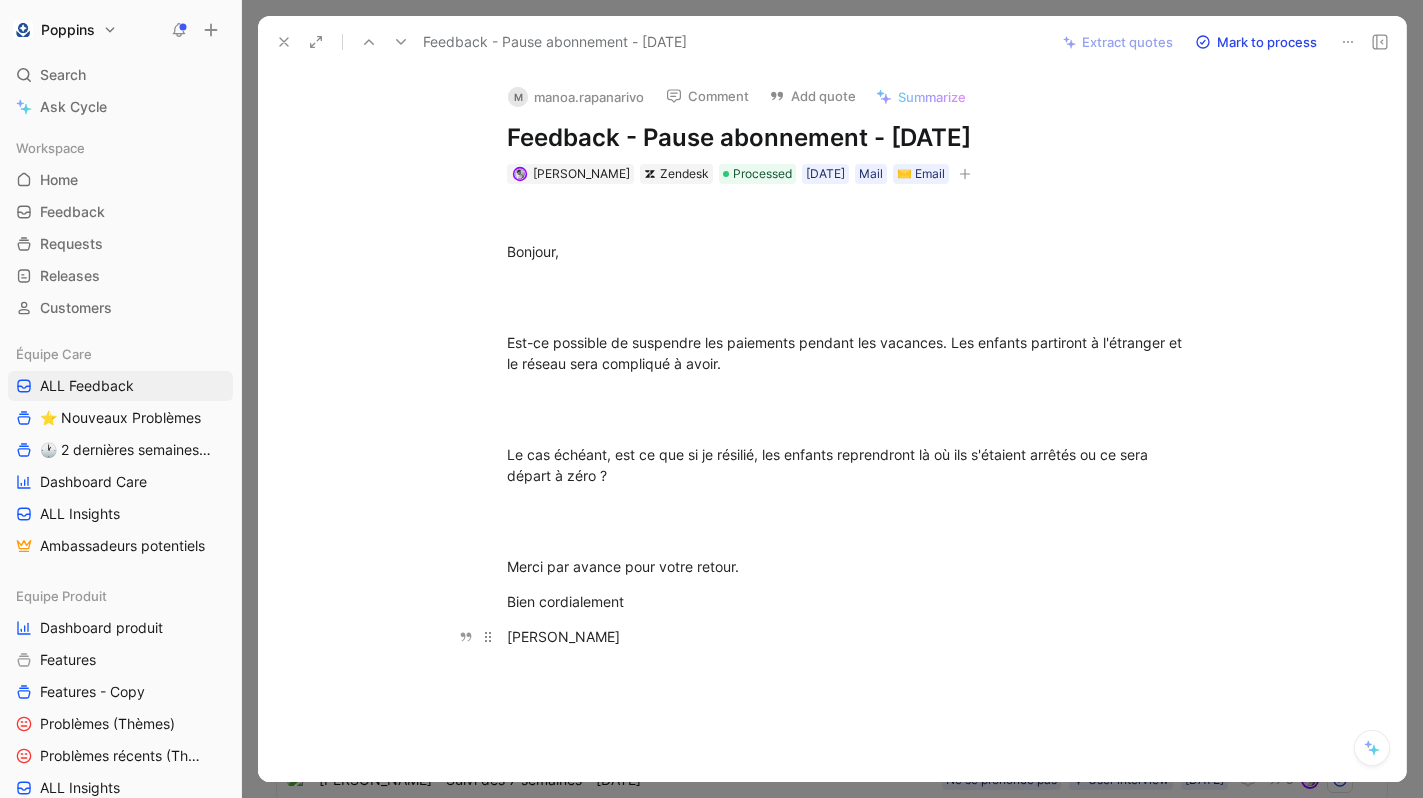 click on "[PERSON_NAME]" at bounding box center [853, 636] 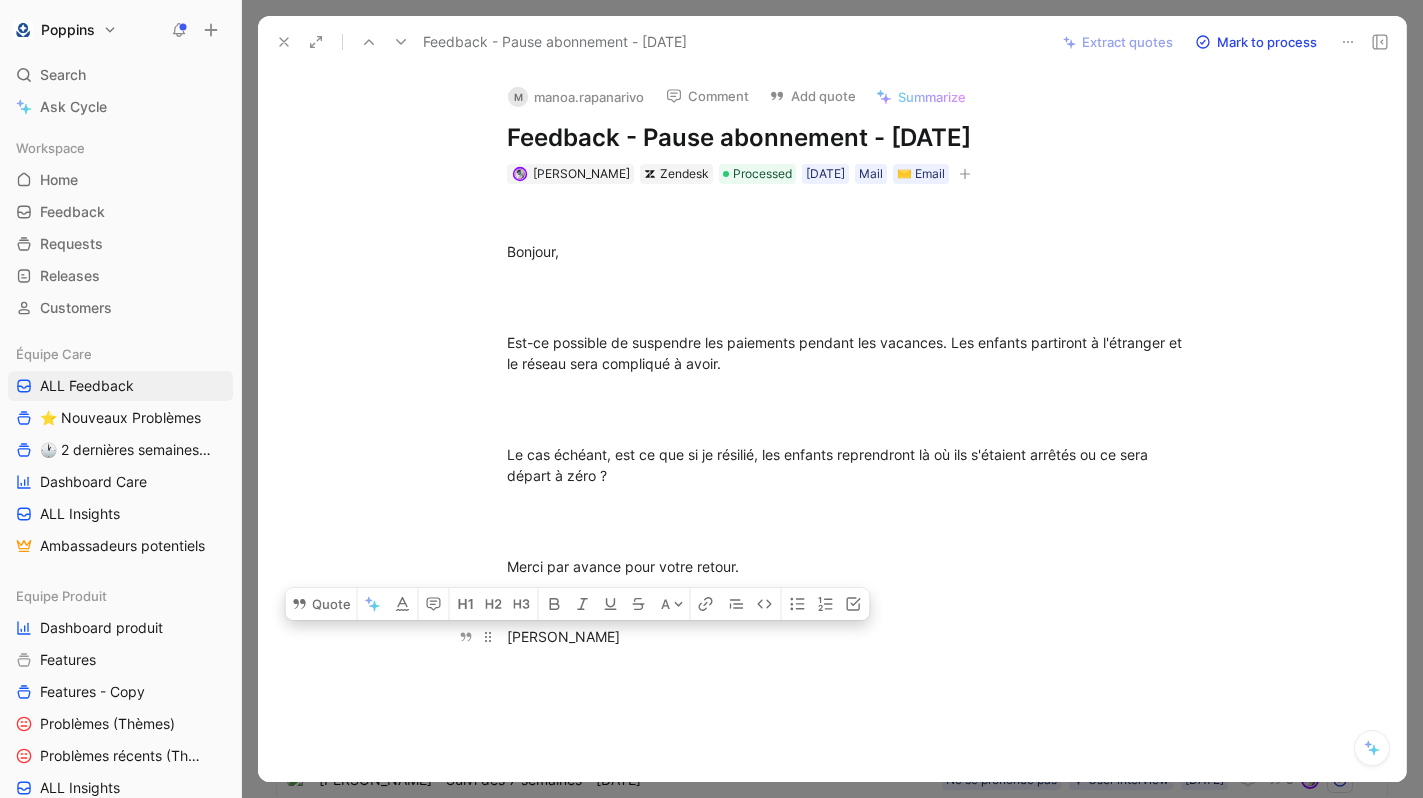 copy on "[PERSON_NAME]" 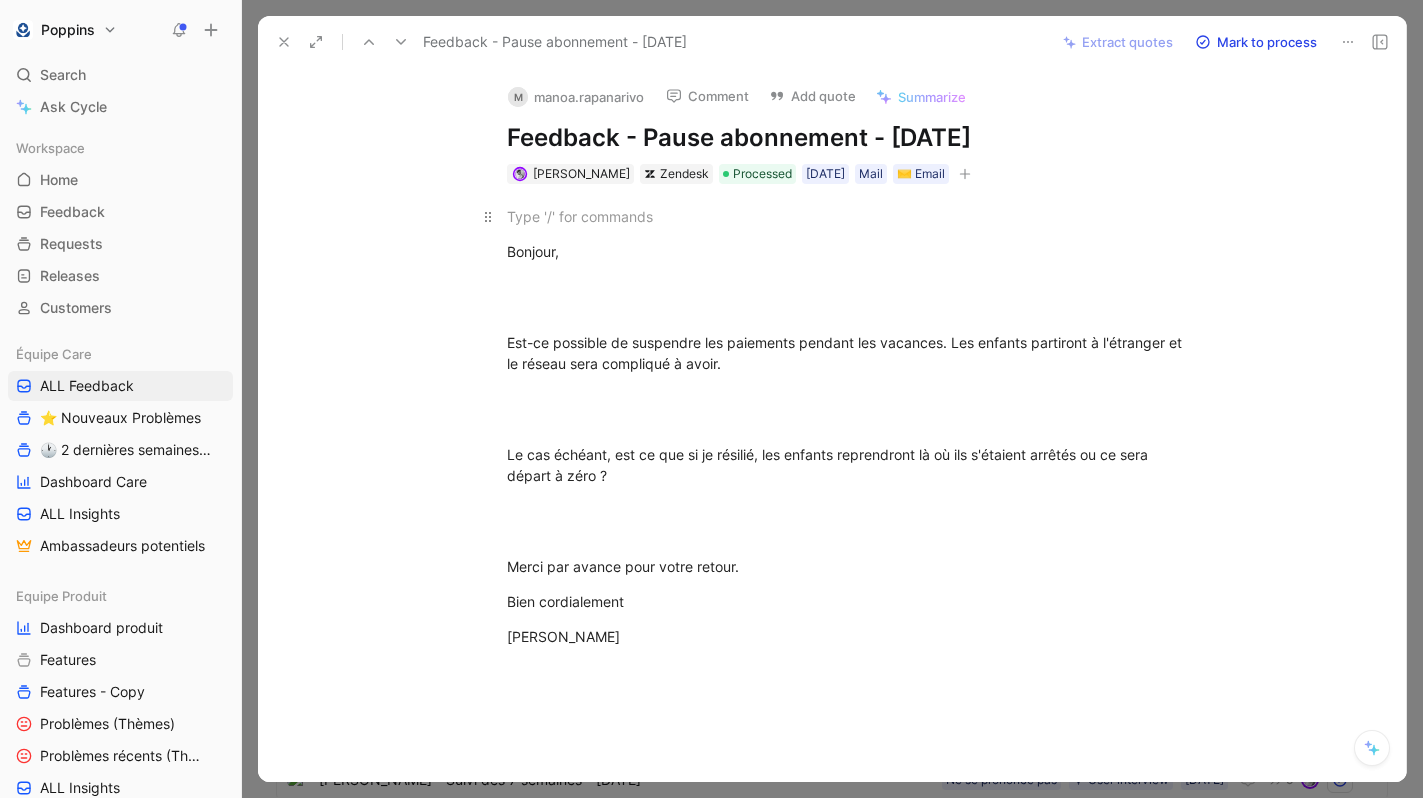 click at bounding box center (853, 216) 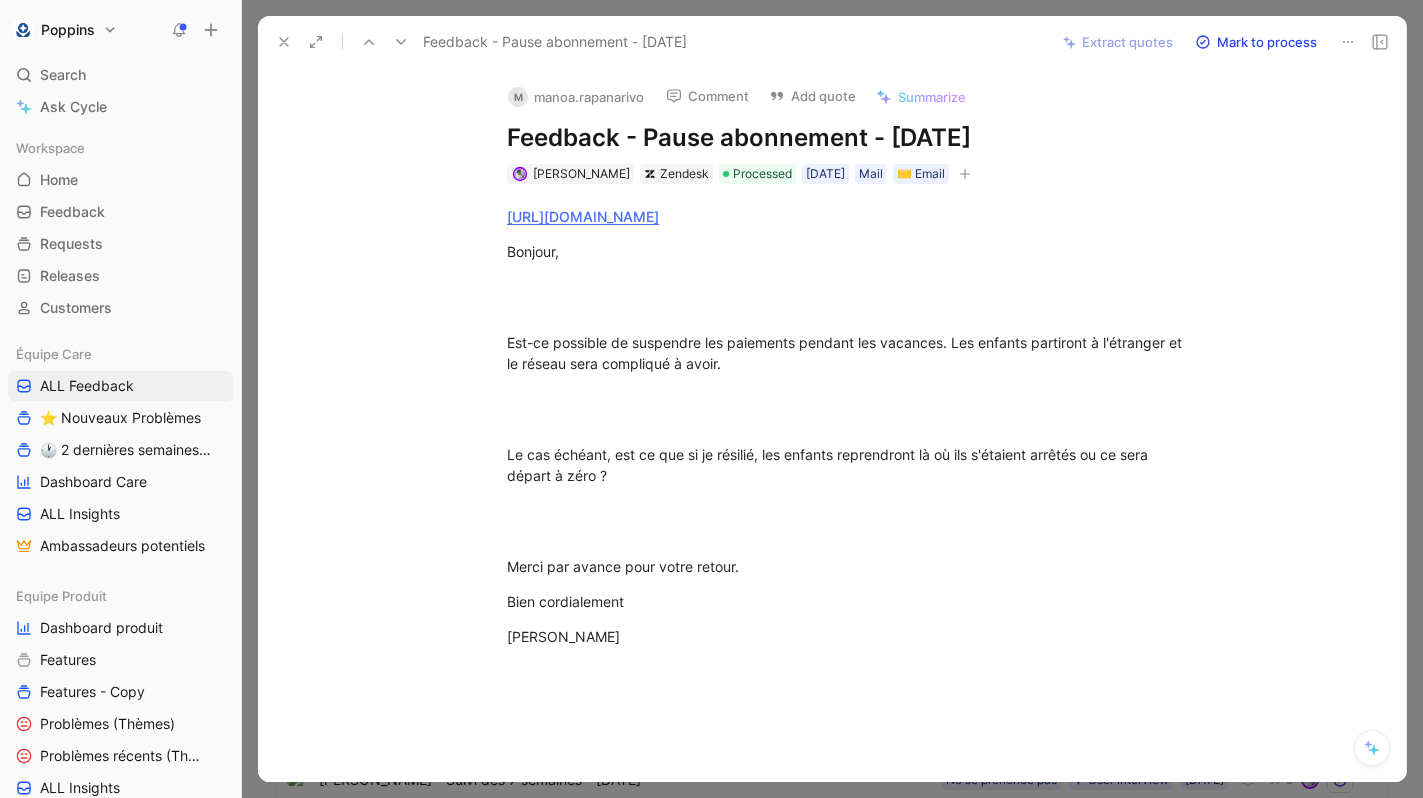 click 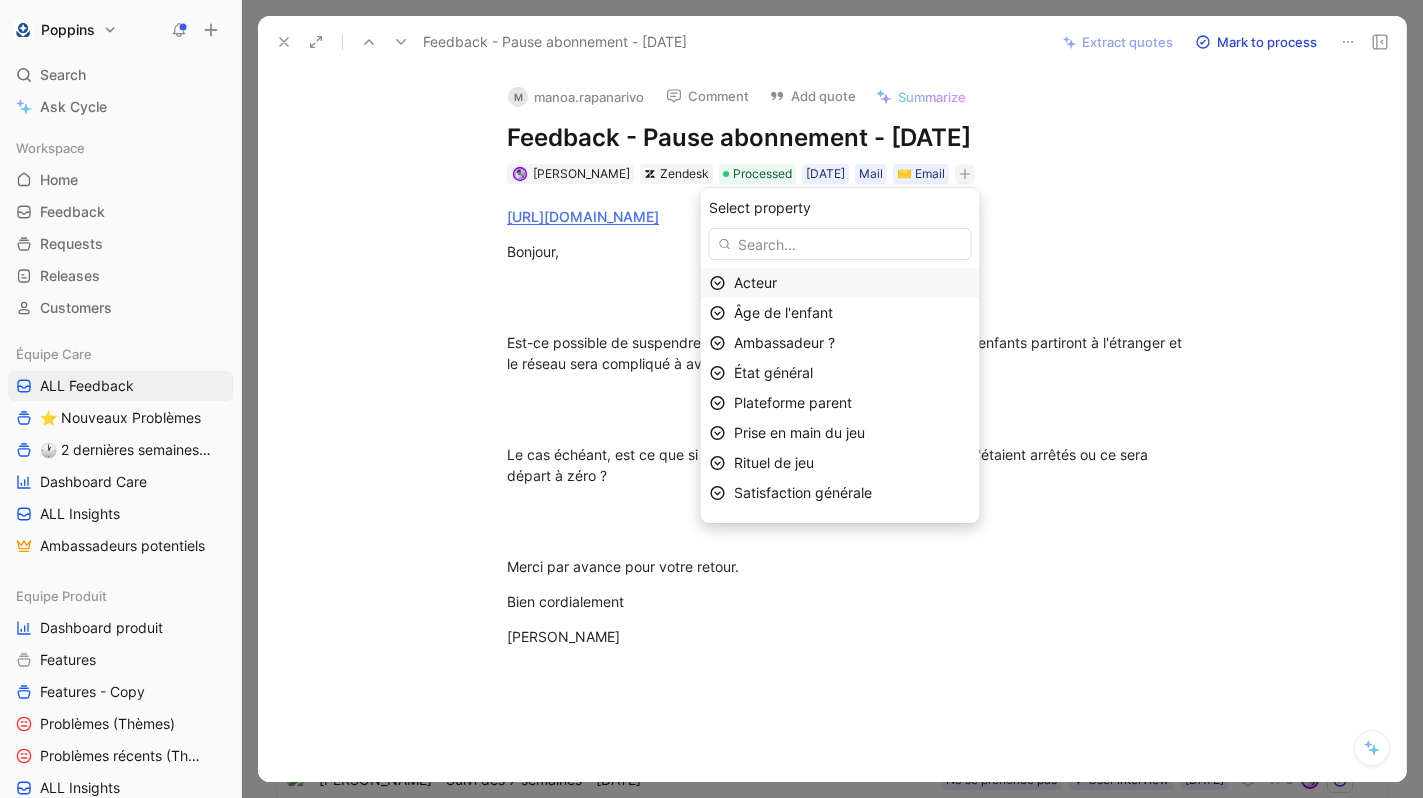 click on "Acteur" at bounding box center (852, 283) 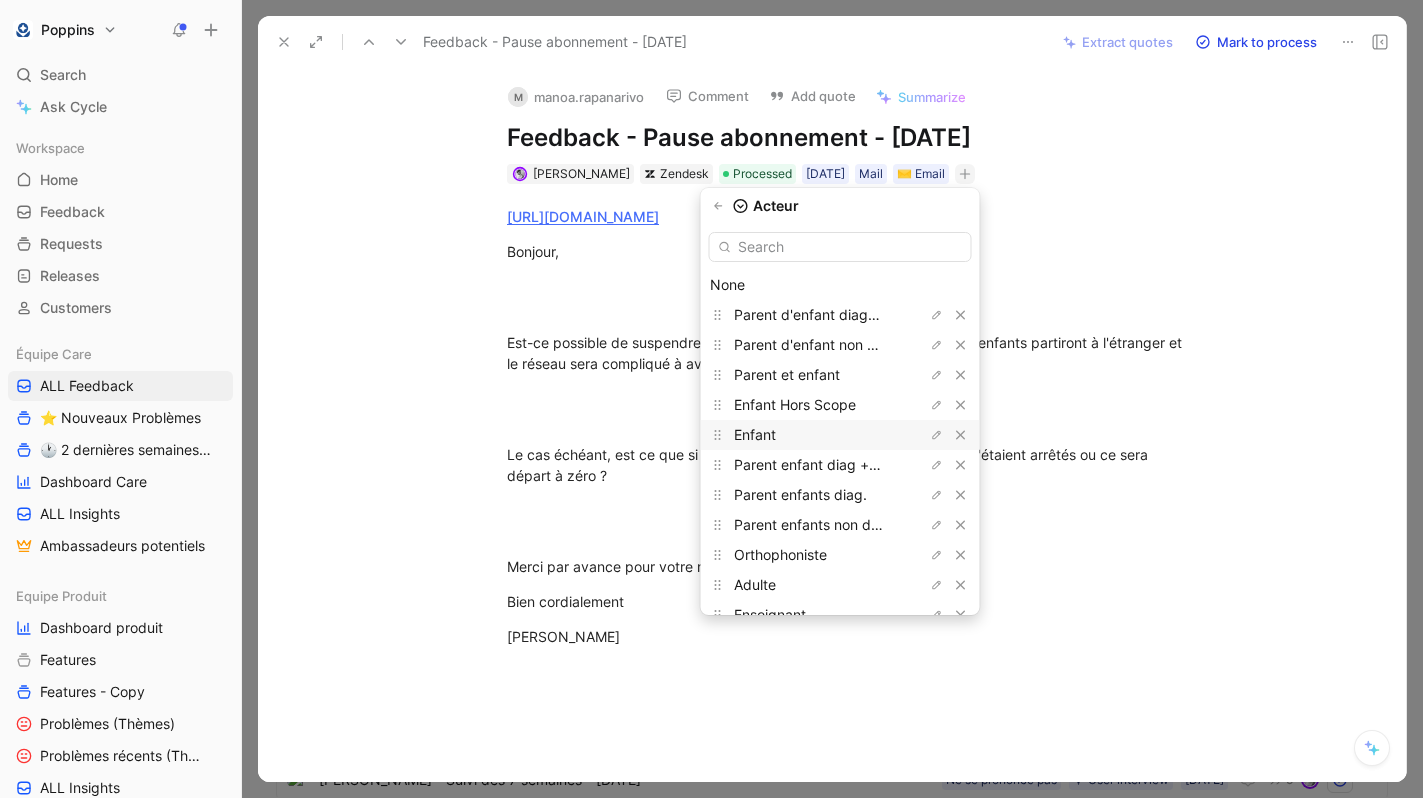 scroll, scrollTop: 53, scrollLeft: 0, axis: vertical 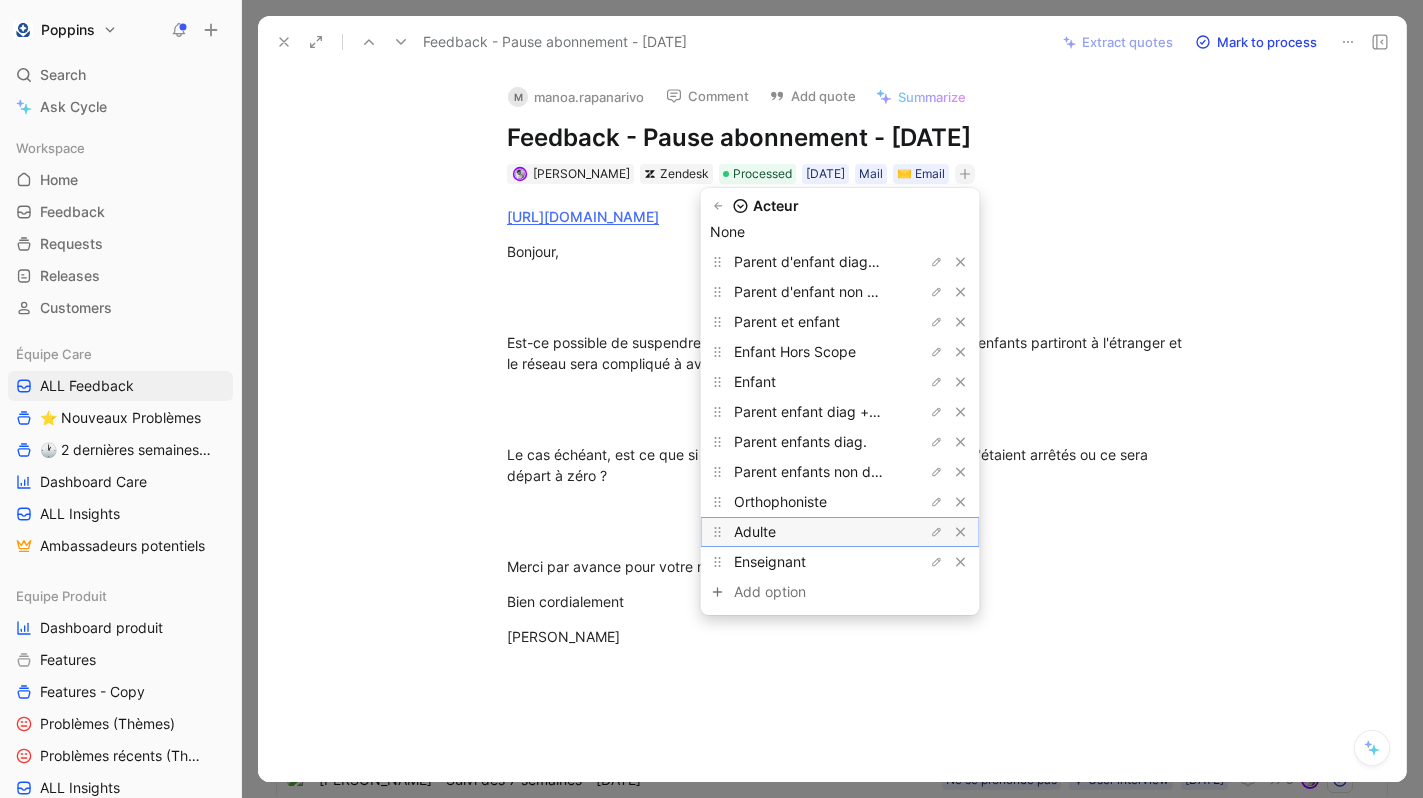 click on "Adulte" at bounding box center [809, 532] 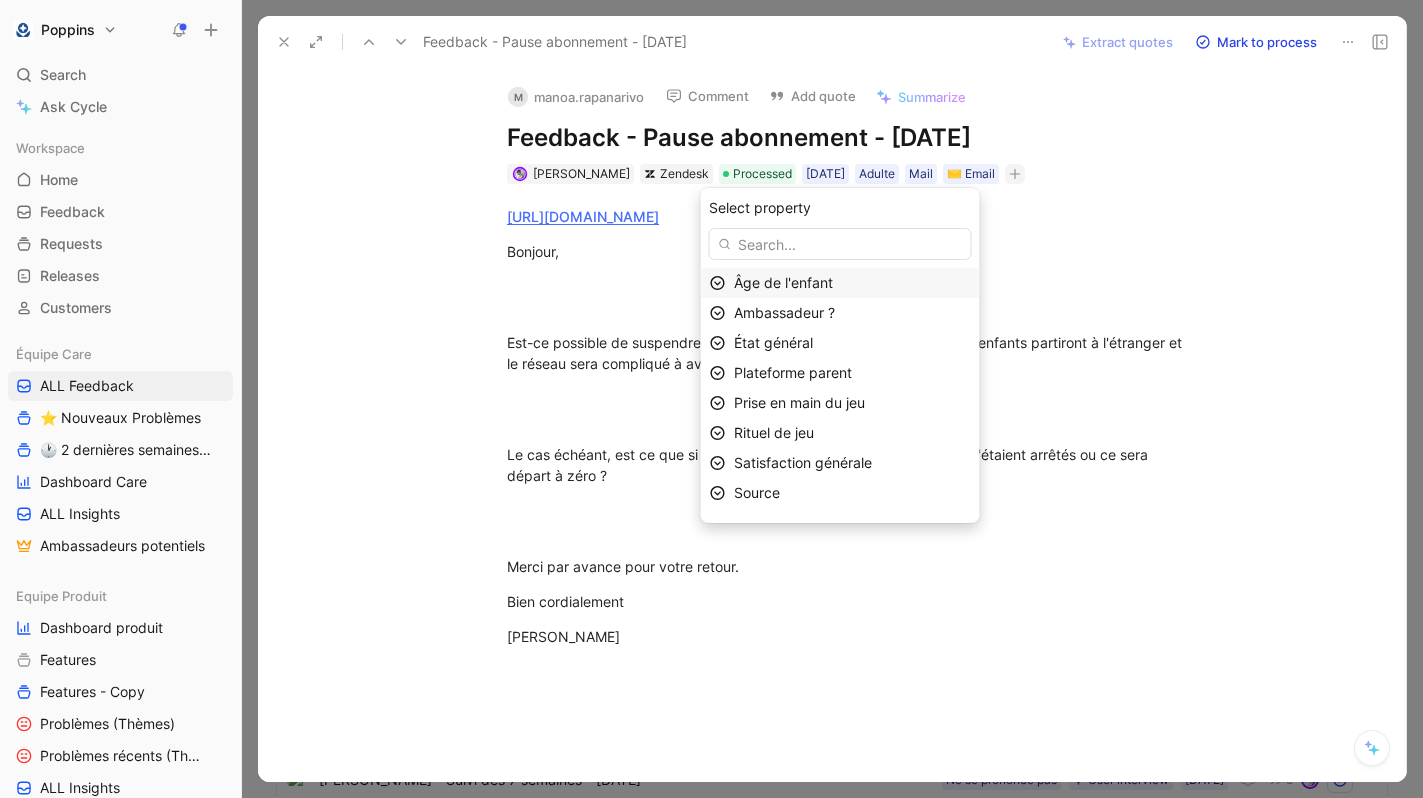 click on "Âge de l'enfant" at bounding box center [783, 282] 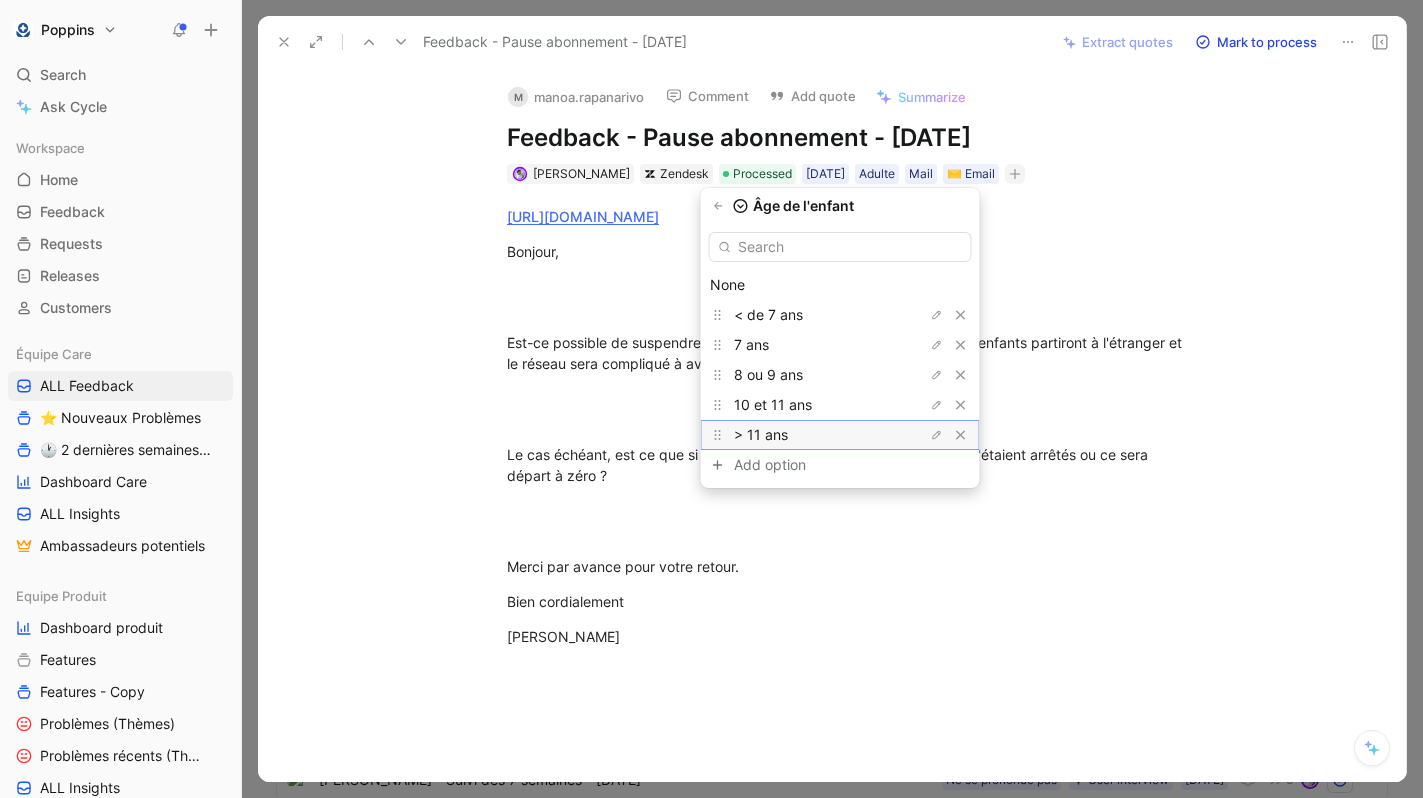 click on "> 11 ans" at bounding box center [809, 435] 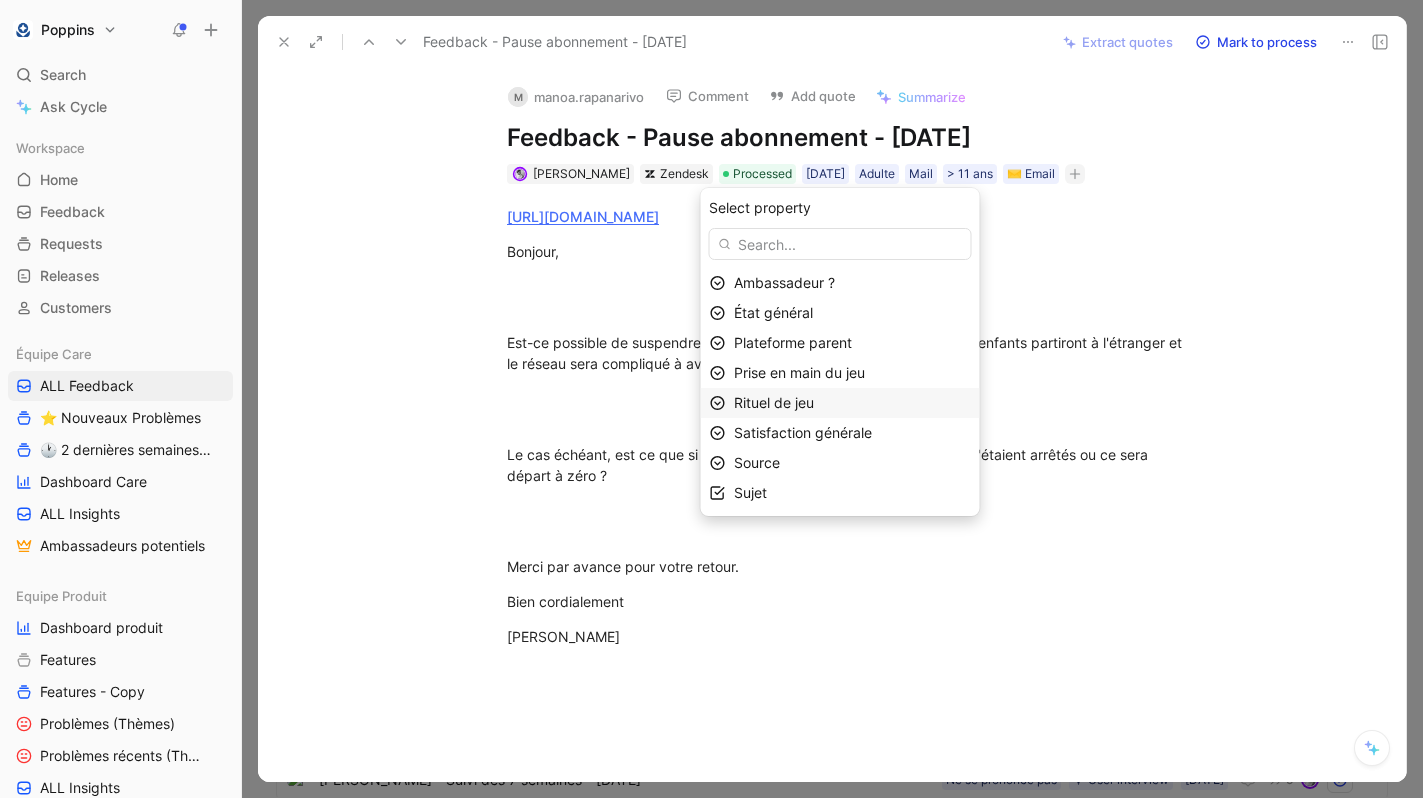 click on "Rituel de jeu" at bounding box center (774, 402) 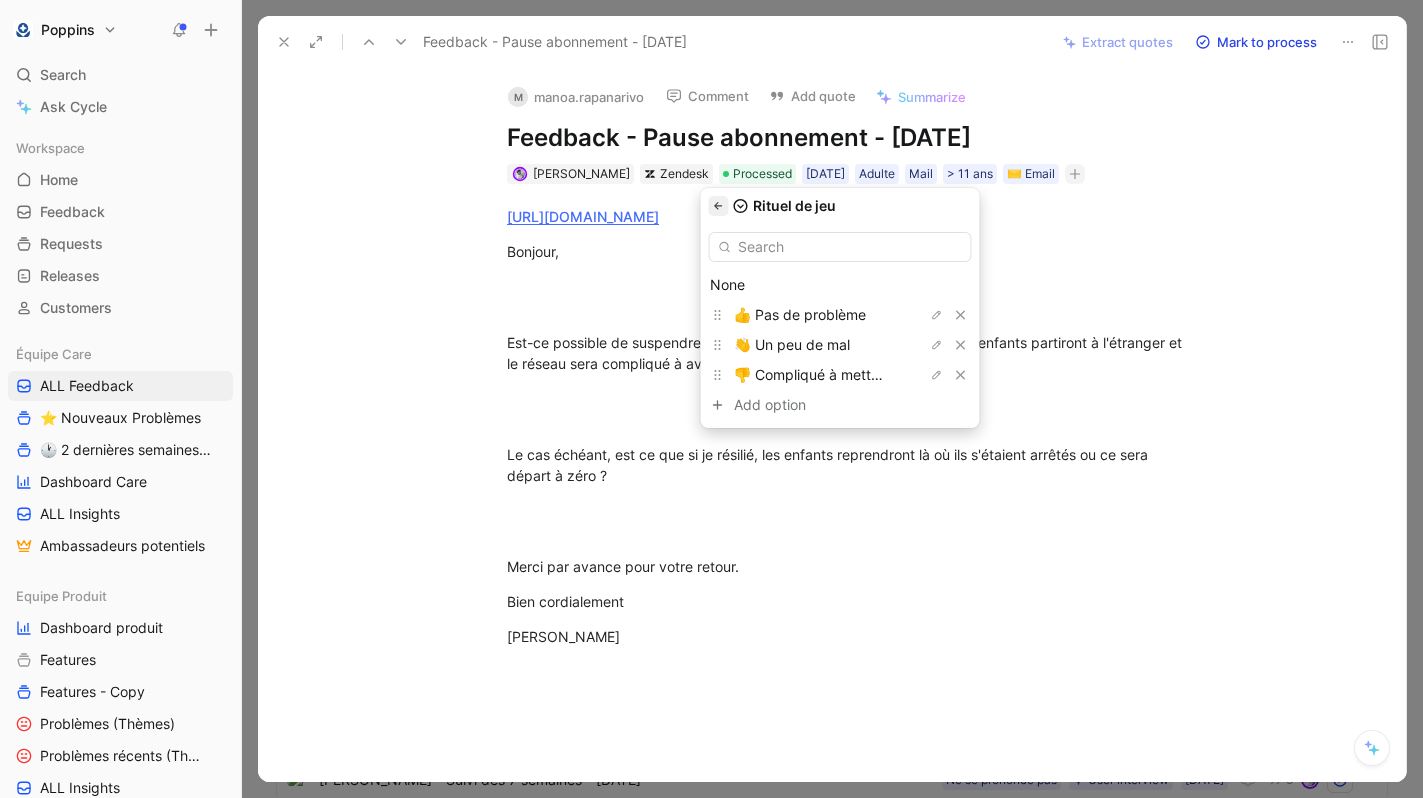 click 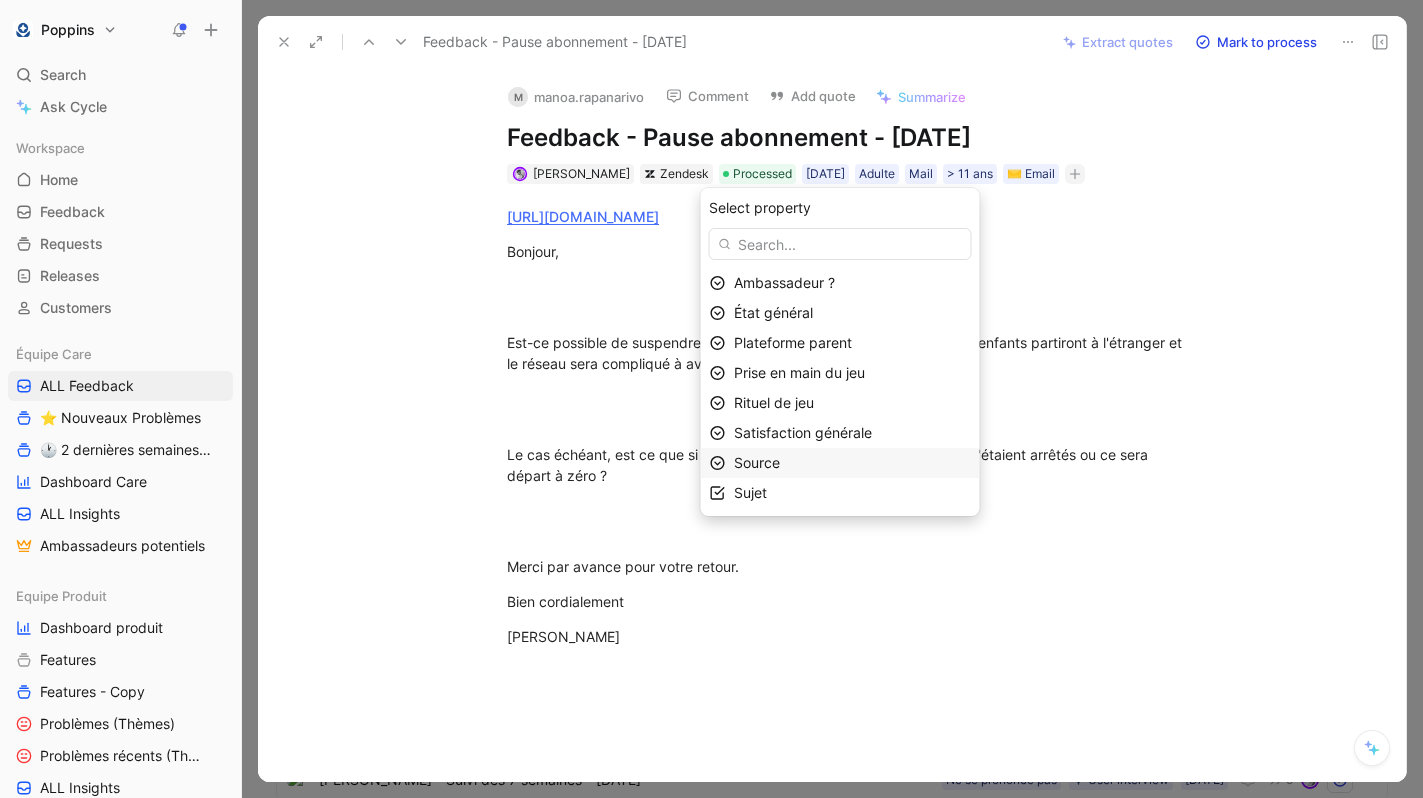 click on "Source" at bounding box center [852, 463] 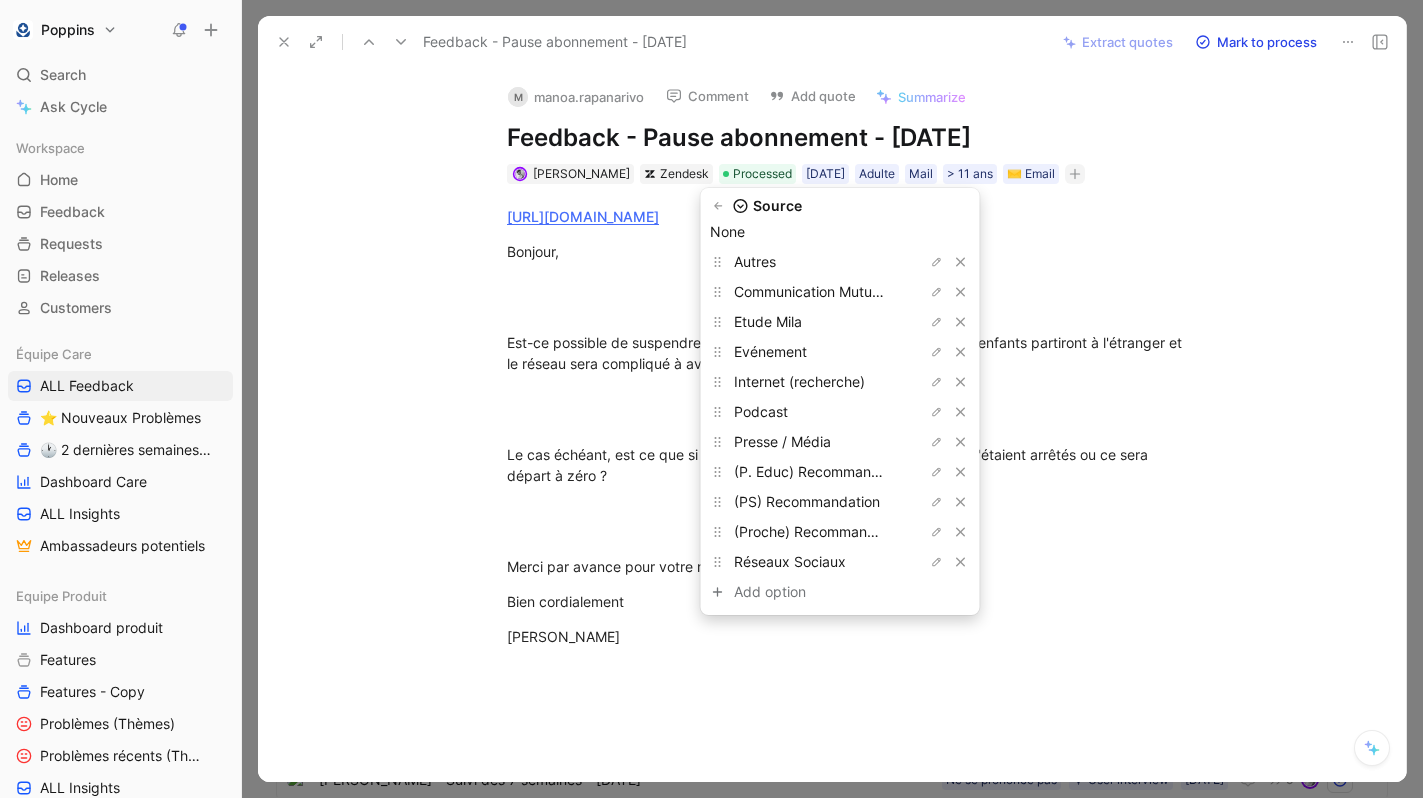 scroll, scrollTop: 0, scrollLeft: 0, axis: both 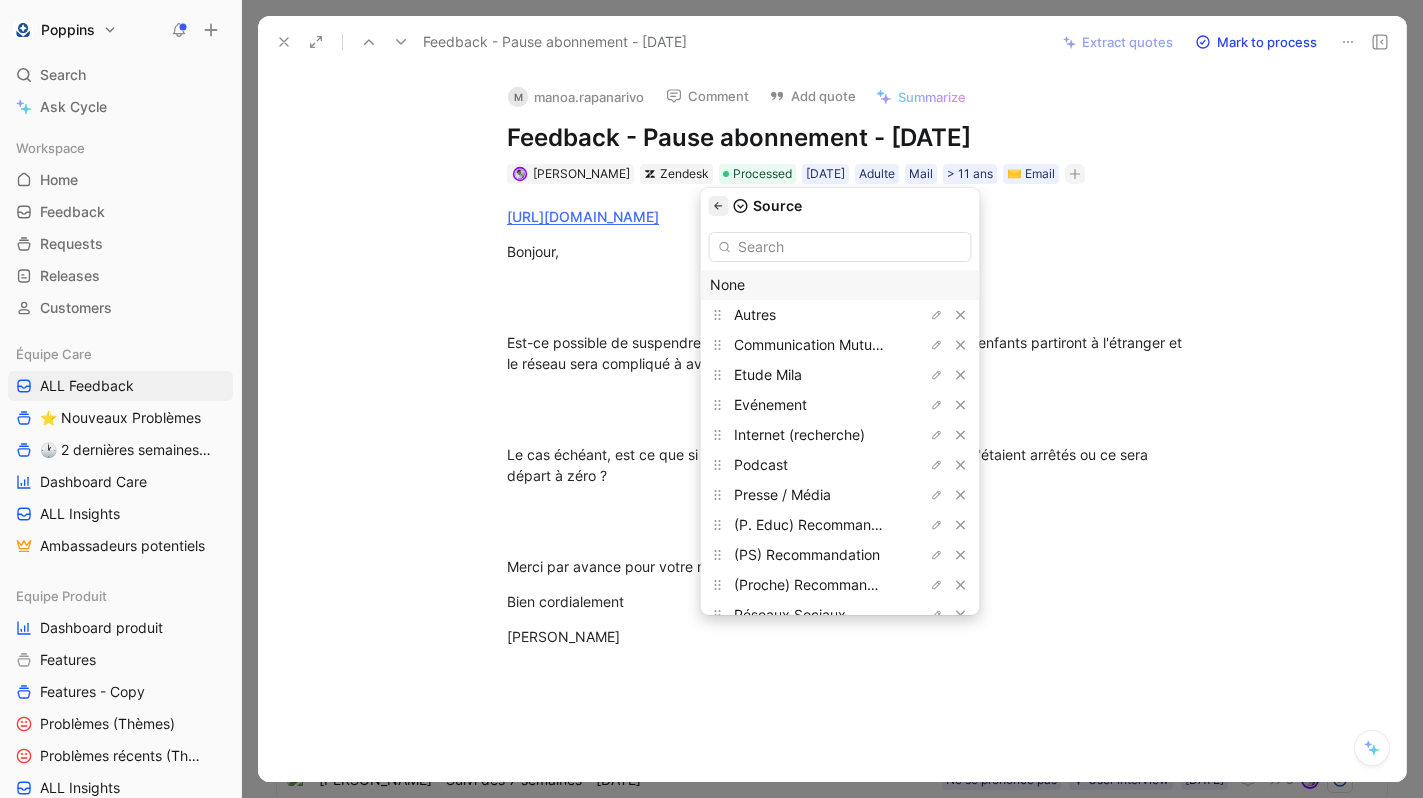 click 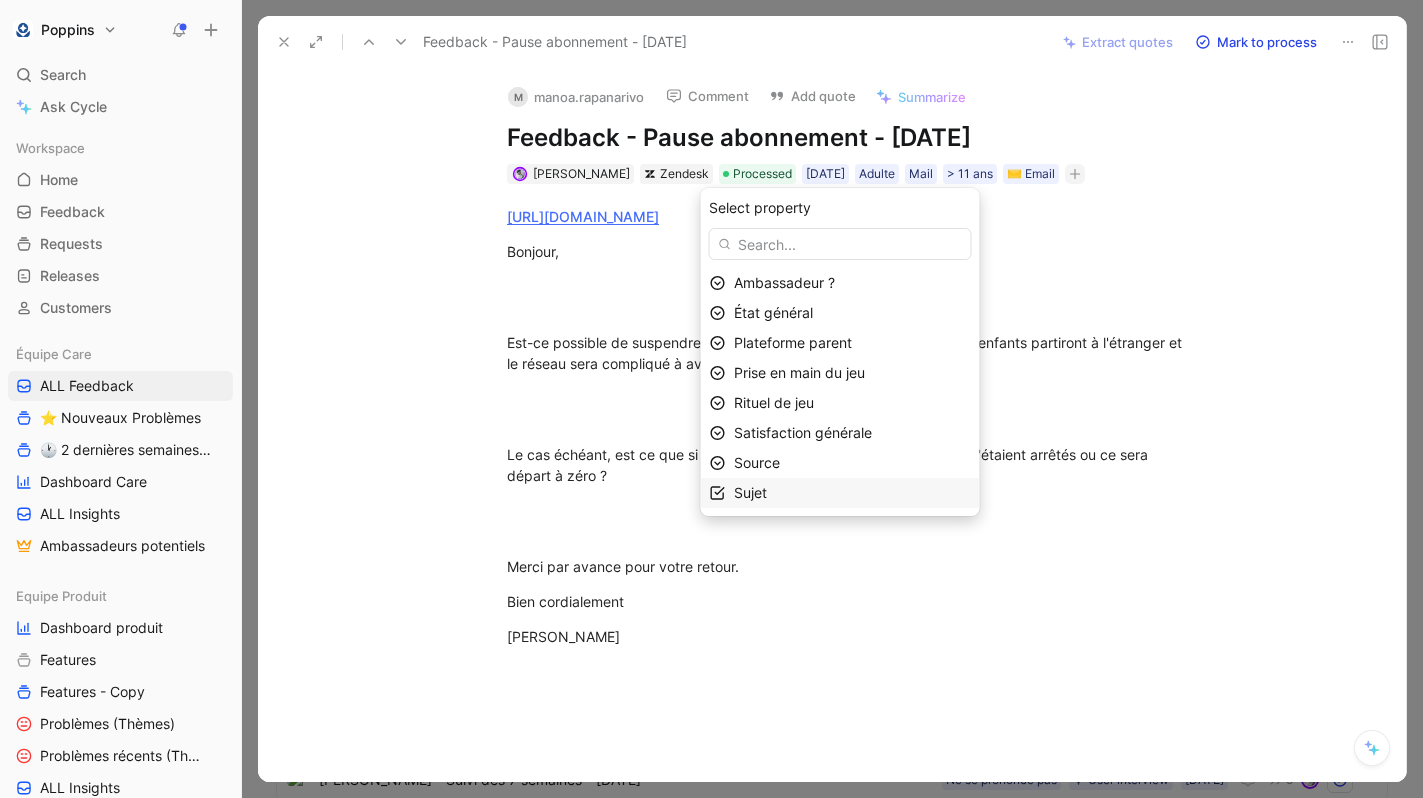 click on "Sujet" at bounding box center (750, 492) 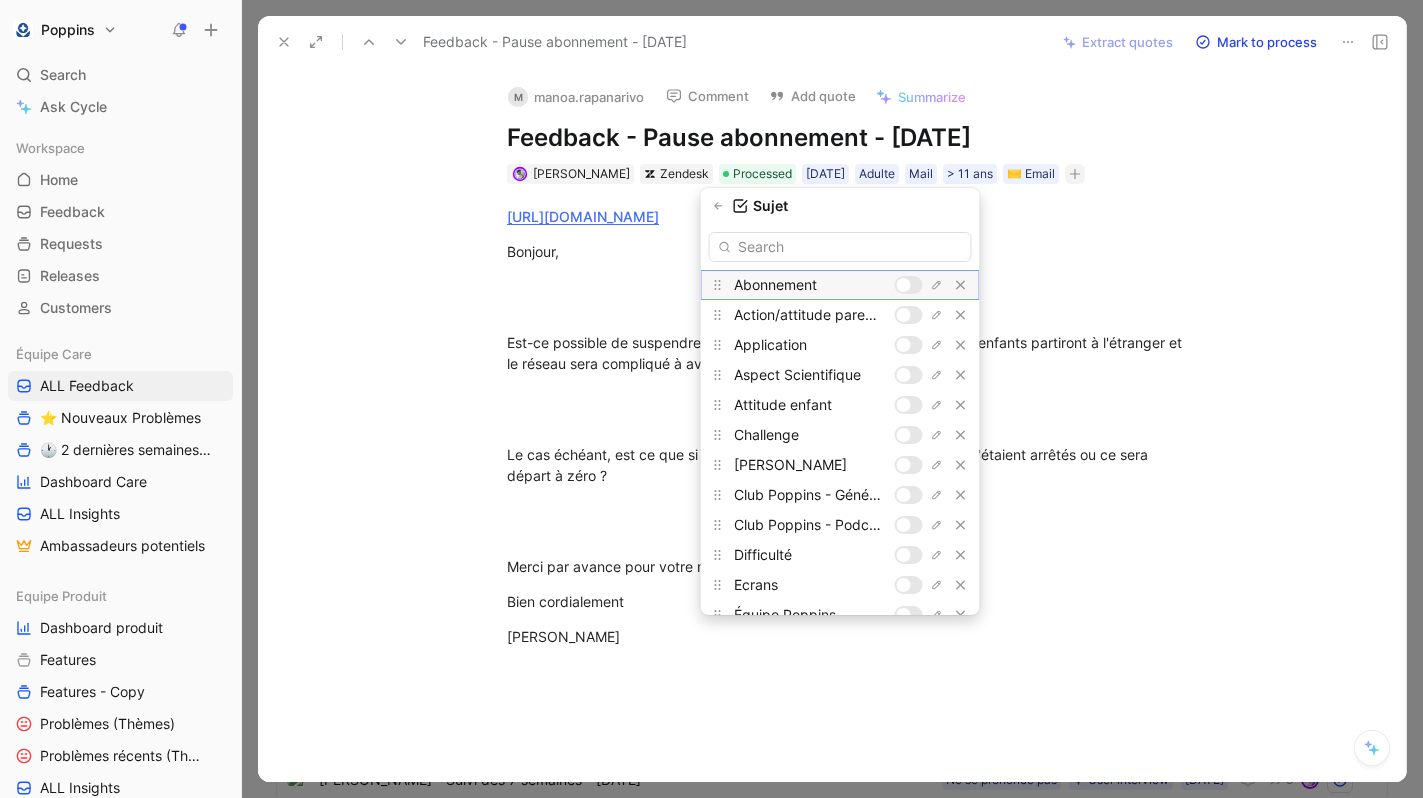 click at bounding box center (904, 285) 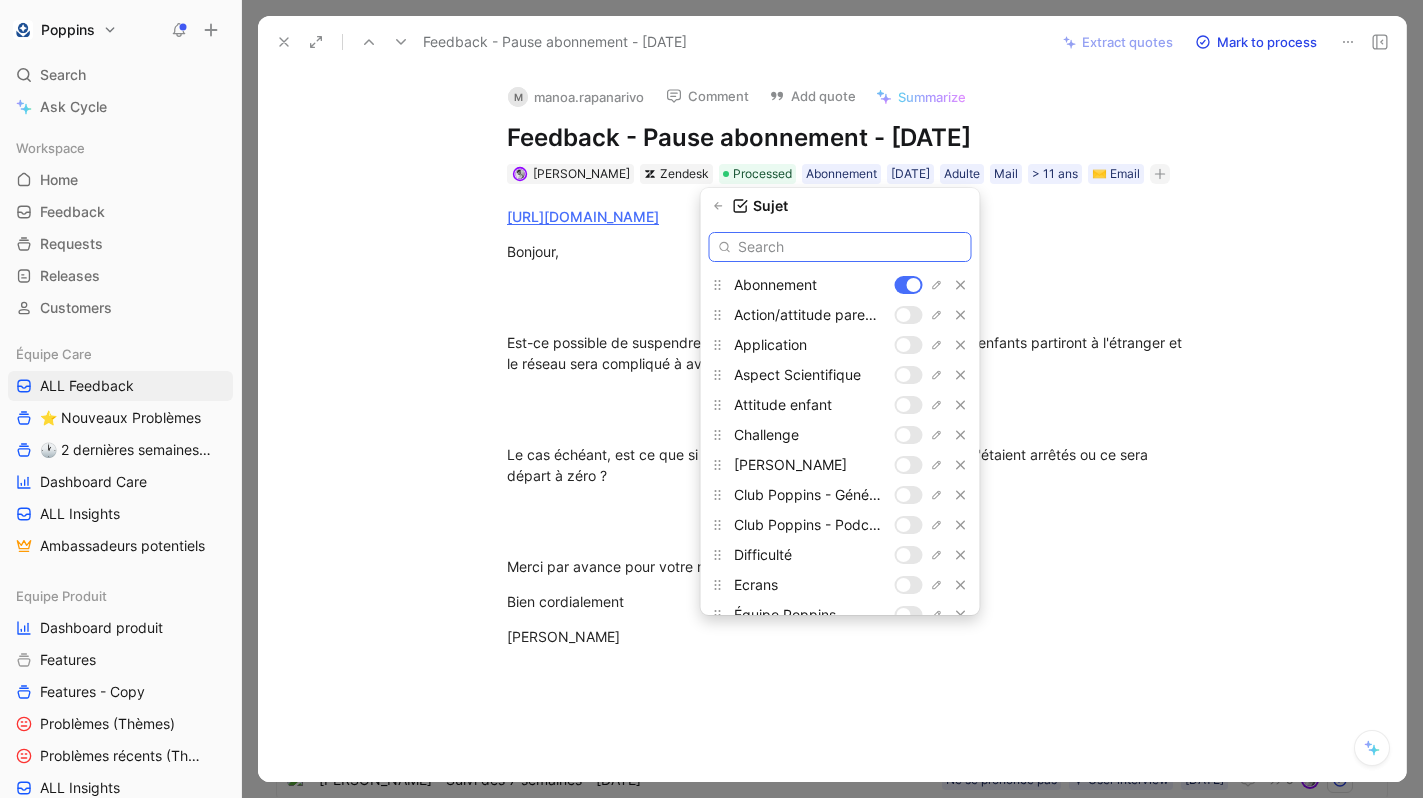 click at bounding box center [840, 247] 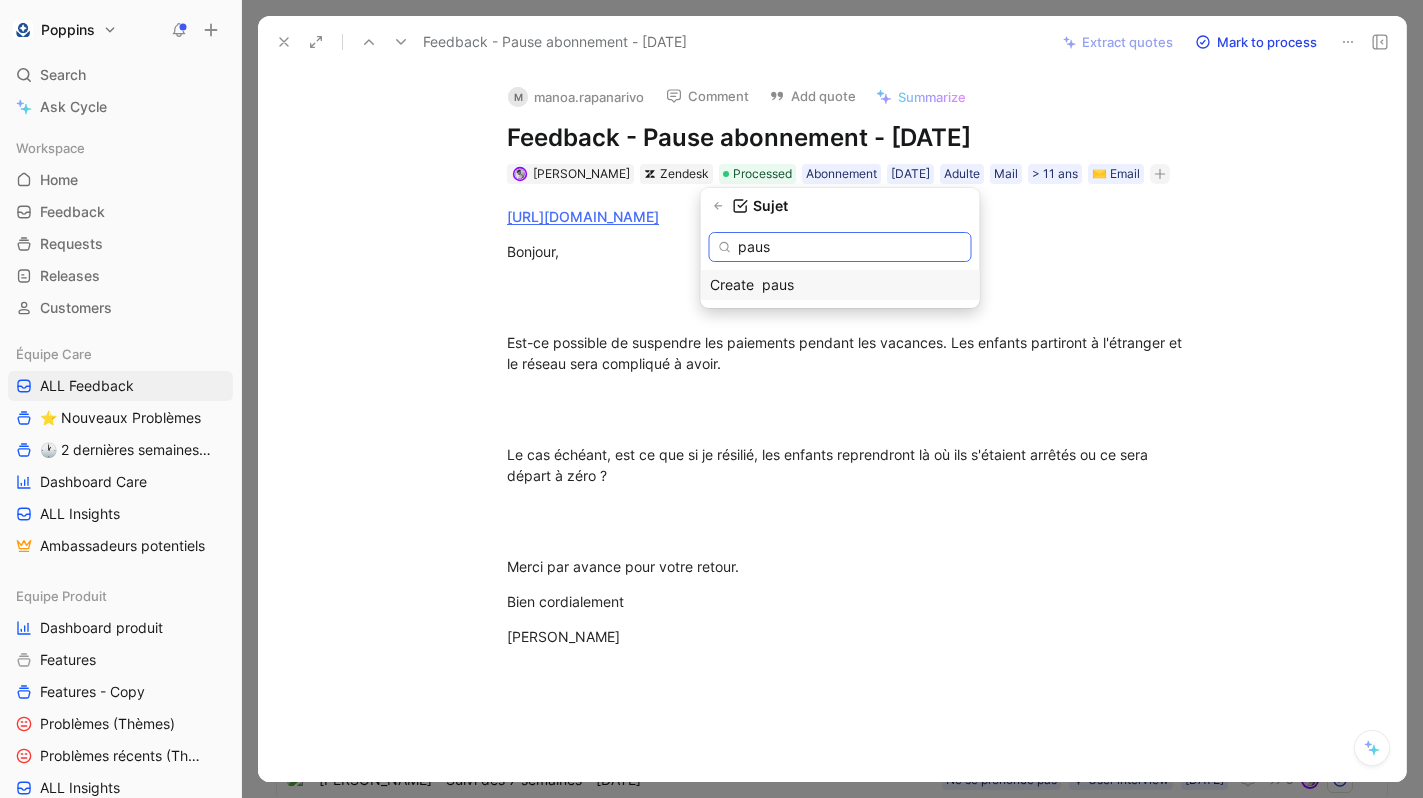 type on "pause" 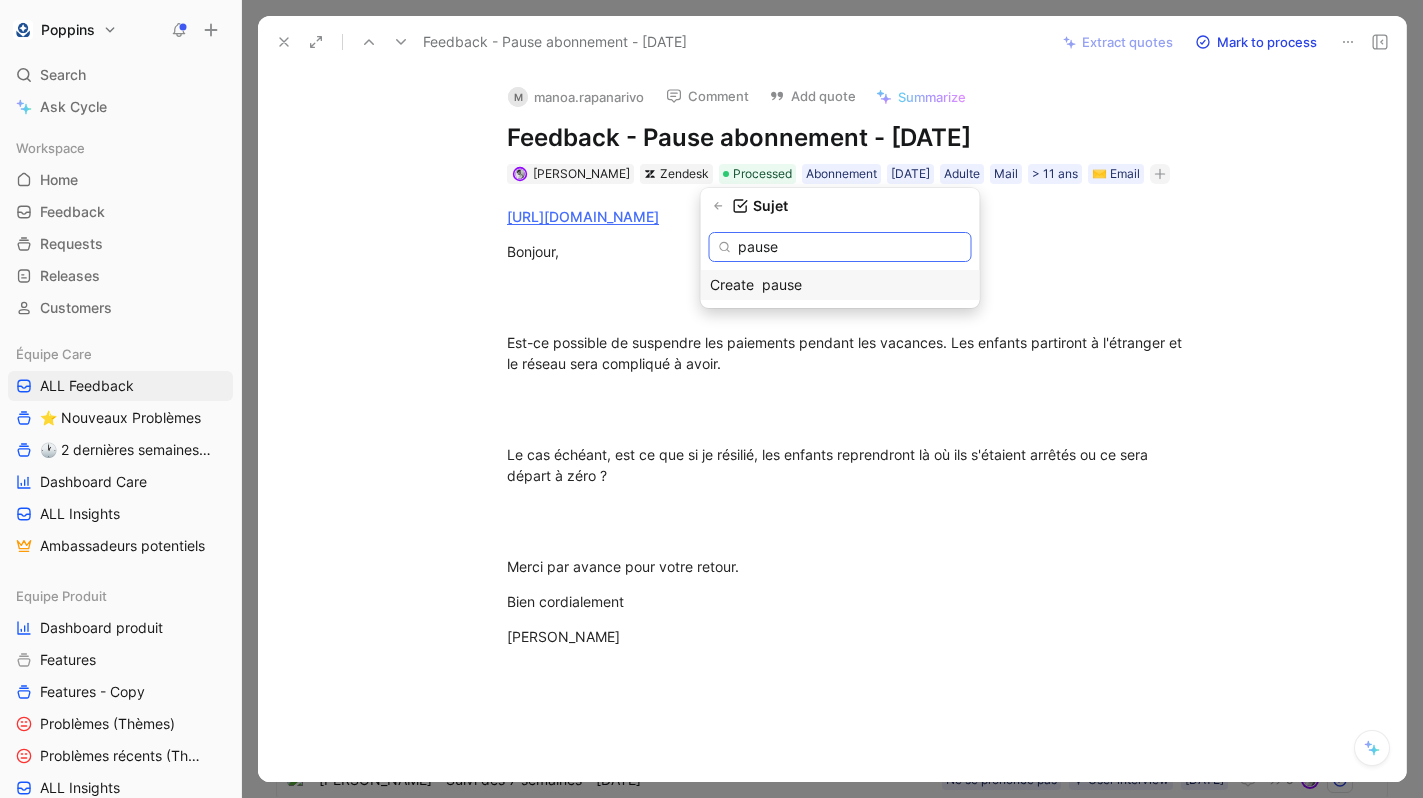 type 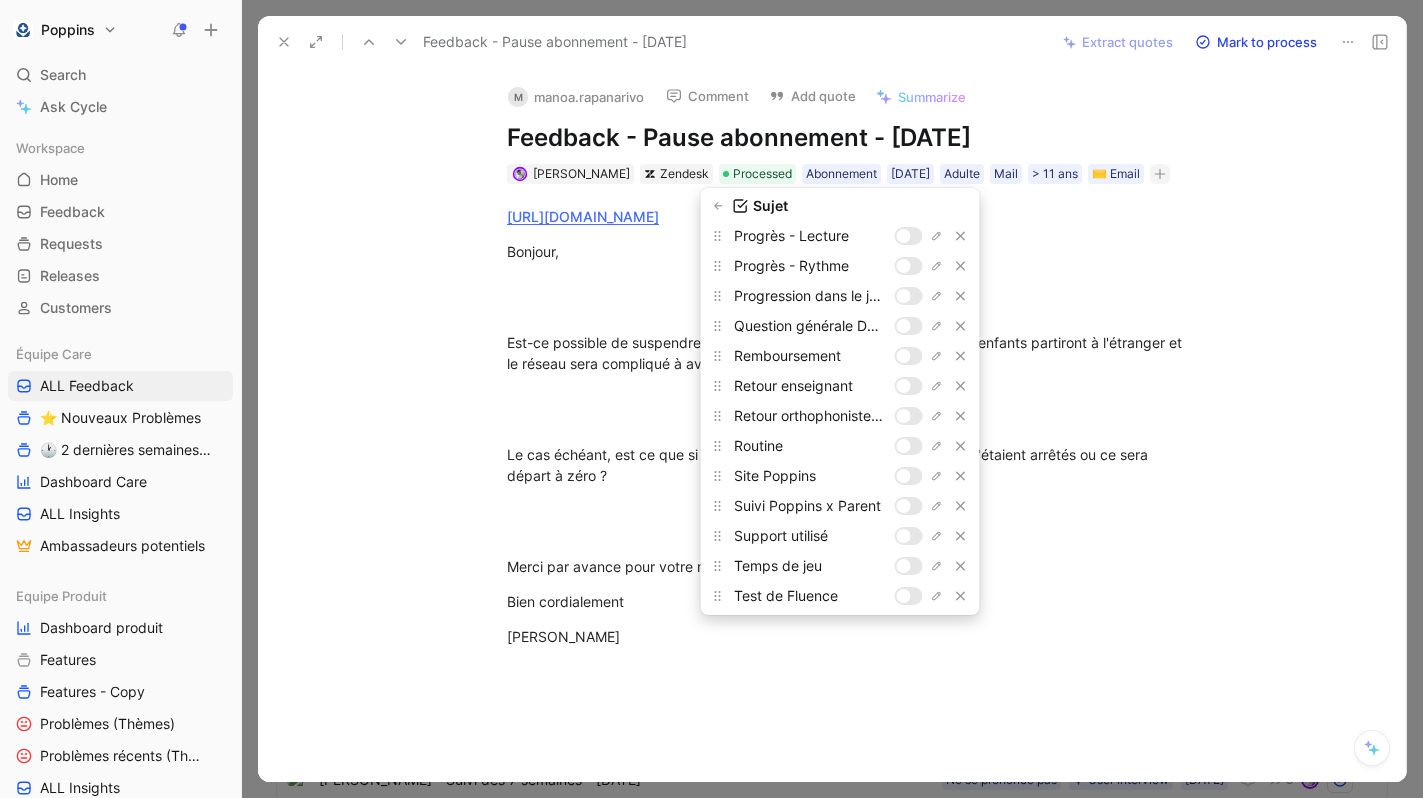 scroll, scrollTop: 1973, scrollLeft: 0, axis: vertical 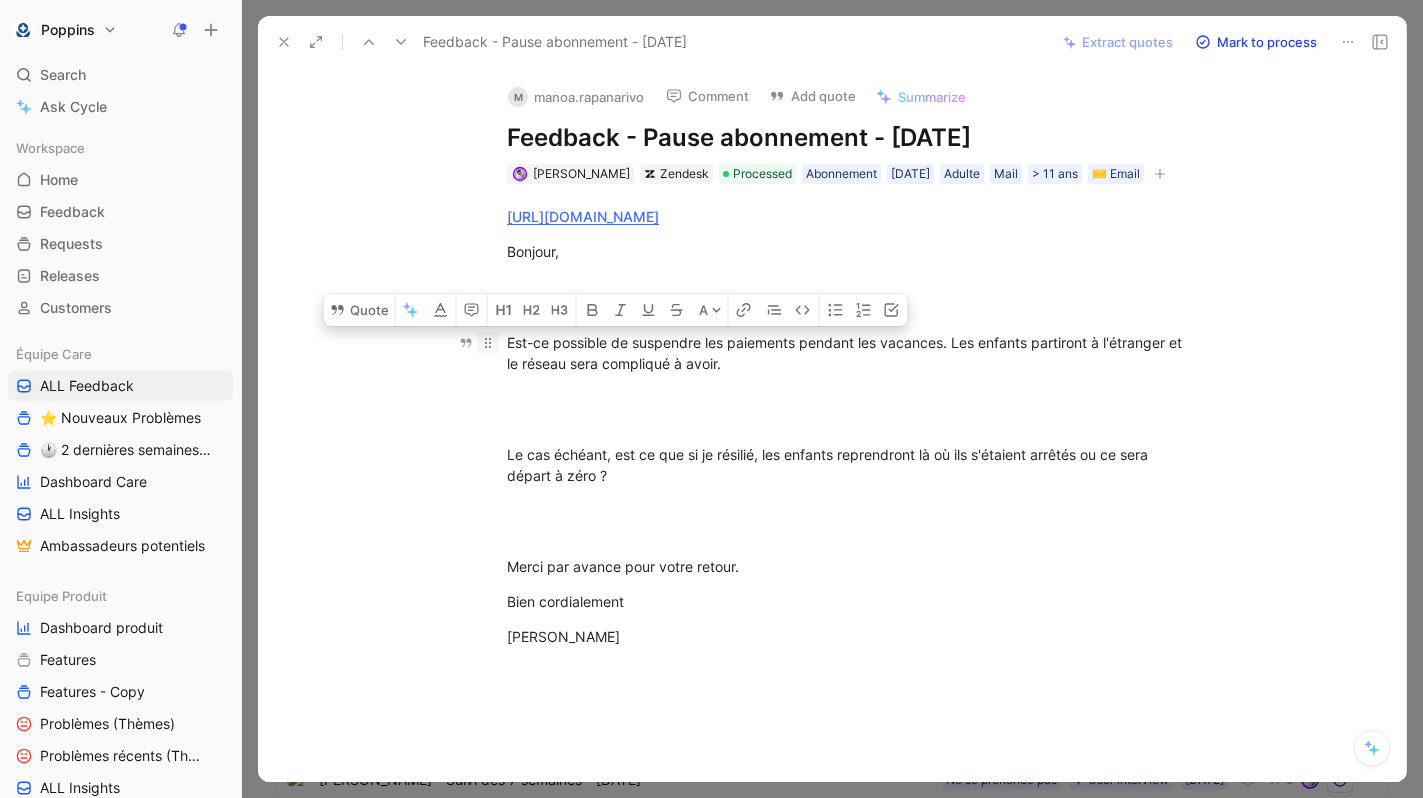drag, startPoint x: 739, startPoint y: 363, endPoint x: 493, endPoint y: 347, distance: 246.51978 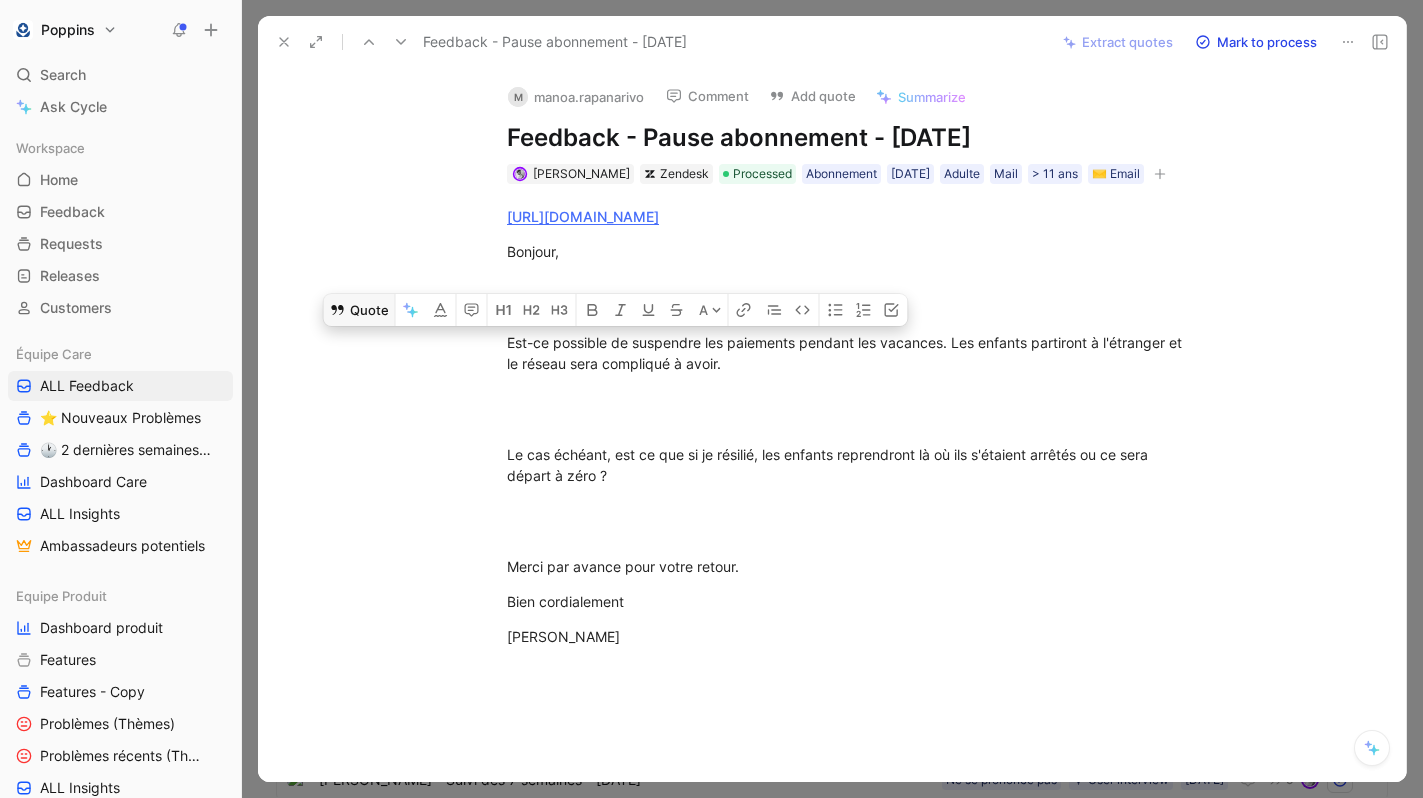 click on "Quote" at bounding box center [359, 310] 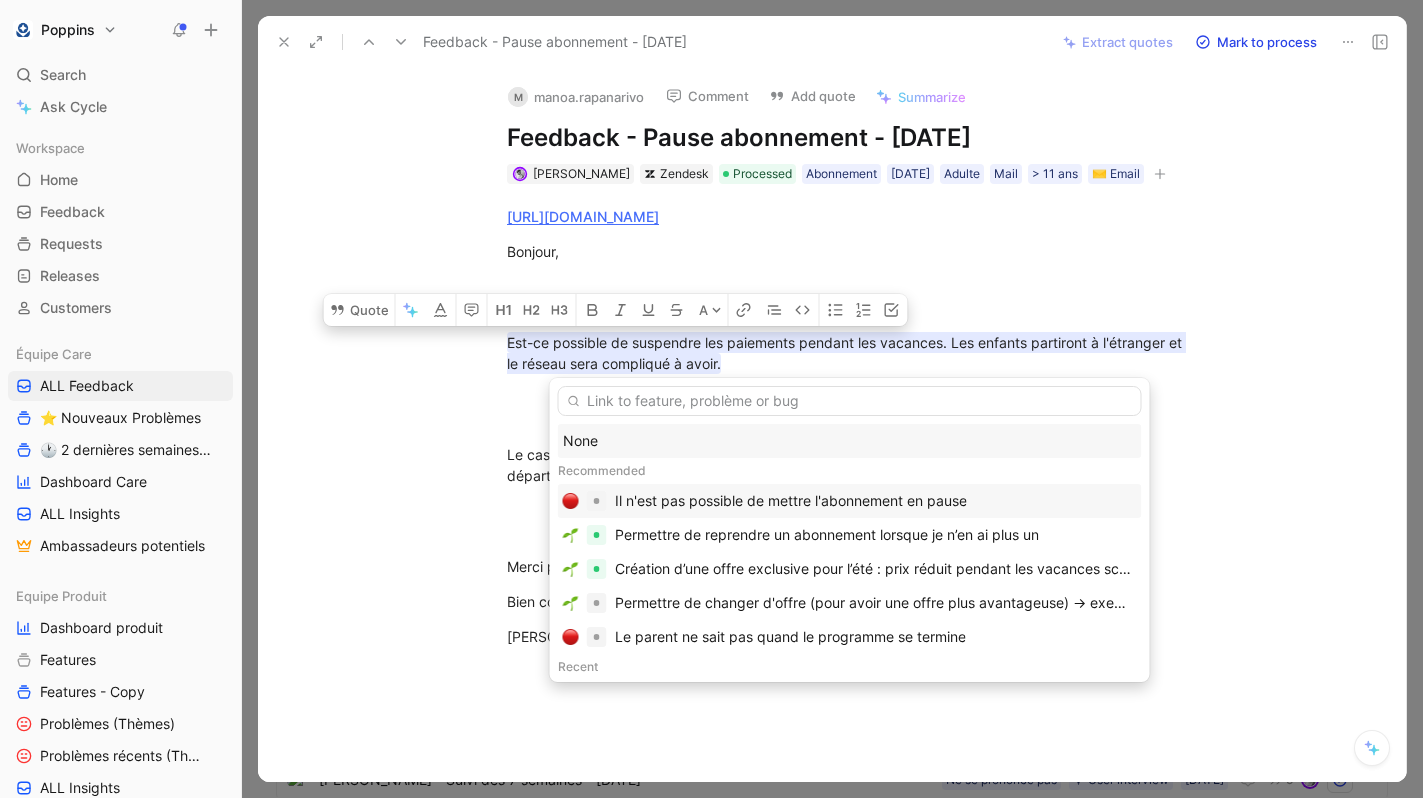 click on "Il n'est pas possible de mettre l'abonnement en pause" at bounding box center [791, 501] 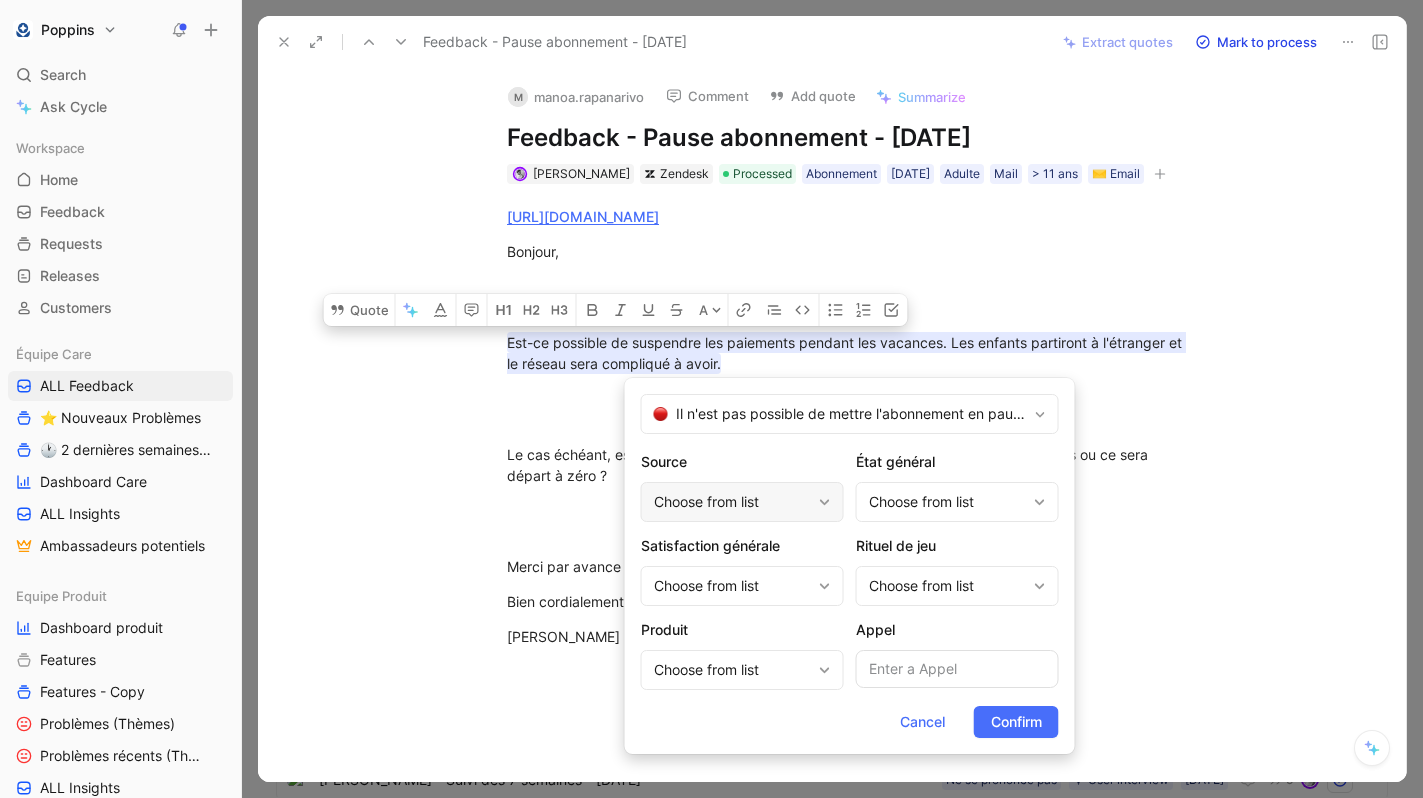 click on "Choose from list" at bounding box center [732, 502] 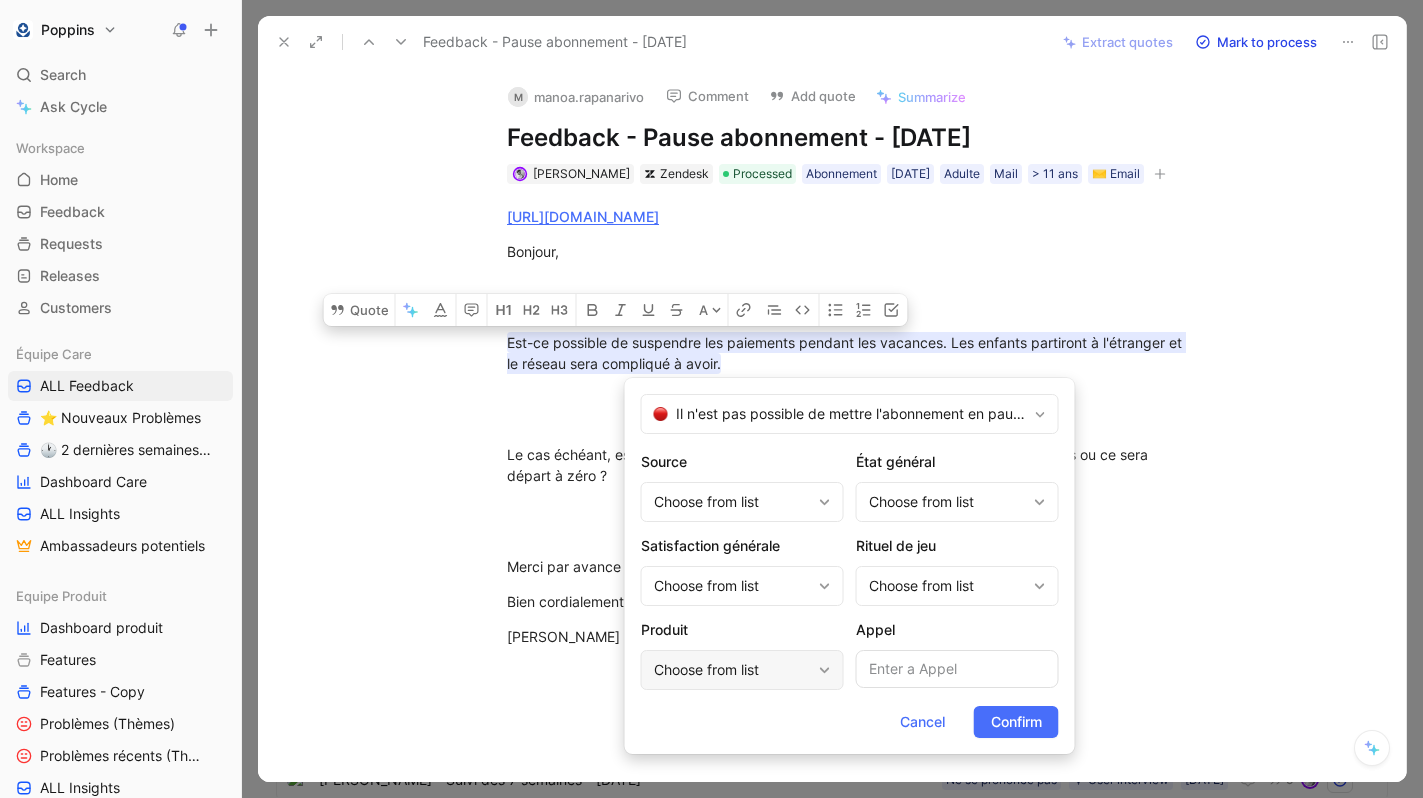 click on "Choose from list" at bounding box center [732, 670] 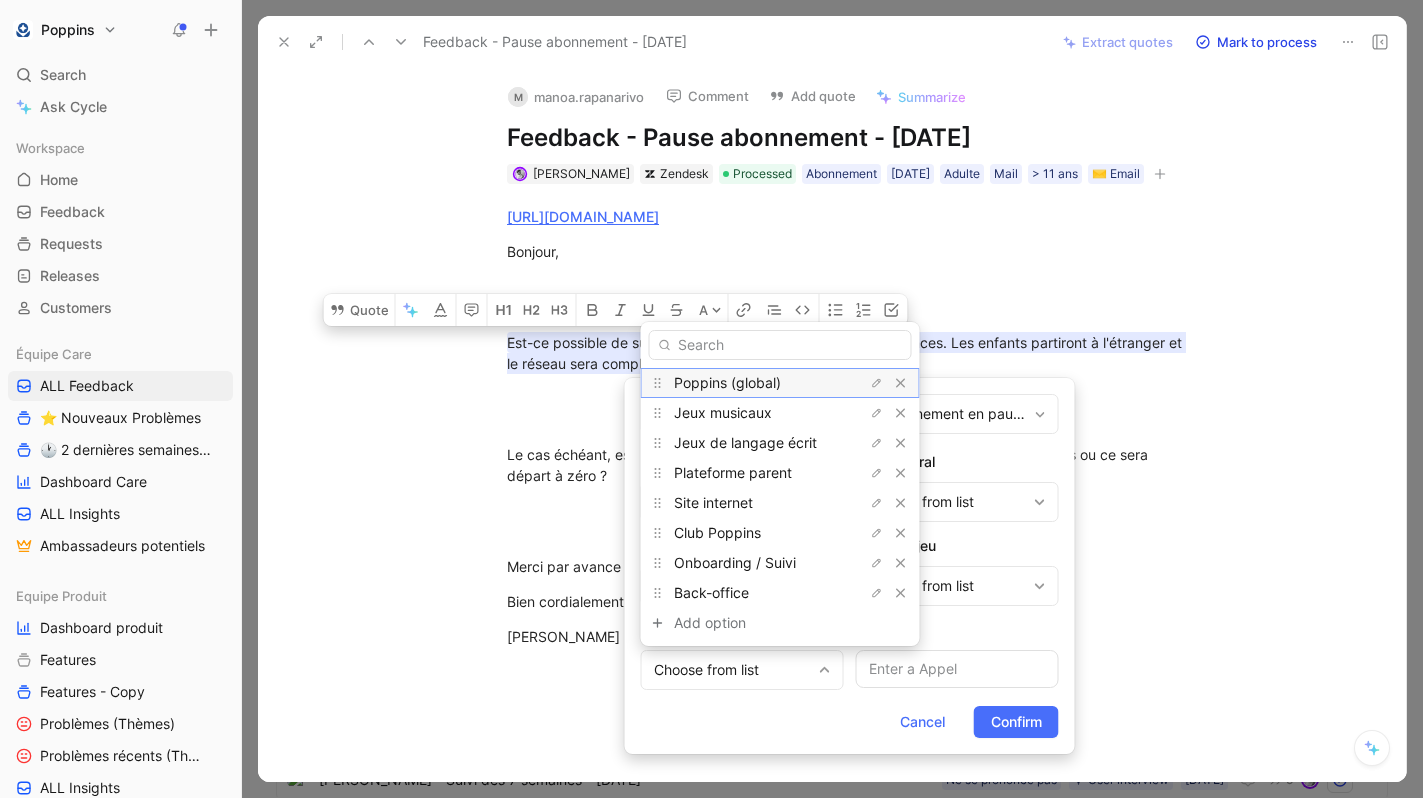 click on "Poppins (global)" at bounding box center [727, 382] 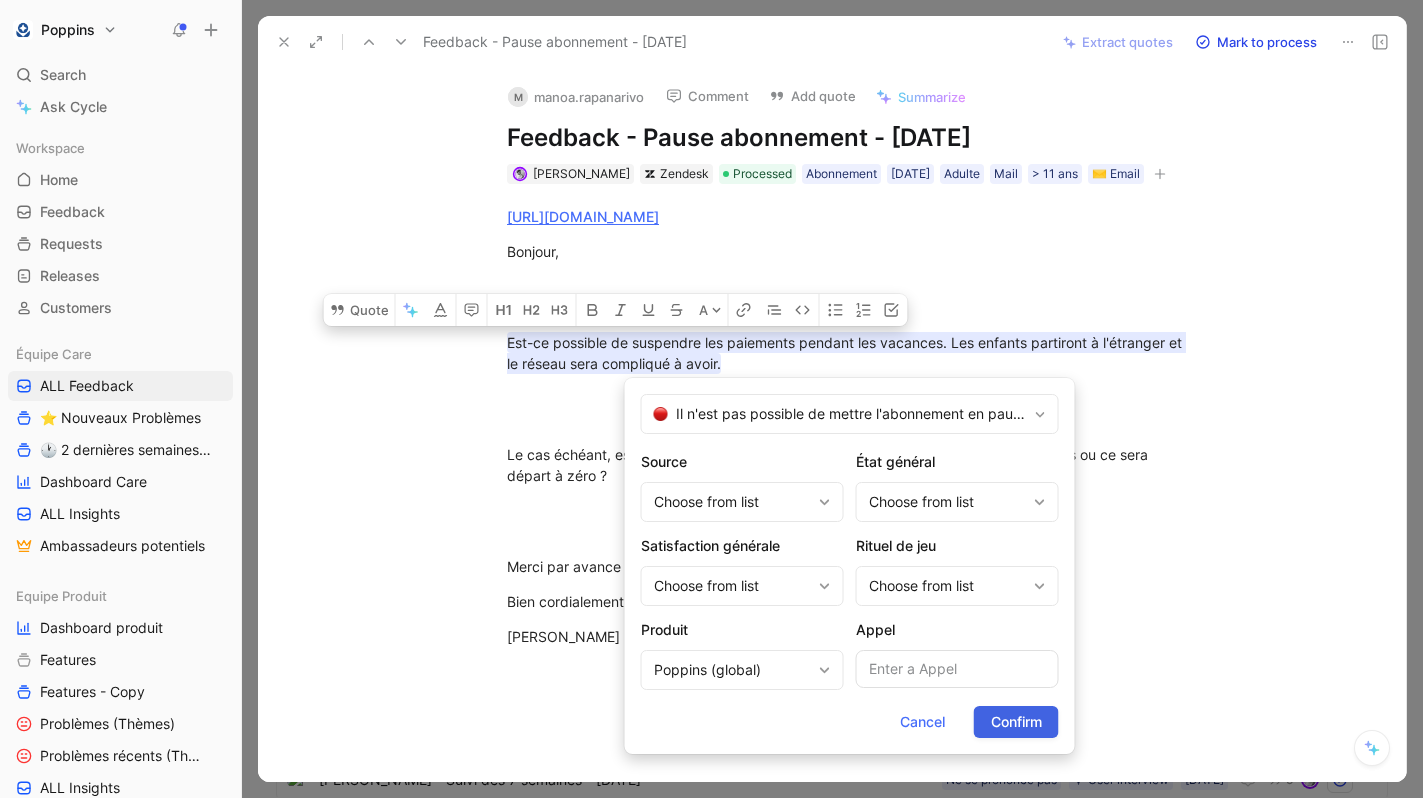click on "Confirm" at bounding box center [1016, 722] 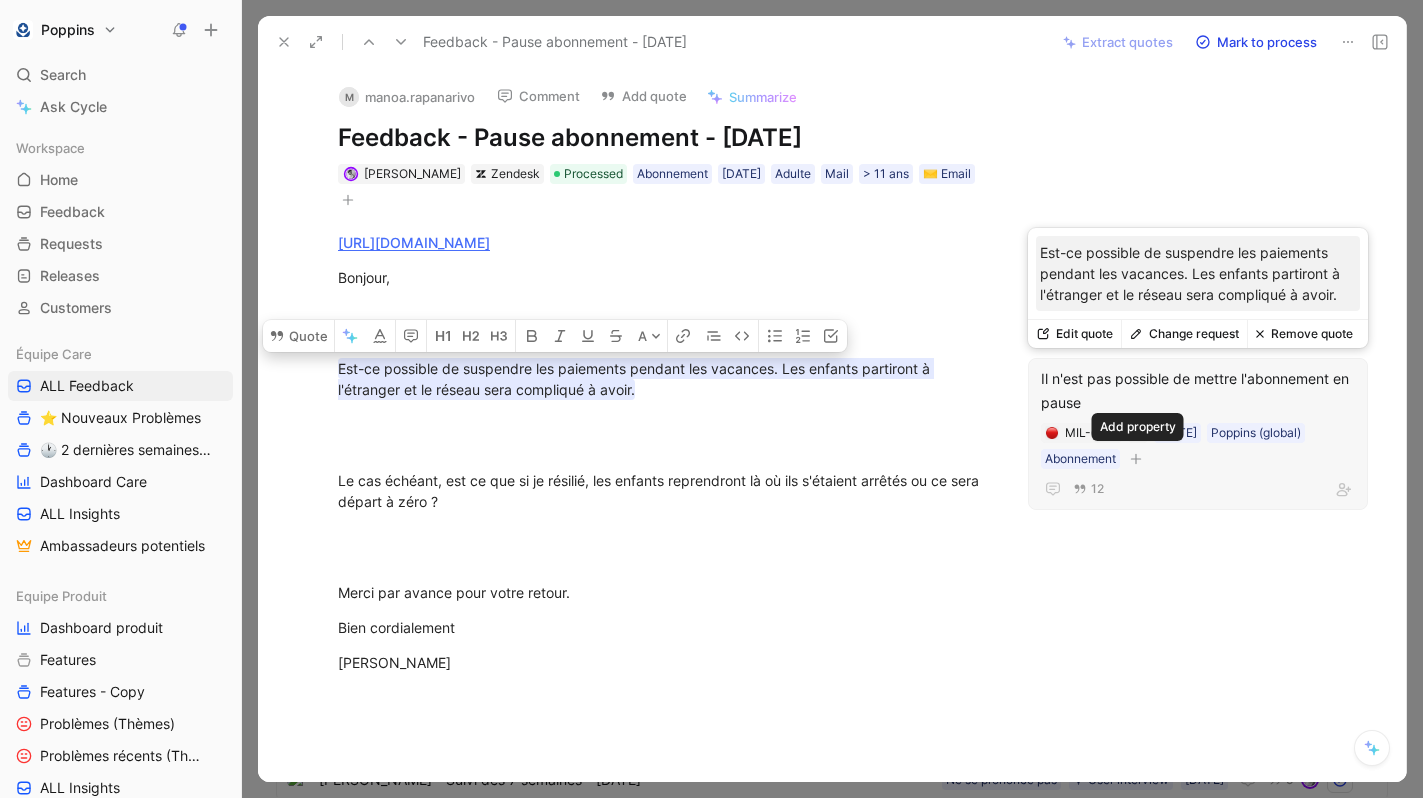 click 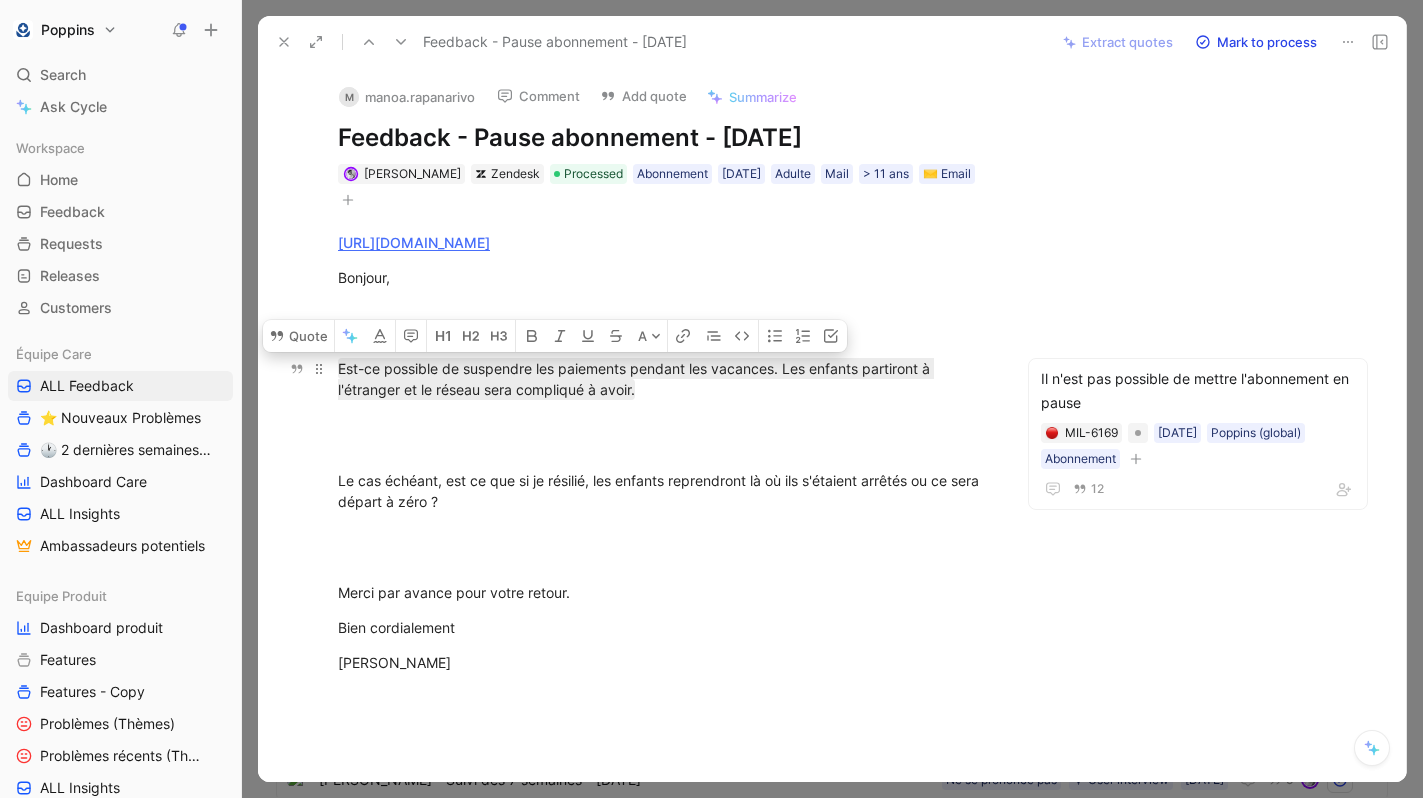 click on "Est-ce possible de suspendre les paiements pendant les vacances. Les enfants partiront à l'étranger et le réseau sera compliqué à avoir." at bounding box center (664, 379) 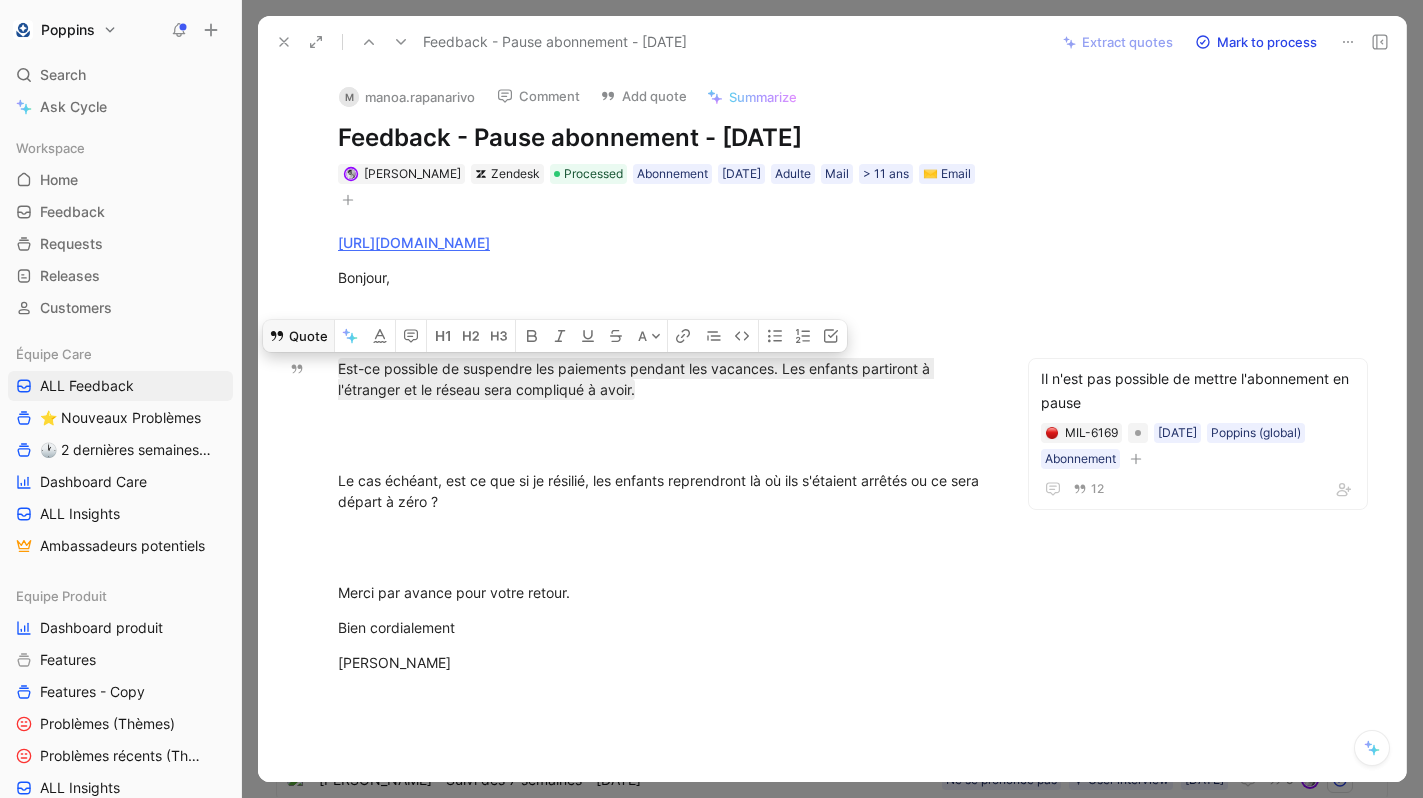 click on "Quote" at bounding box center [298, 336] 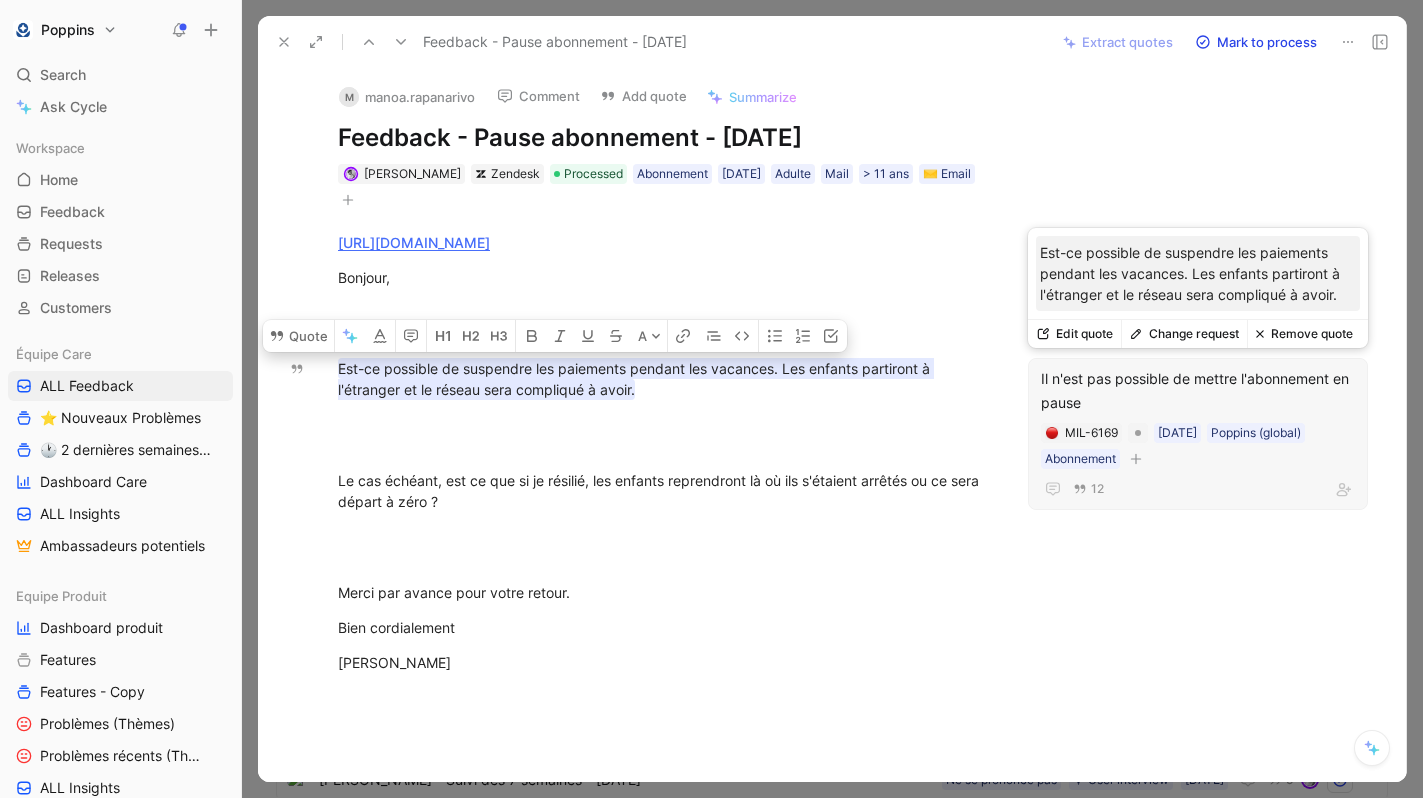 click on "Edit quote" at bounding box center (1074, 334) 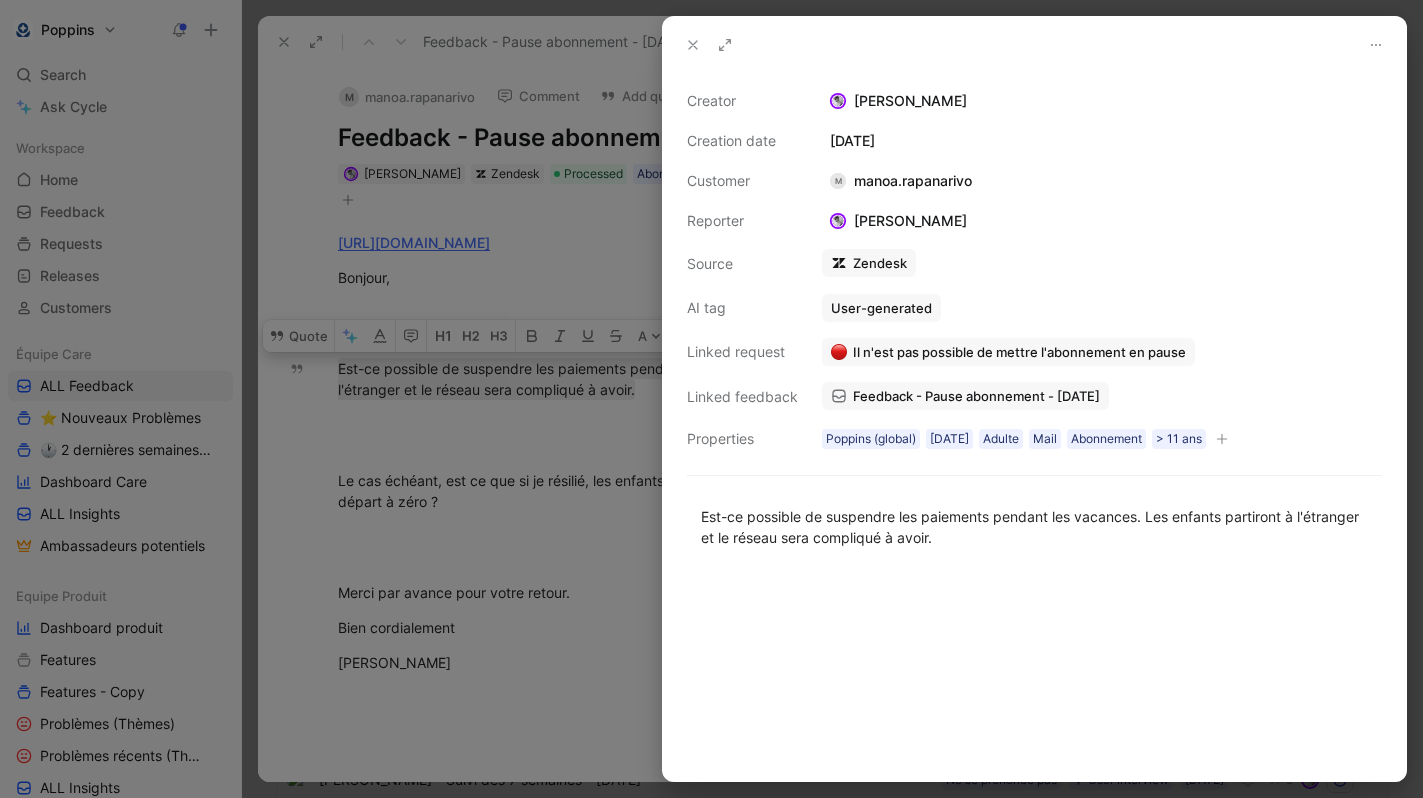 click 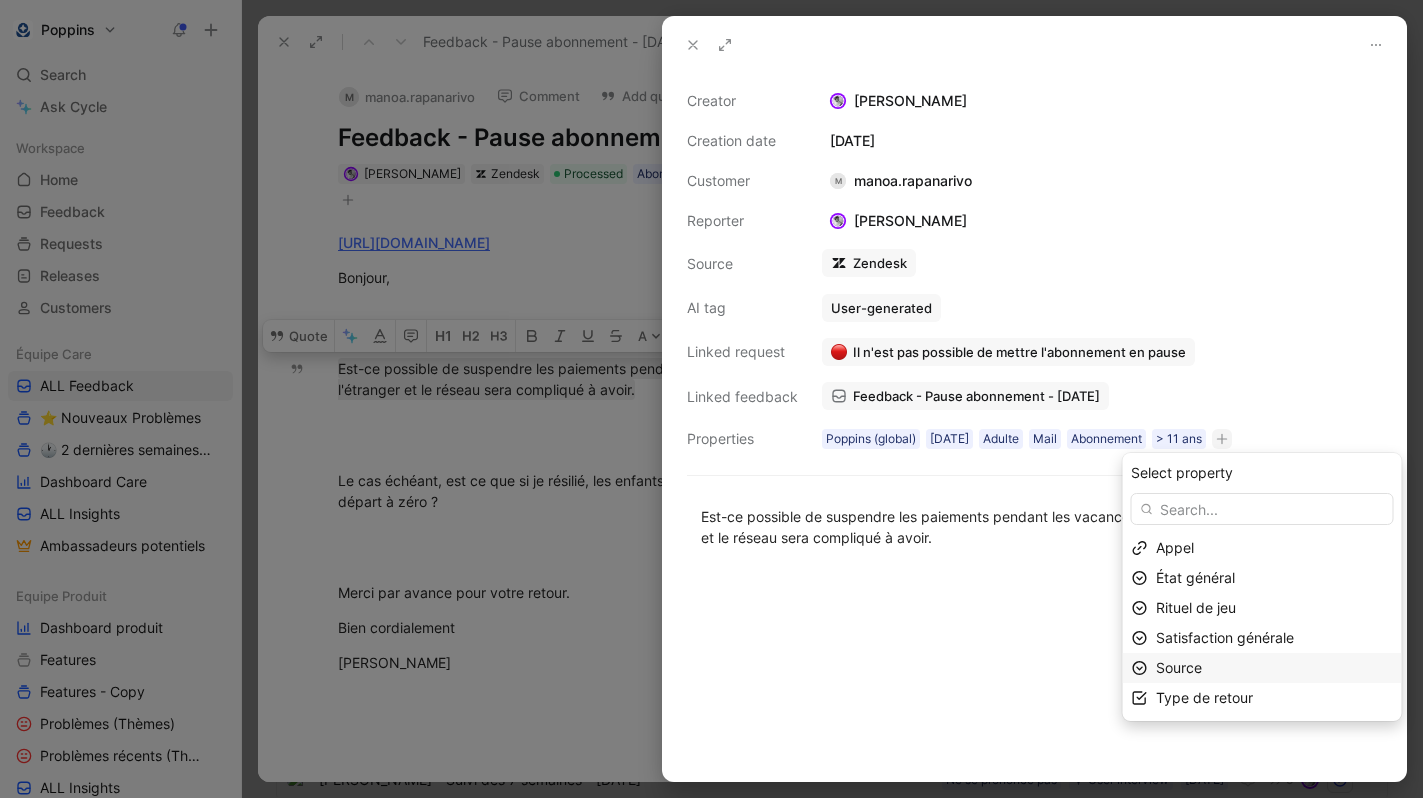 click on "Source" at bounding box center [1179, 667] 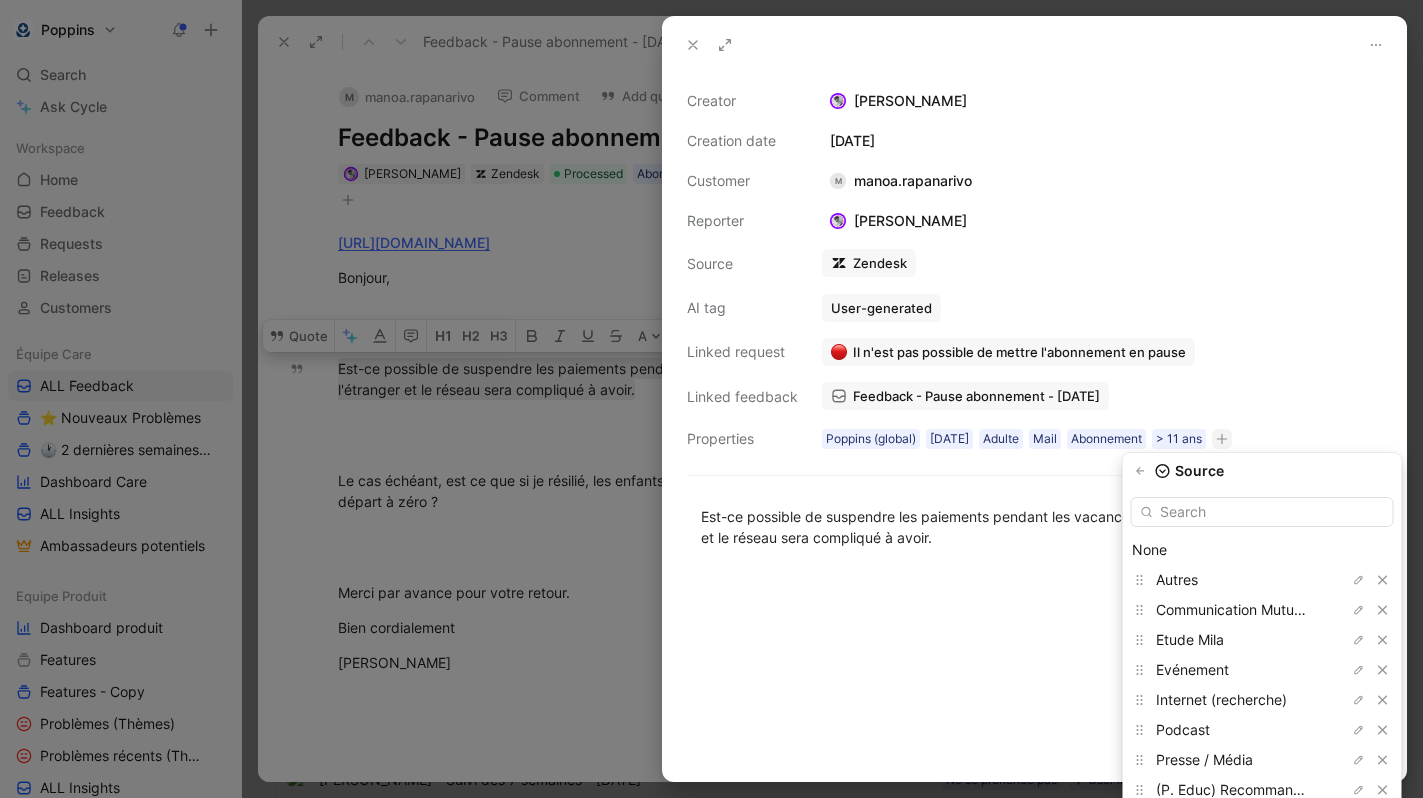 scroll, scrollTop: 53, scrollLeft: 0, axis: vertical 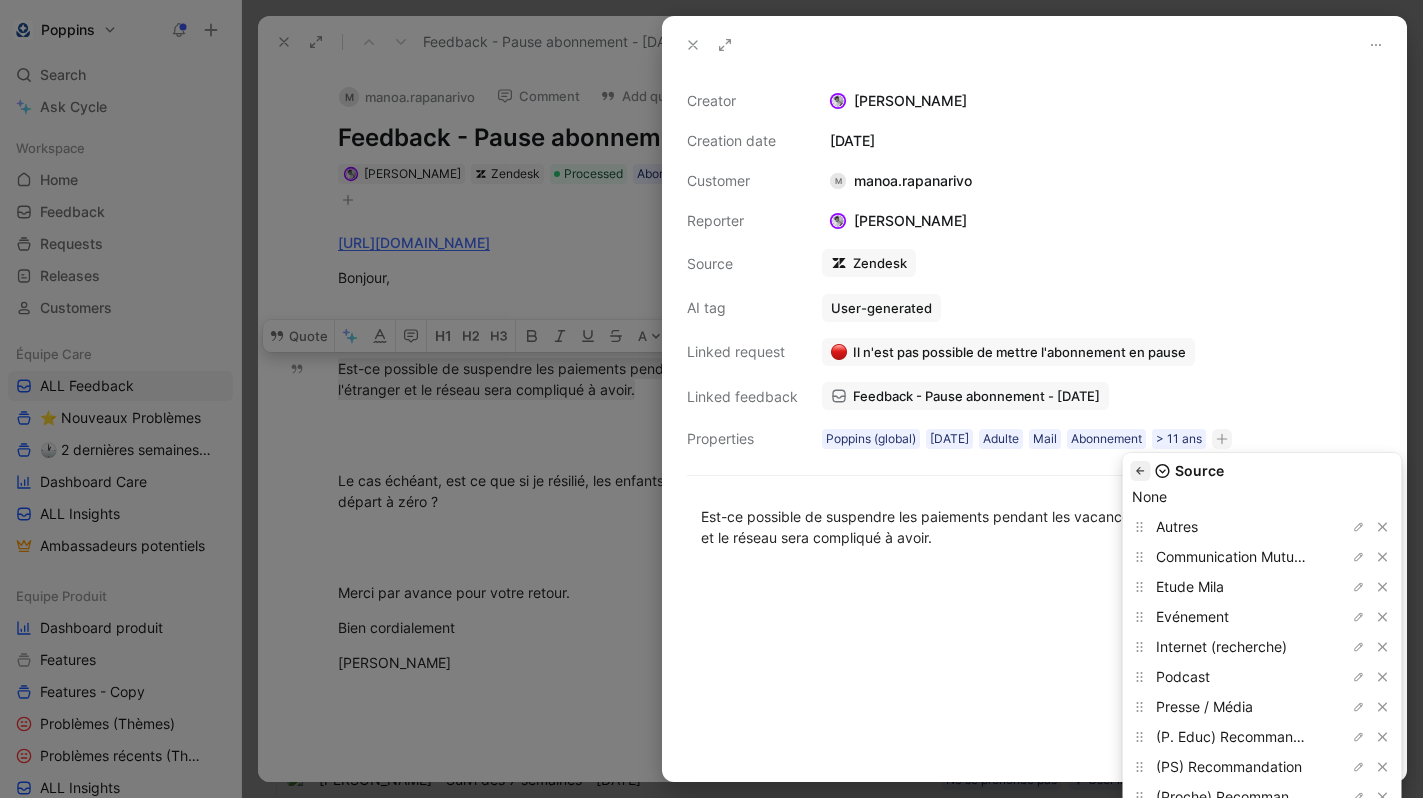 click 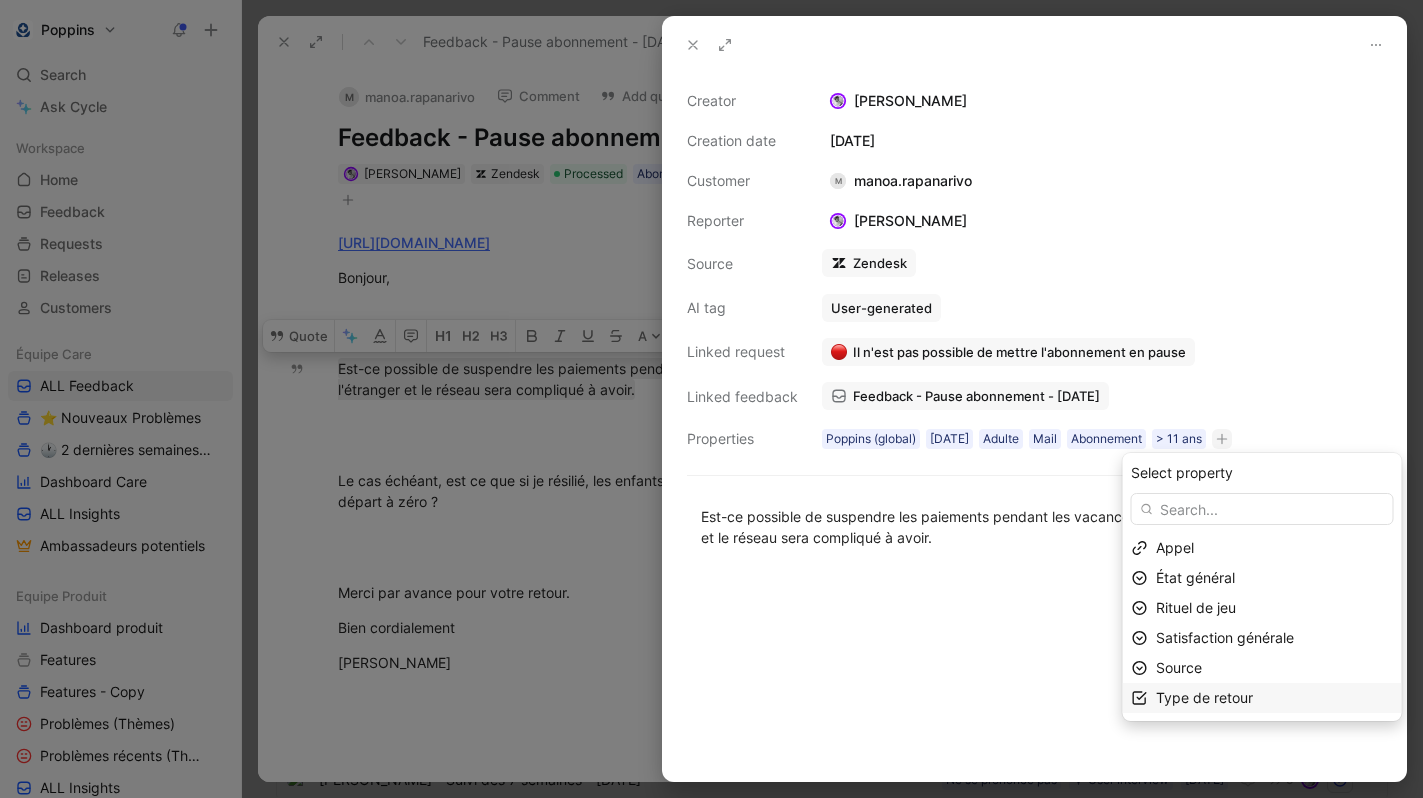 click on "Type de retour" at bounding box center (1204, 697) 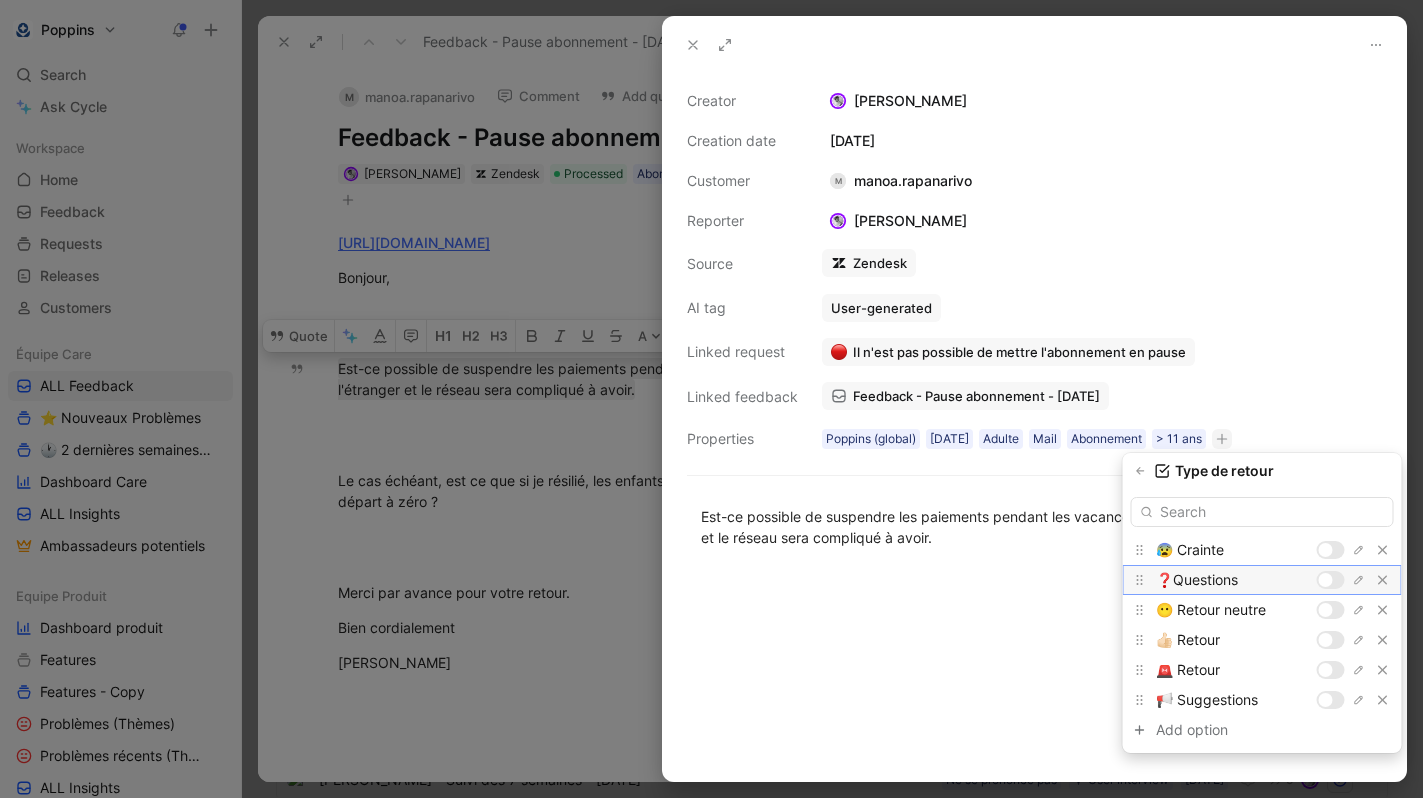 click at bounding box center [1326, 580] 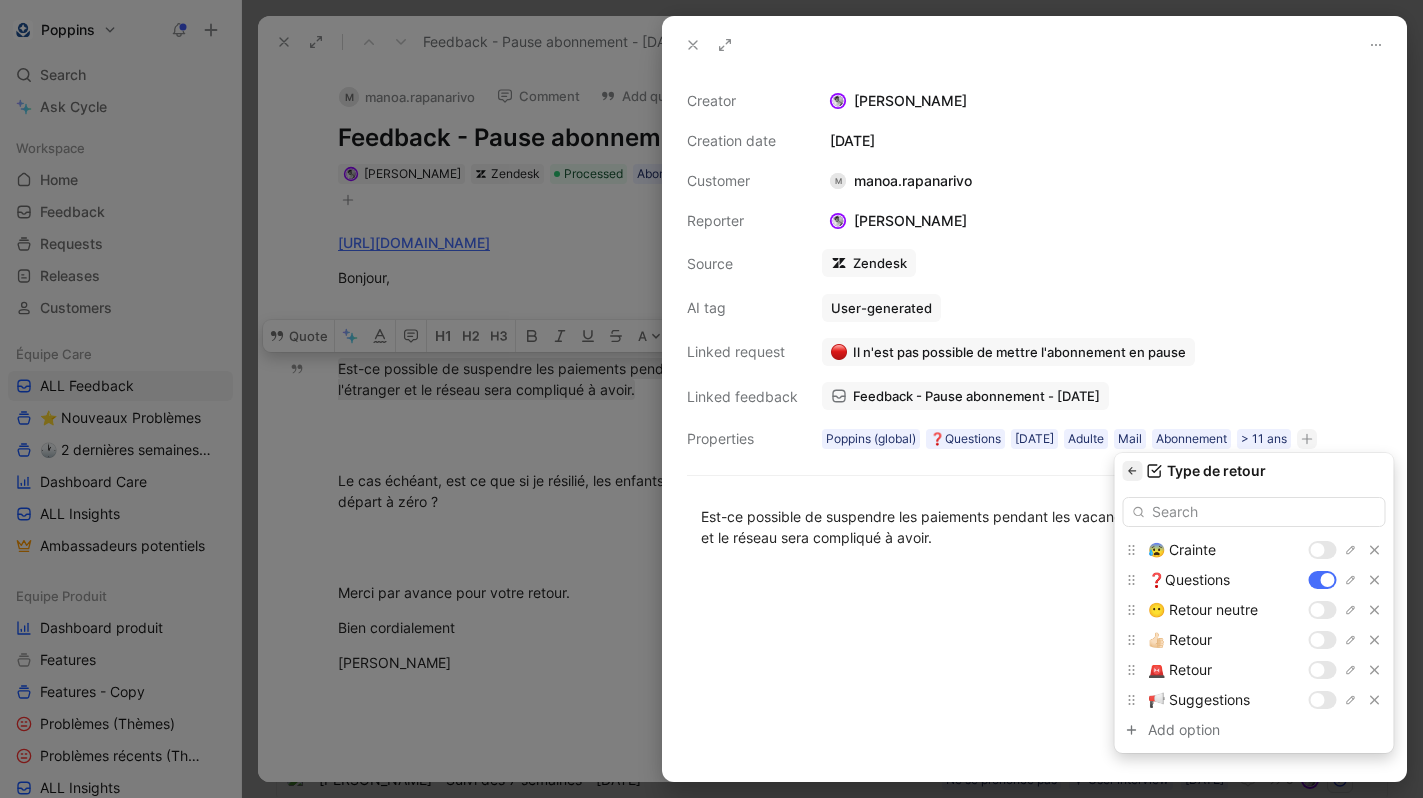 click 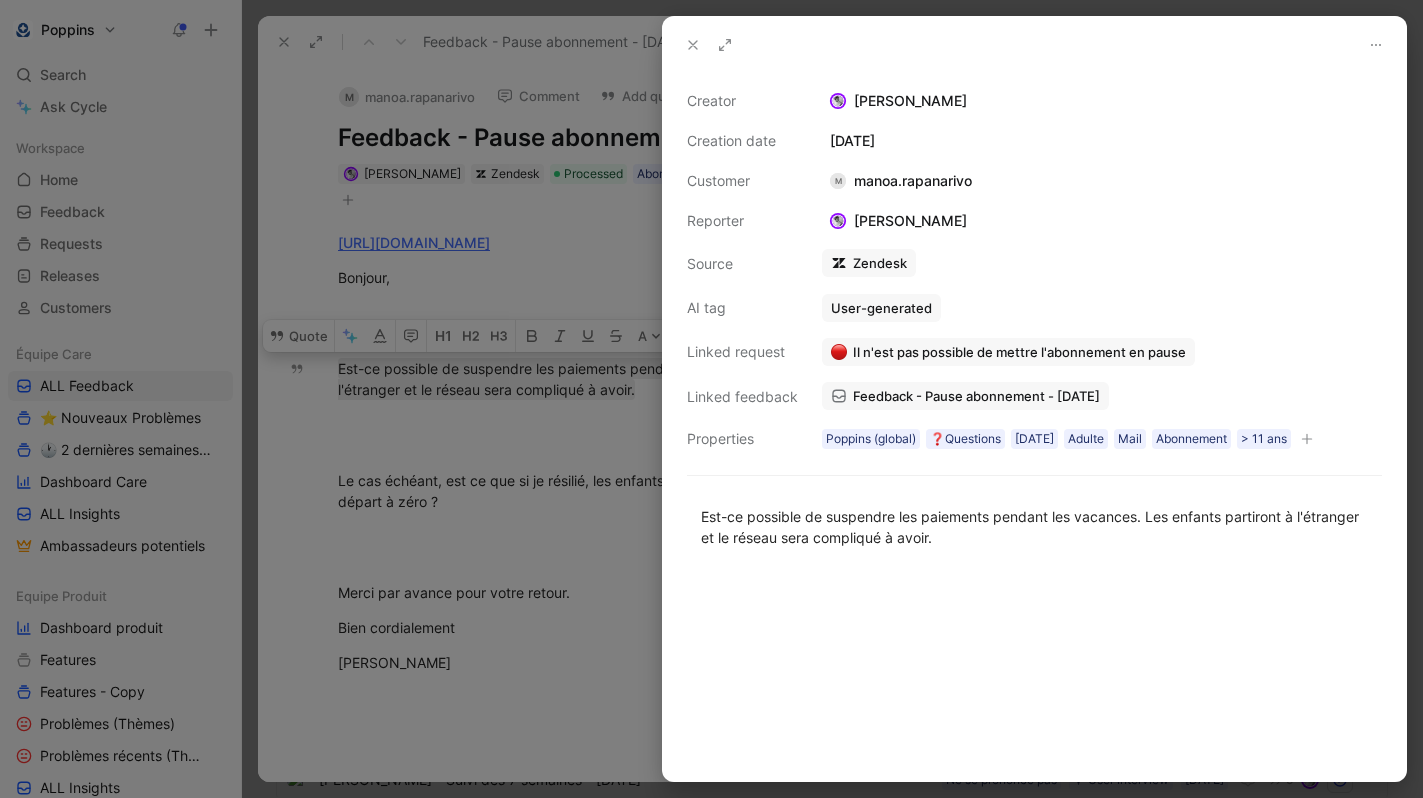 click at bounding box center (711, 399) 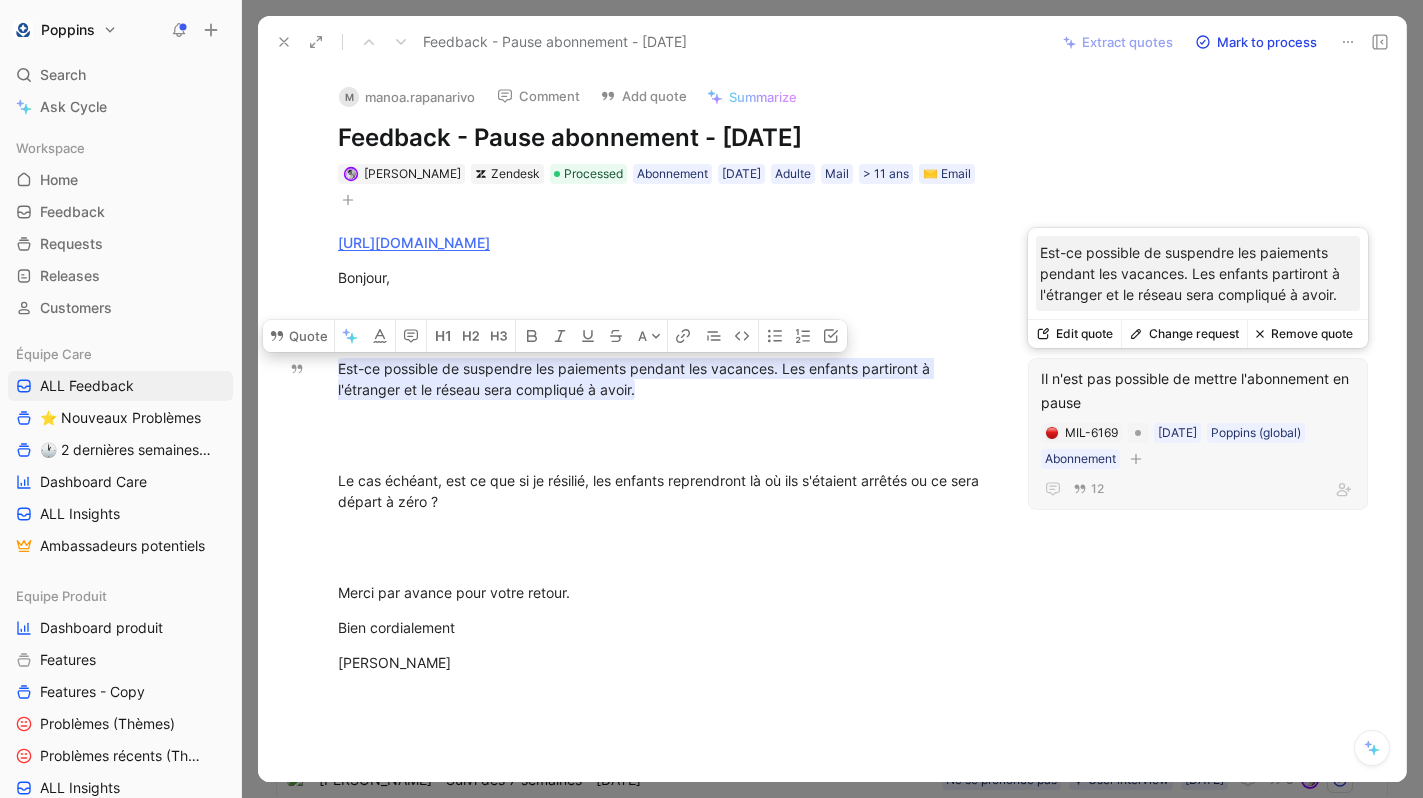 click on "Change request" at bounding box center (1184, 334) 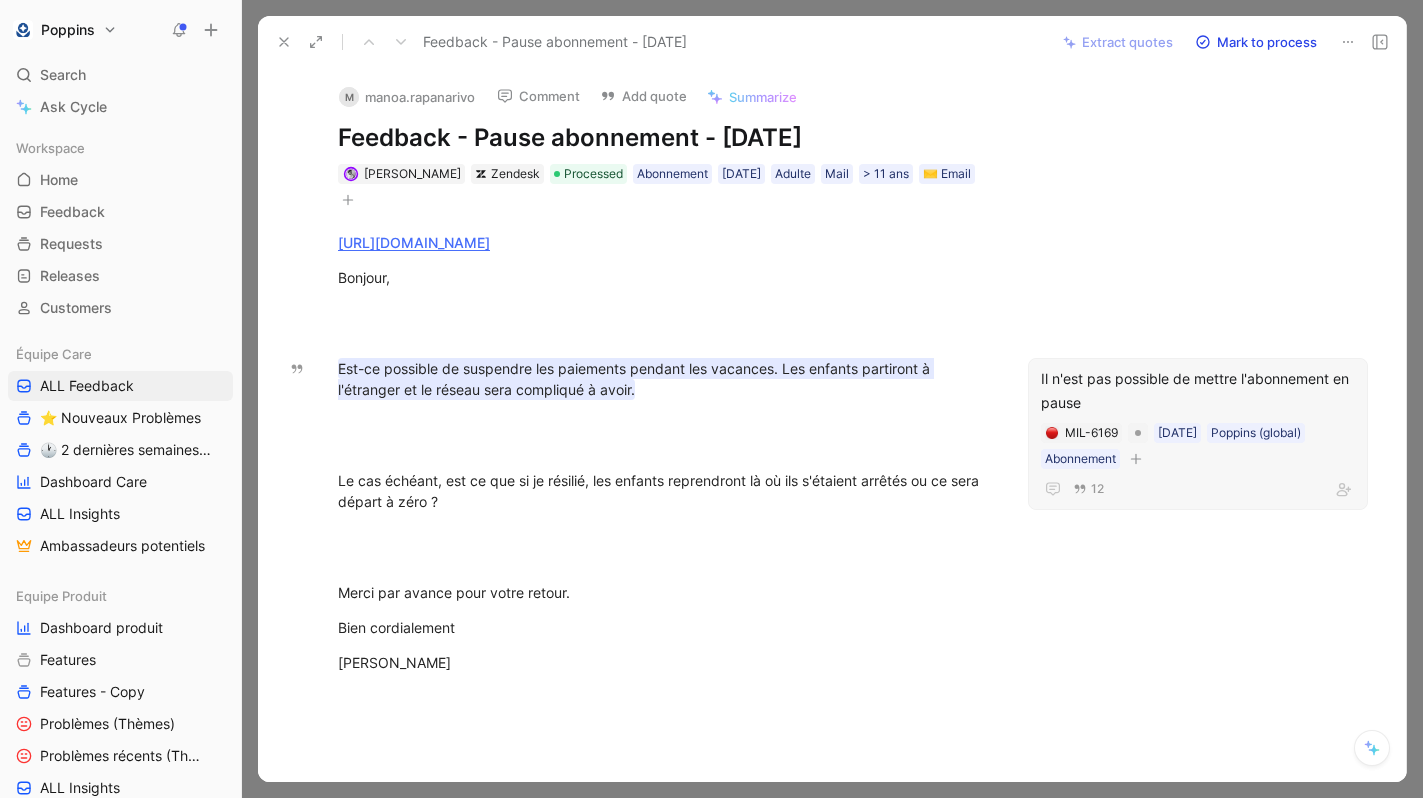 click on "Il n'est pas possible de mettre l'abonnement en pause" at bounding box center [1198, 391] 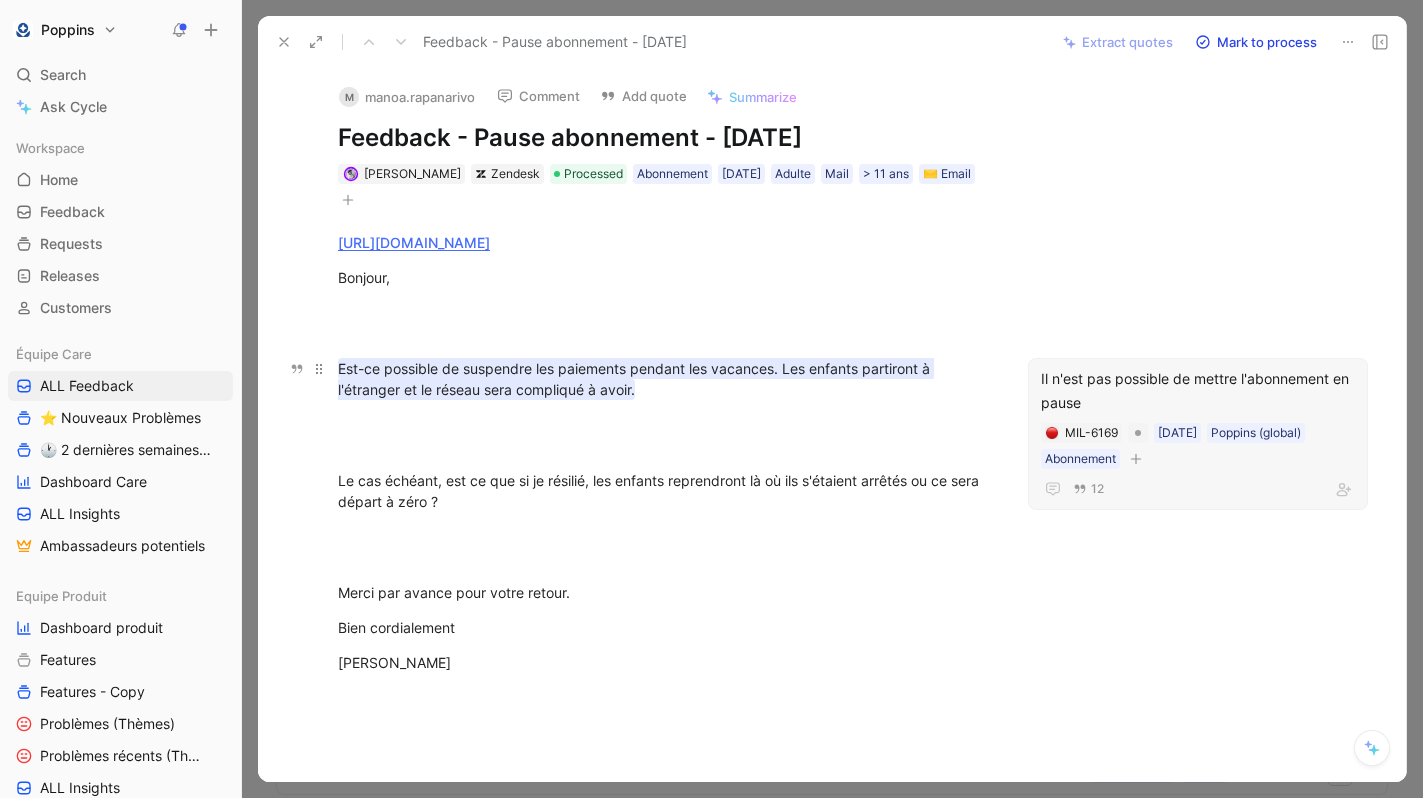 click on "Est-ce possible de suspendre les paiements pendant les vacances. Les enfants partiront à l'étranger et le réseau sera compliqué à avoir." at bounding box center (636, 379) 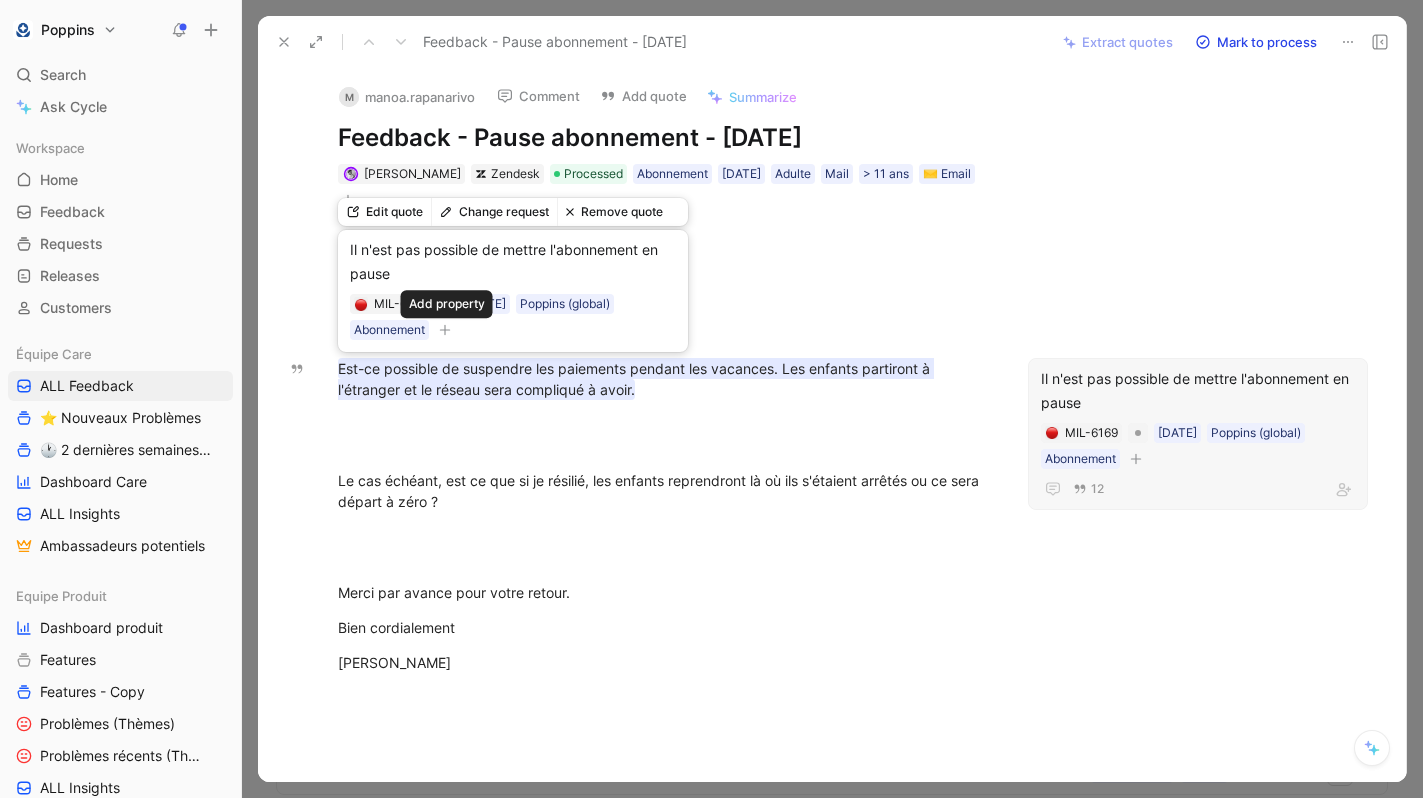 click 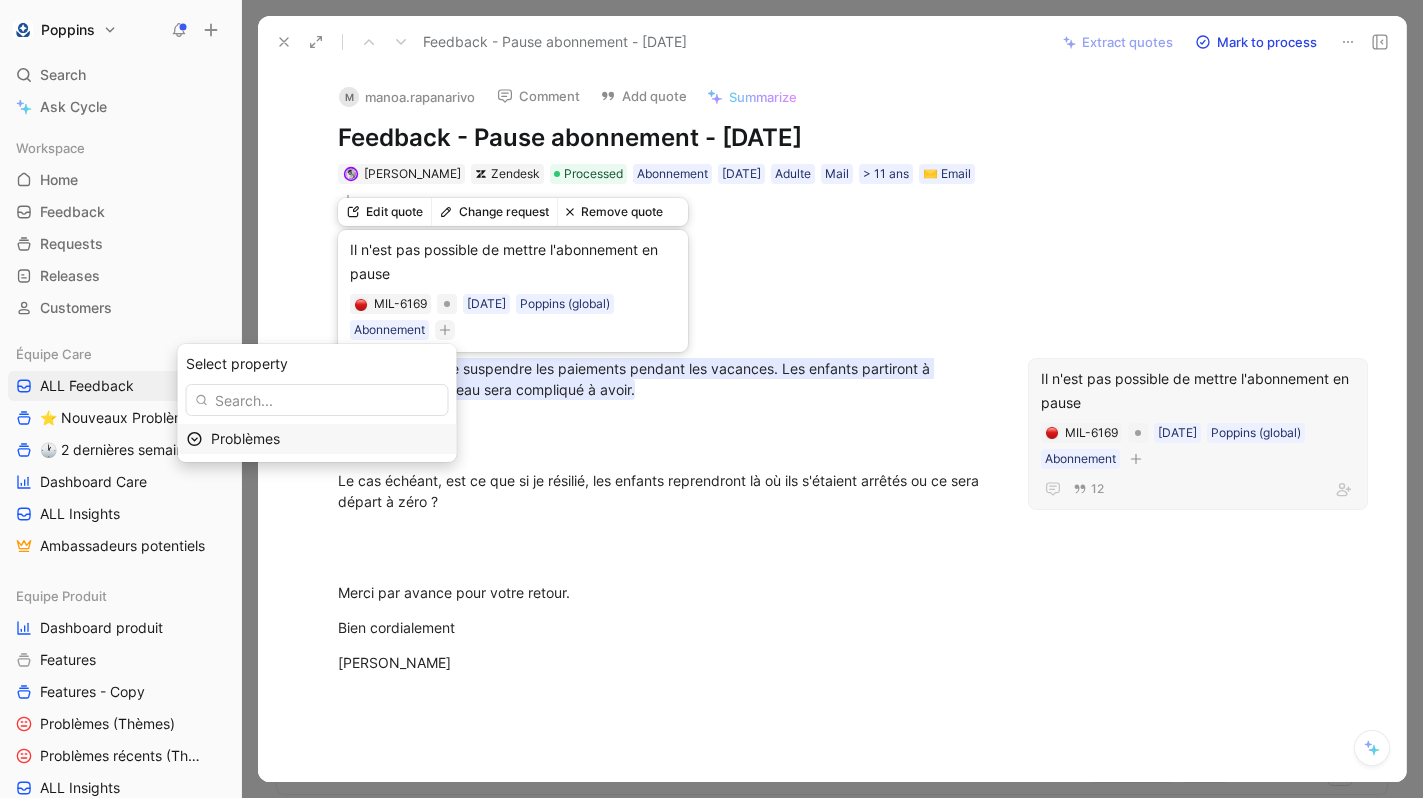 click on "Problèmes" at bounding box center [329, 439] 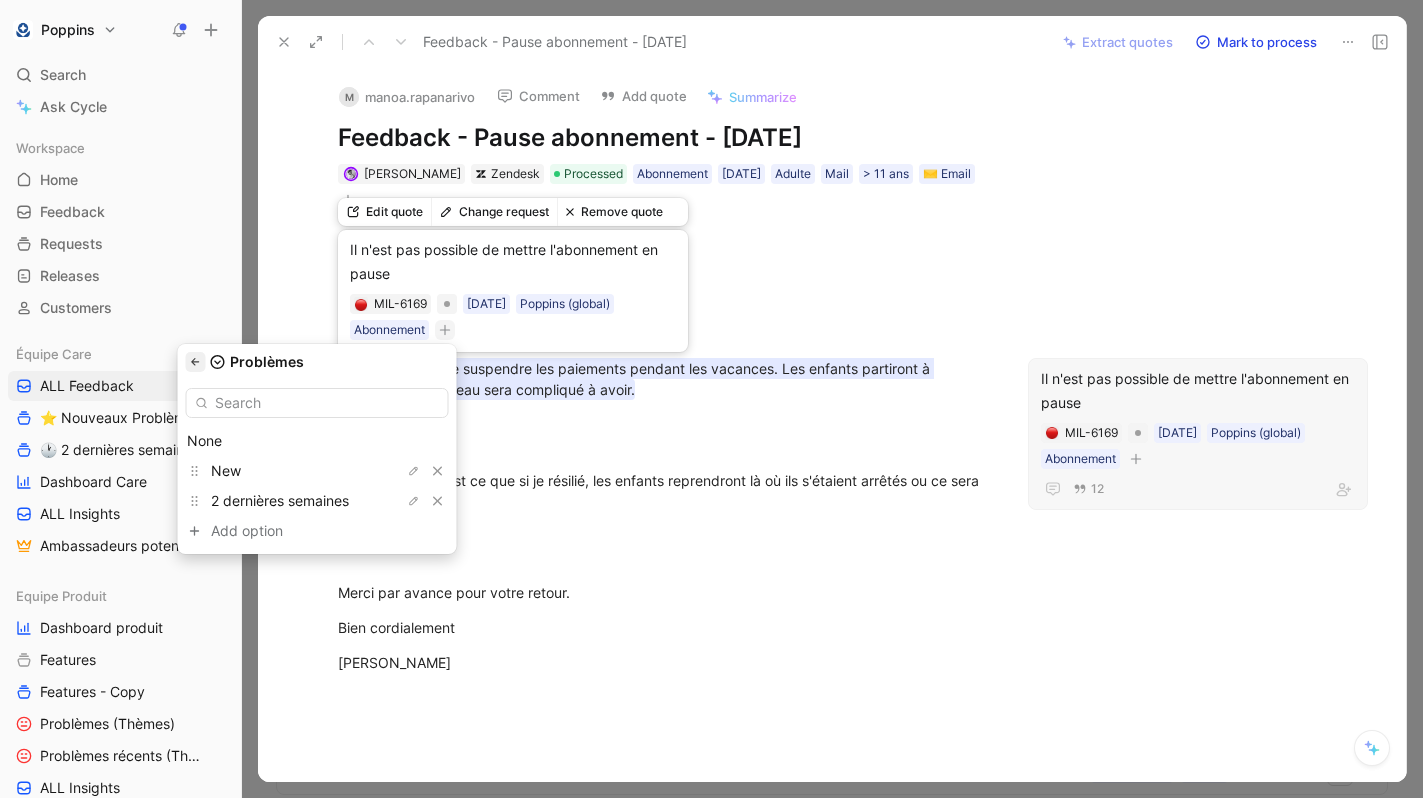 click at bounding box center [196, 362] 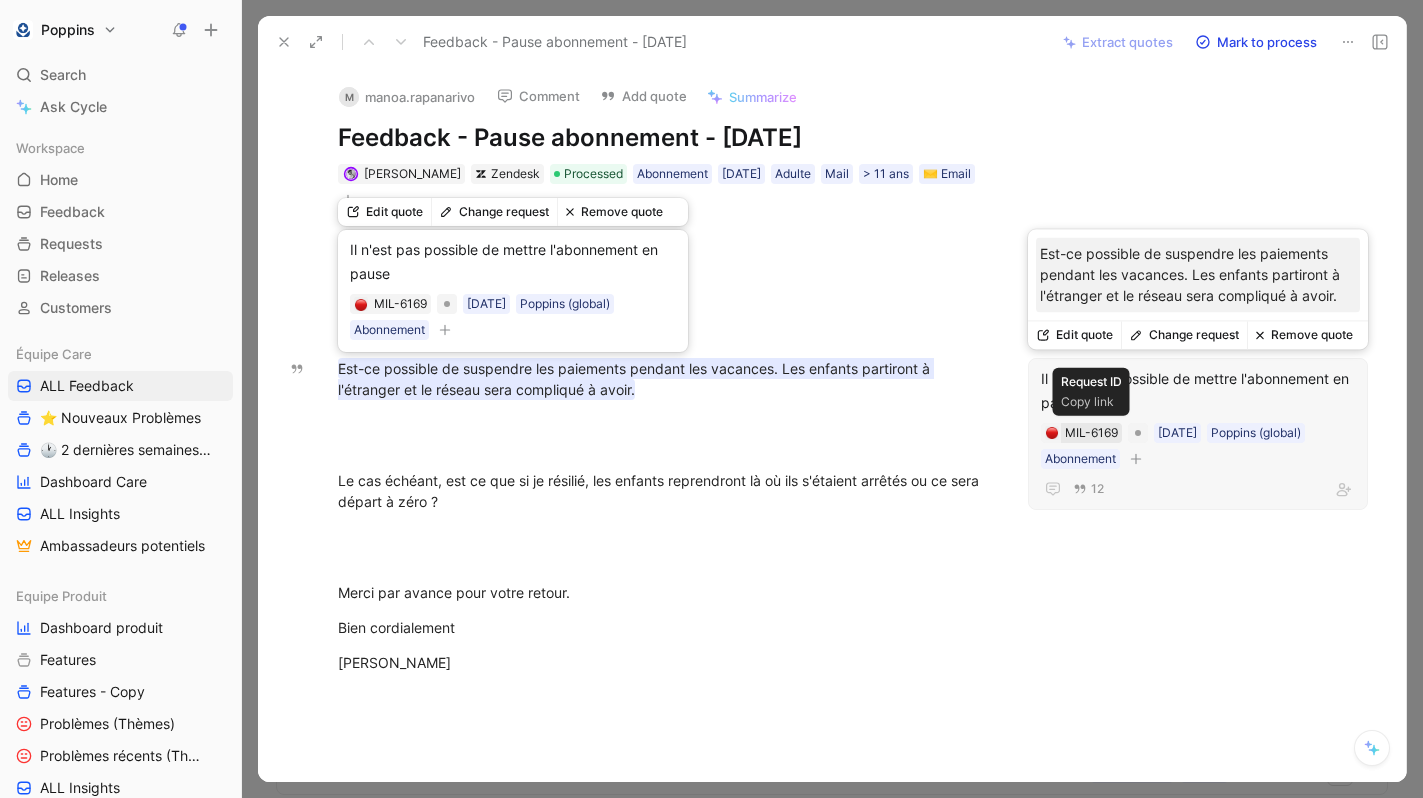 click on "MIL-6169" at bounding box center [1091, 433] 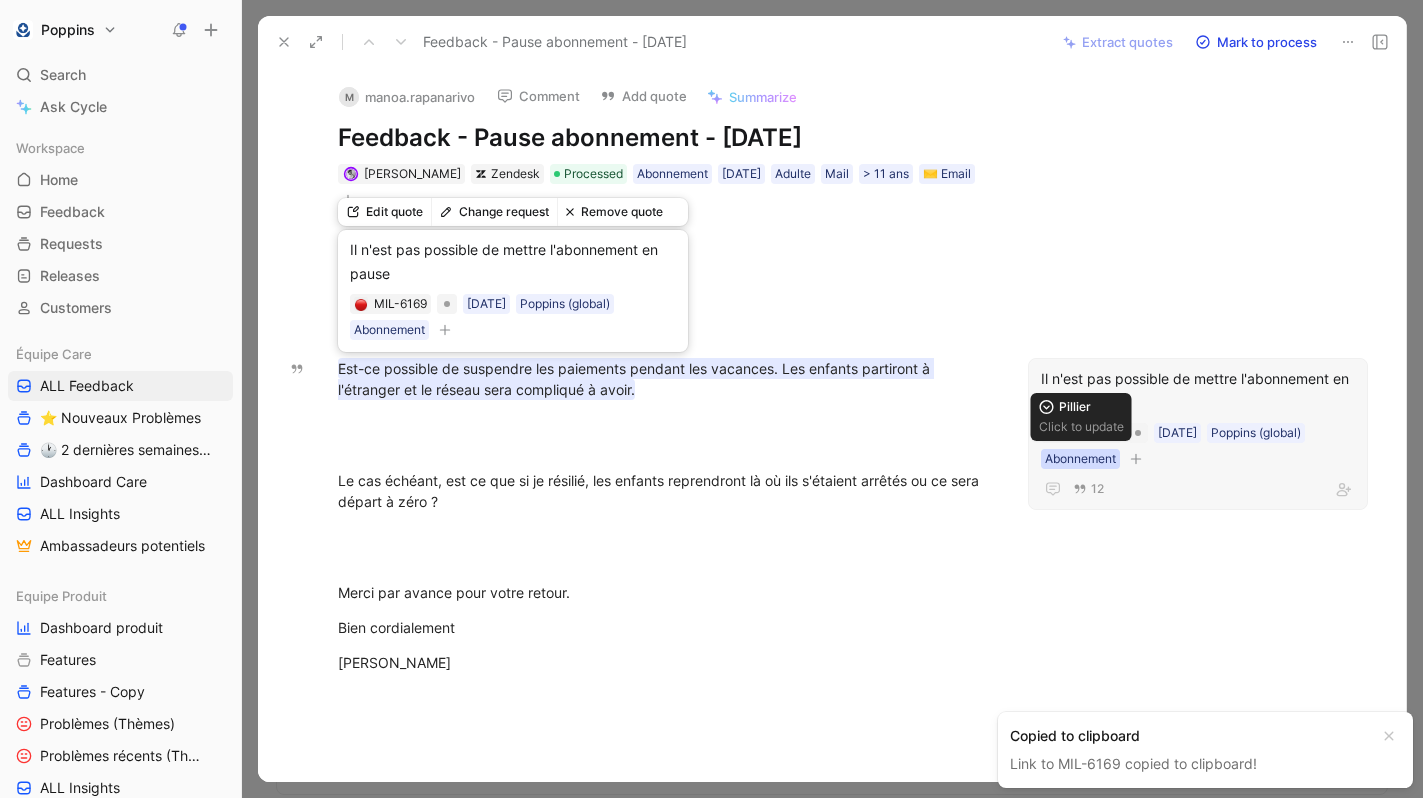 click on "Abonnement" at bounding box center [1080, 459] 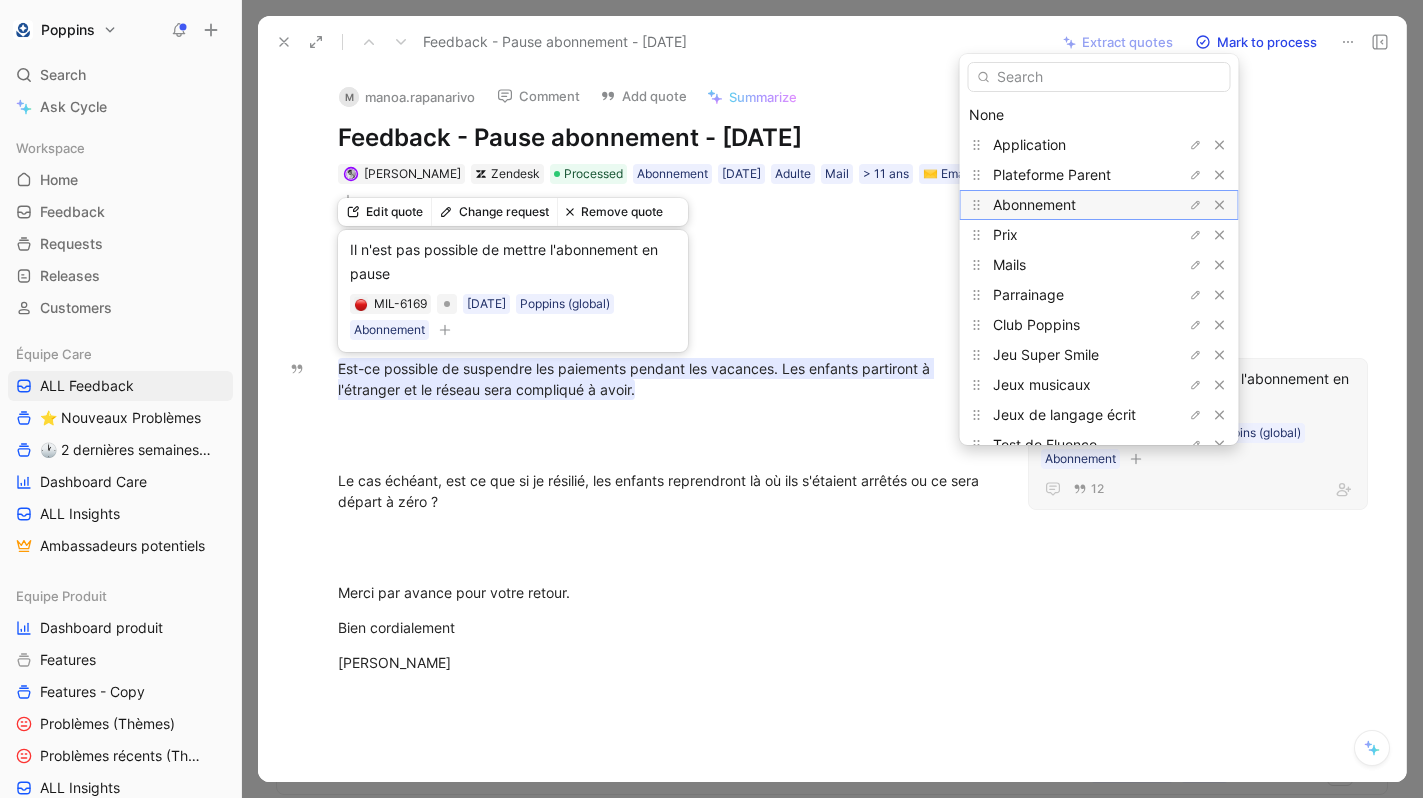 click on "Abonnement" at bounding box center (1068, 205) 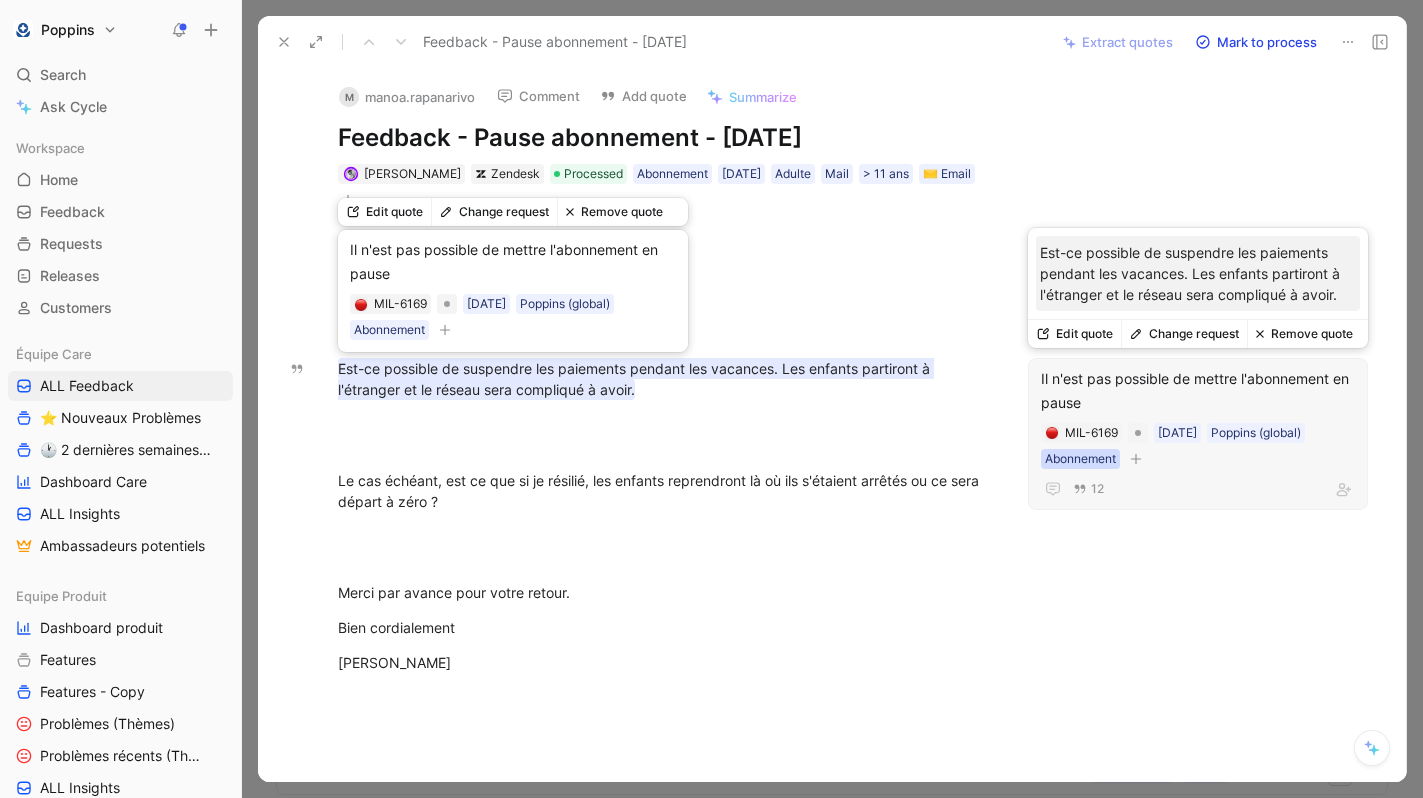 click on "Abonnement" at bounding box center (1080, 459) 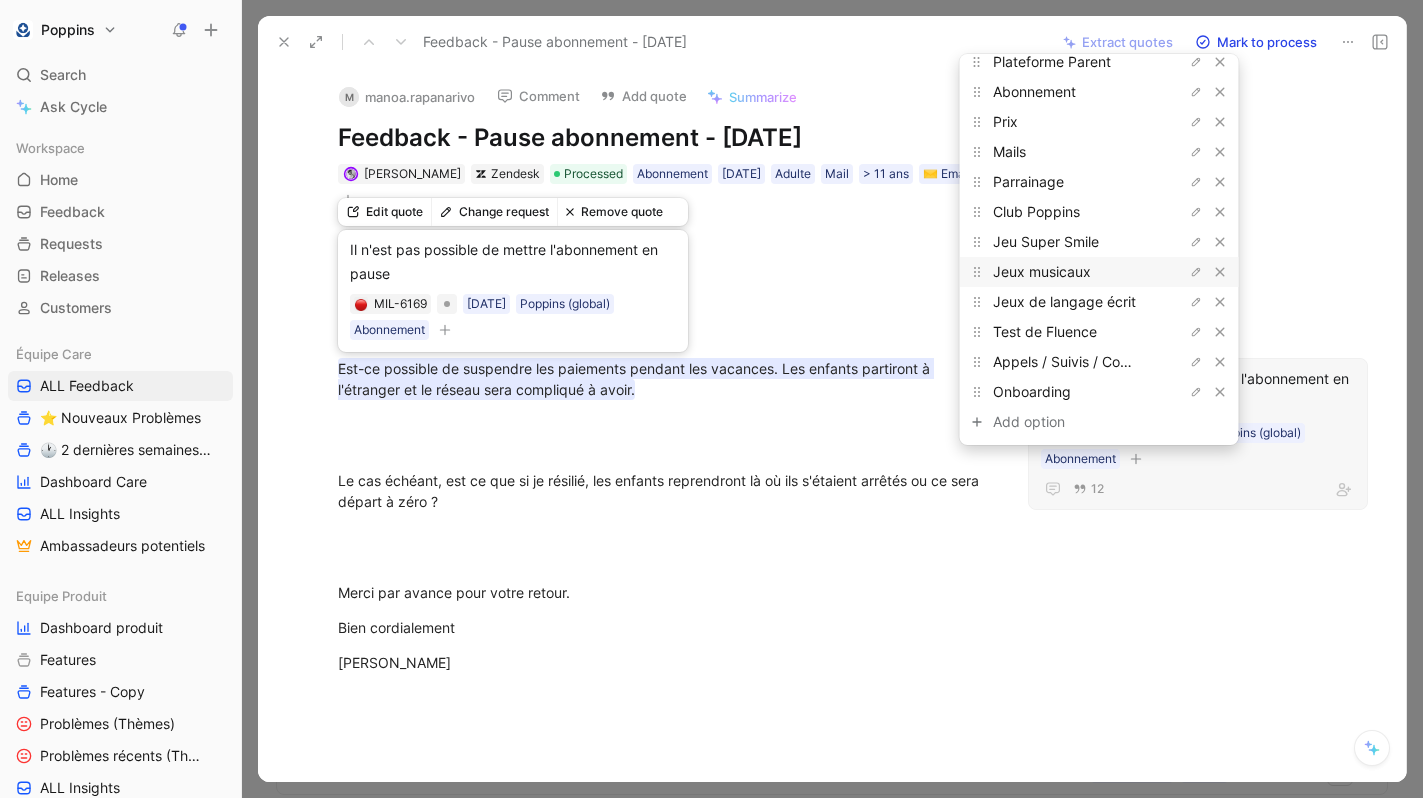 scroll, scrollTop: 0, scrollLeft: 0, axis: both 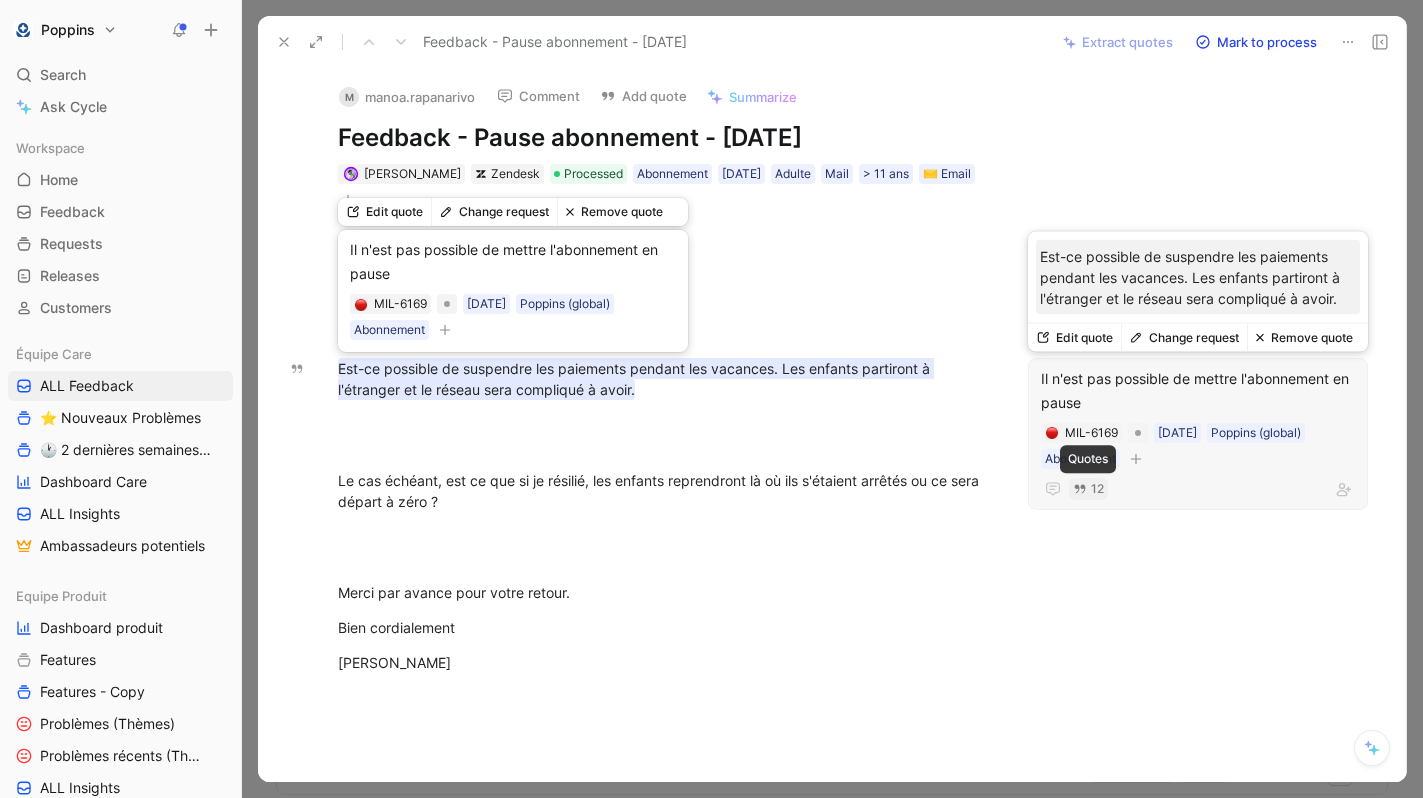 click on "12" at bounding box center (1097, 489) 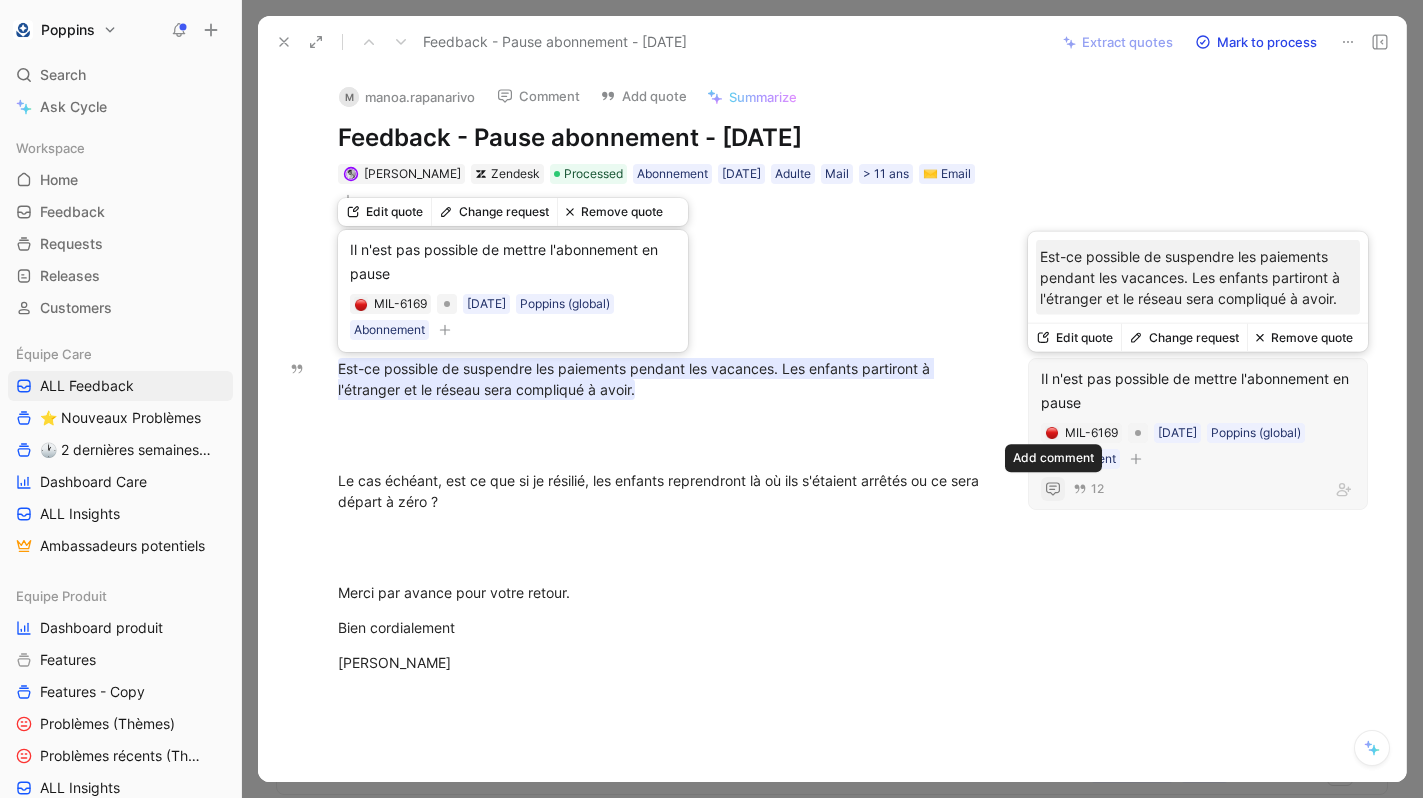 click 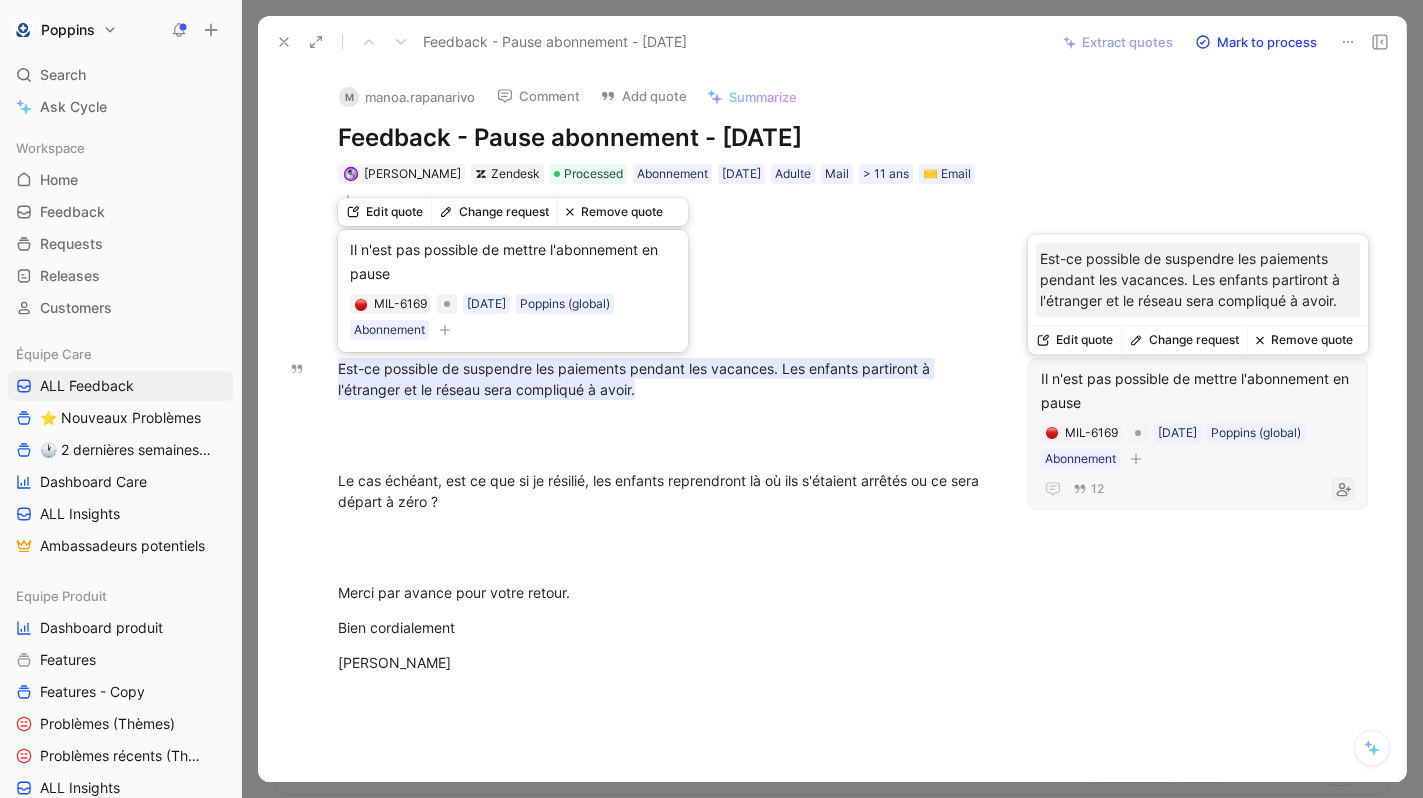 click 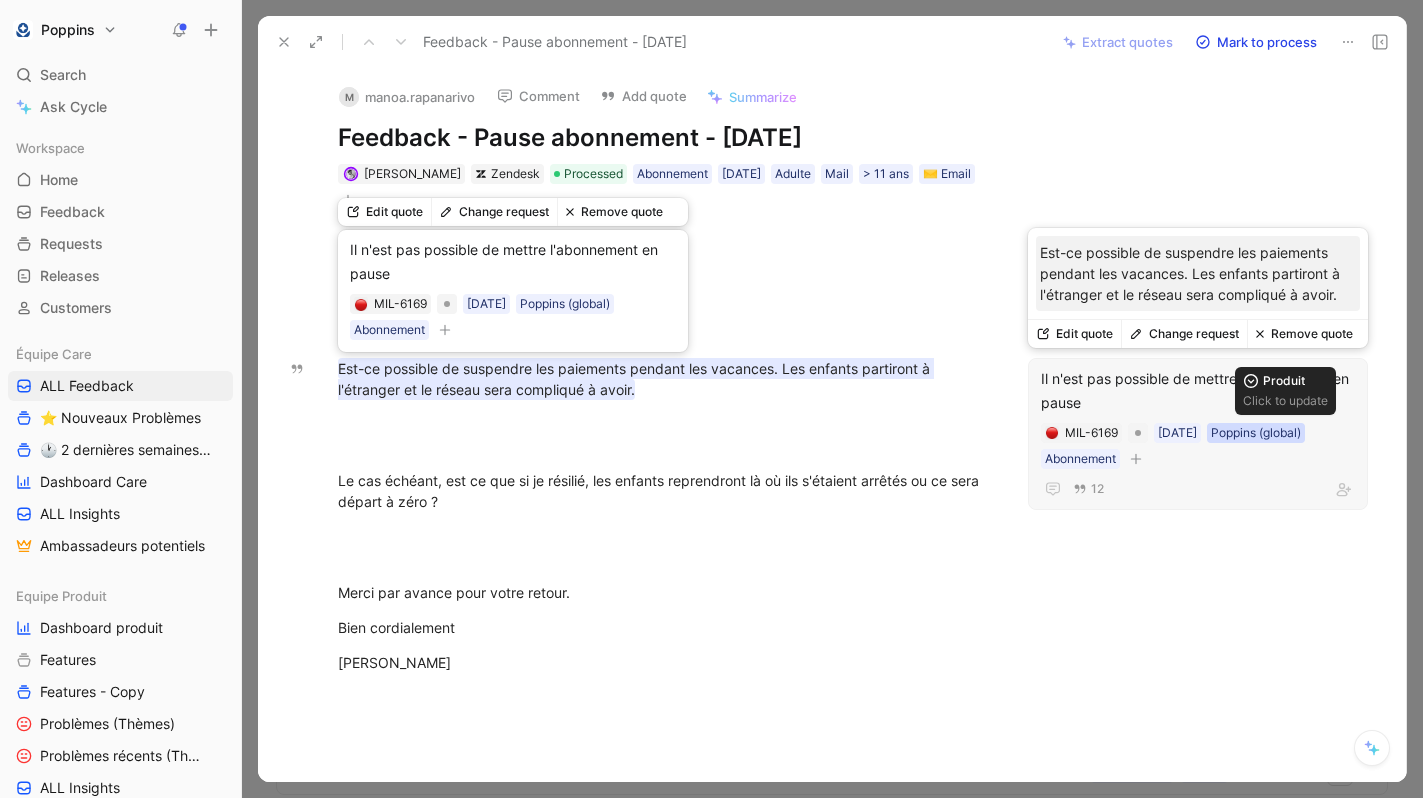 click on "Poppins (global)" at bounding box center (1256, 433) 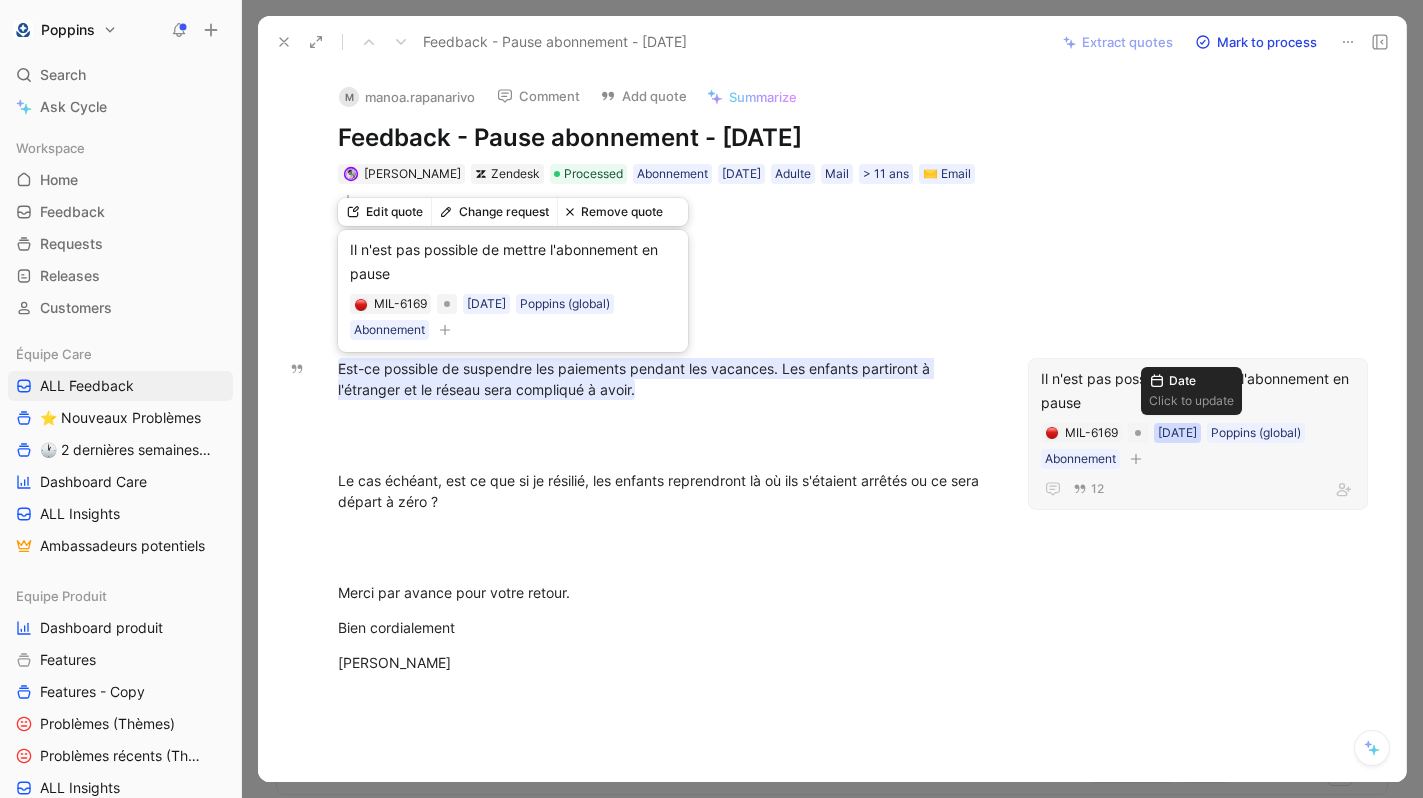 click on "[DATE]" at bounding box center [1177, 433] 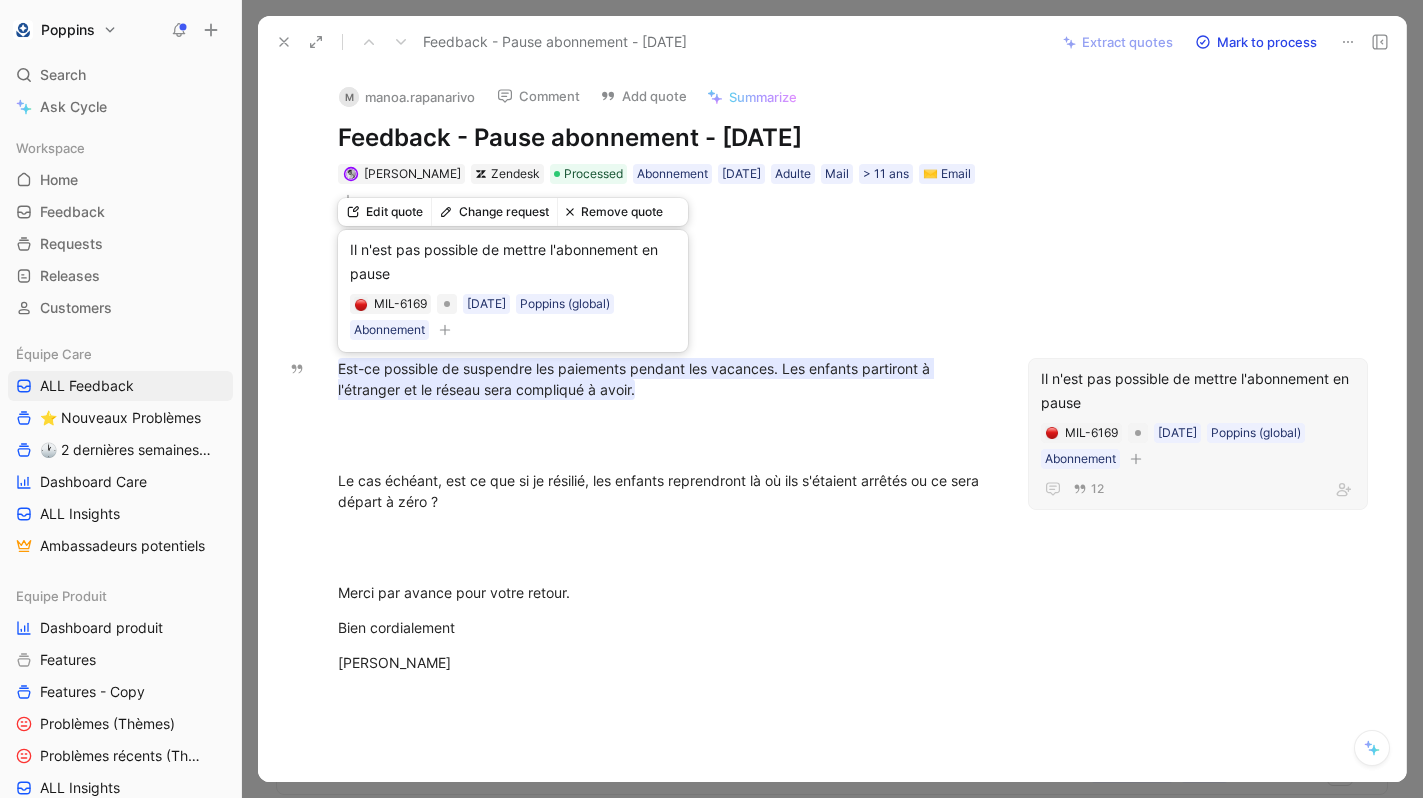 click on "Il n'est pas possible de mettre l'abonnement en pause" at bounding box center [1198, 391] 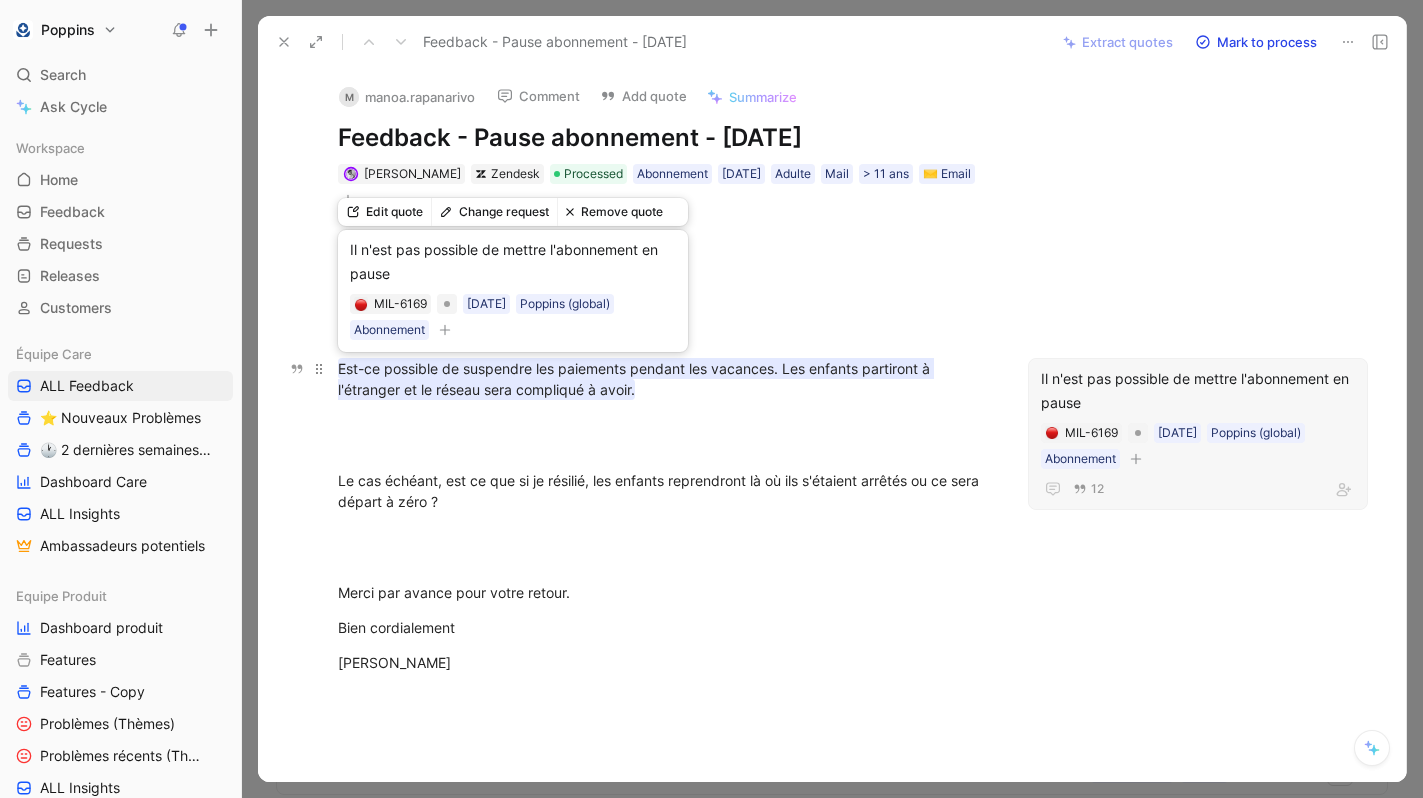 click on "Est-ce possible de suspendre les paiements pendant les vacances. Les enfants partiront à l'étranger et le réseau sera compliqué à avoir." at bounding box center (636, 379) 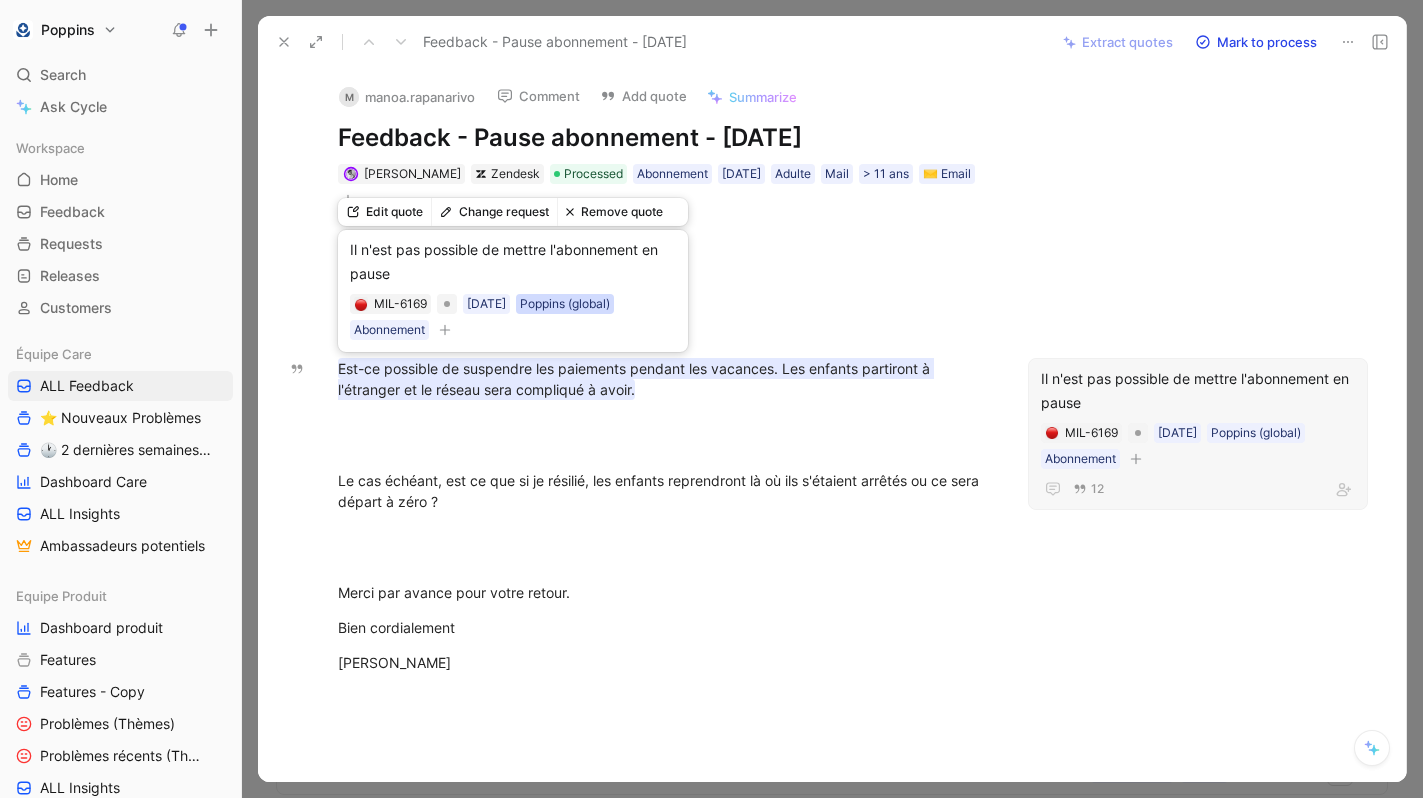 click on "Poppins (global)" at bounding box center (565, 304) 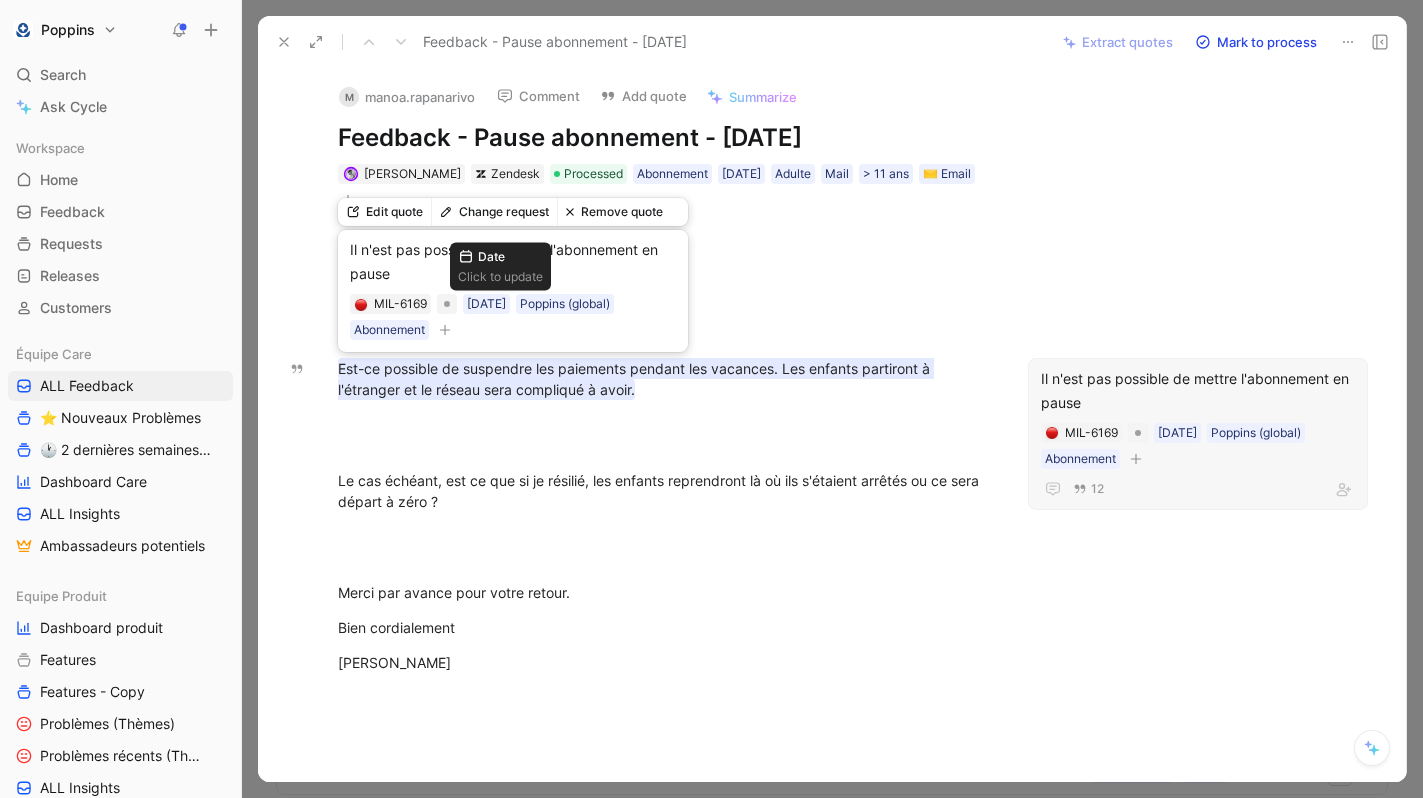 click 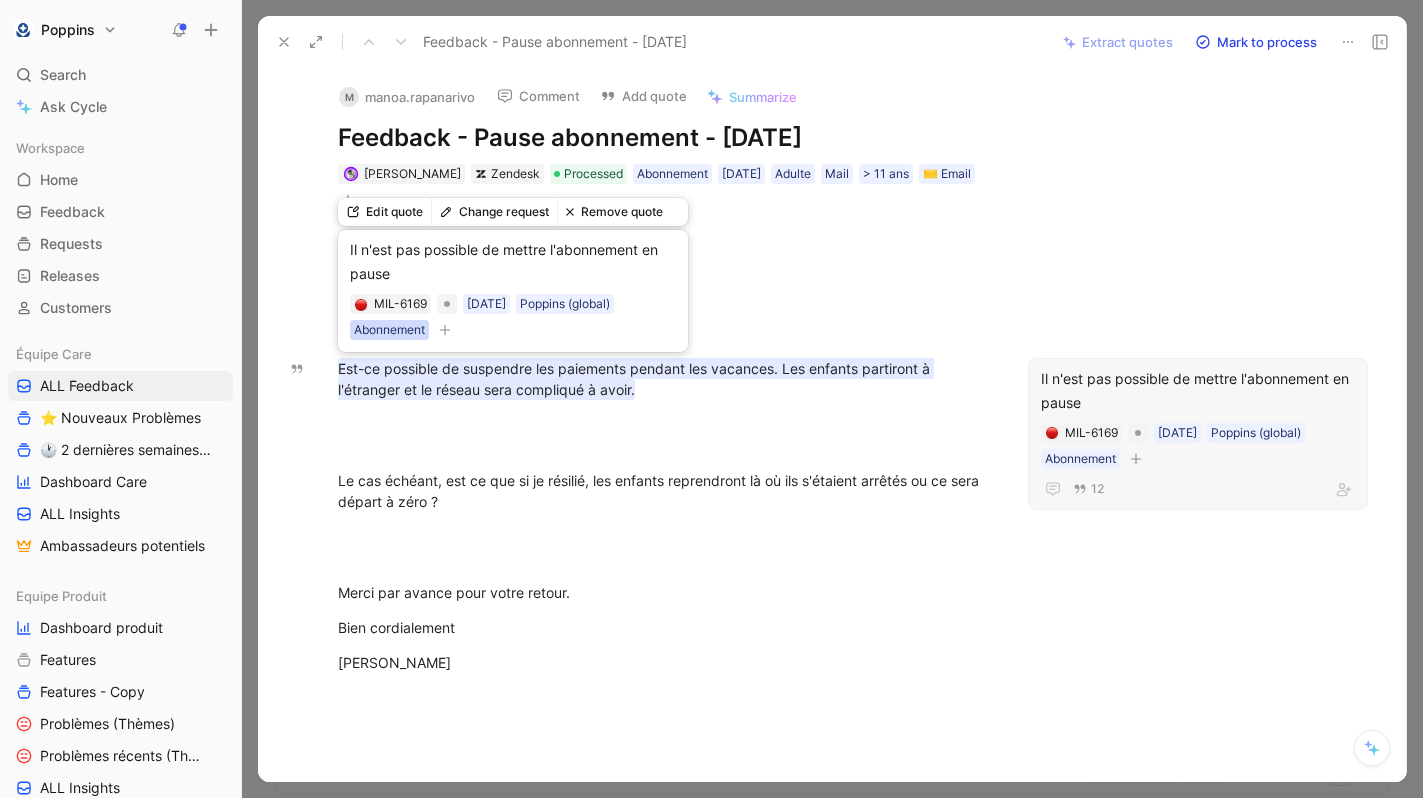 click on "Abonnement" at bounding box center [389, 330] 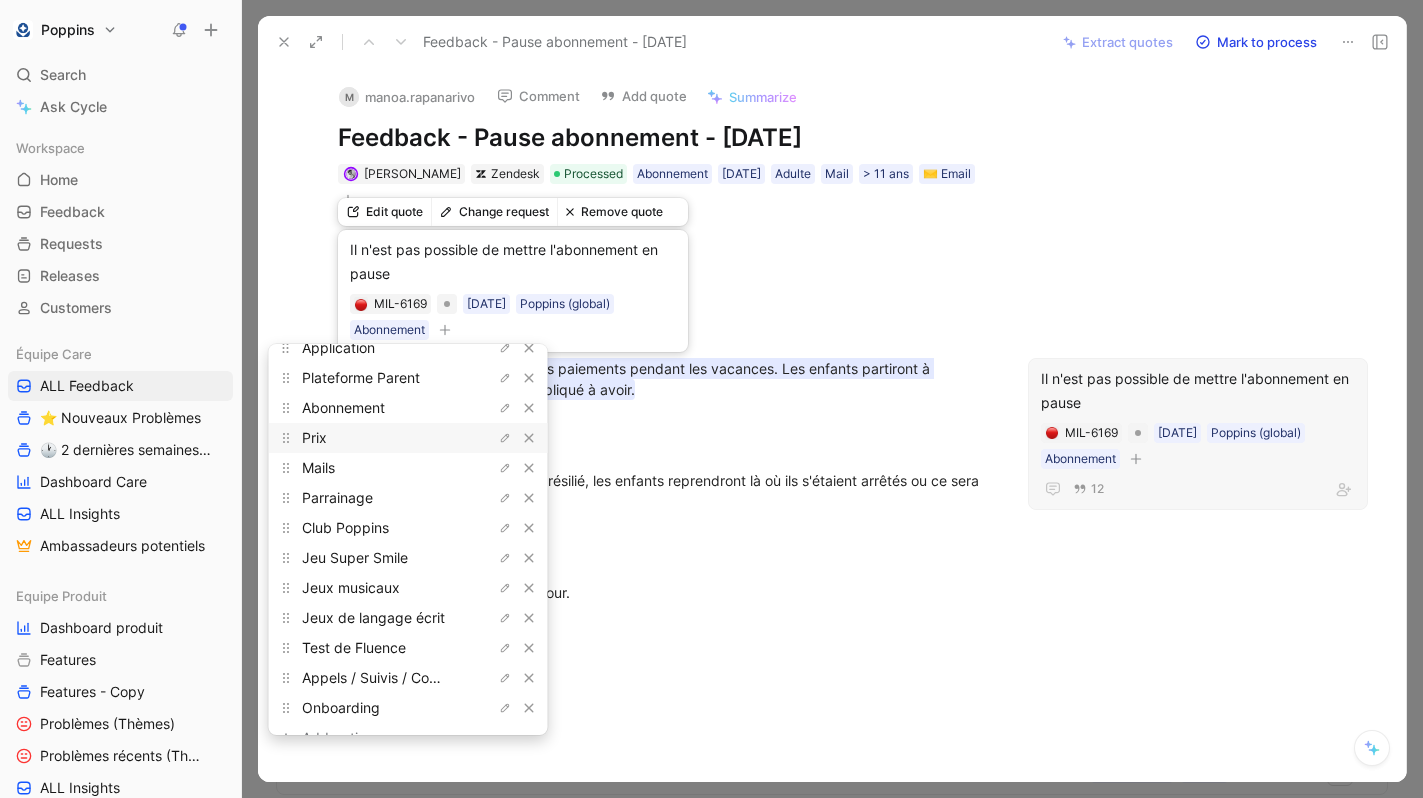 scroll, scrollTop: 113, scrollLeft: 0, axis: vertical 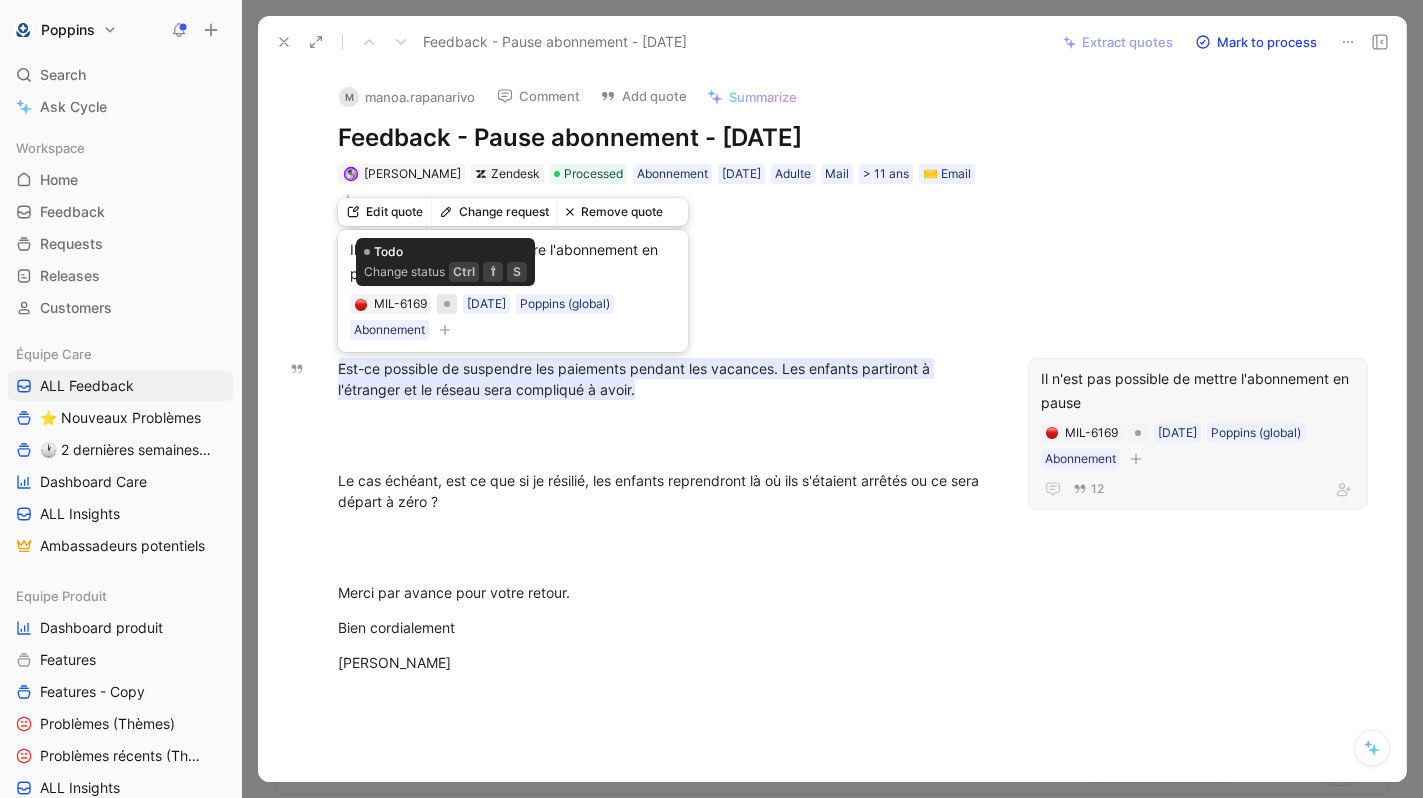 click at bounding box center [447, 304] 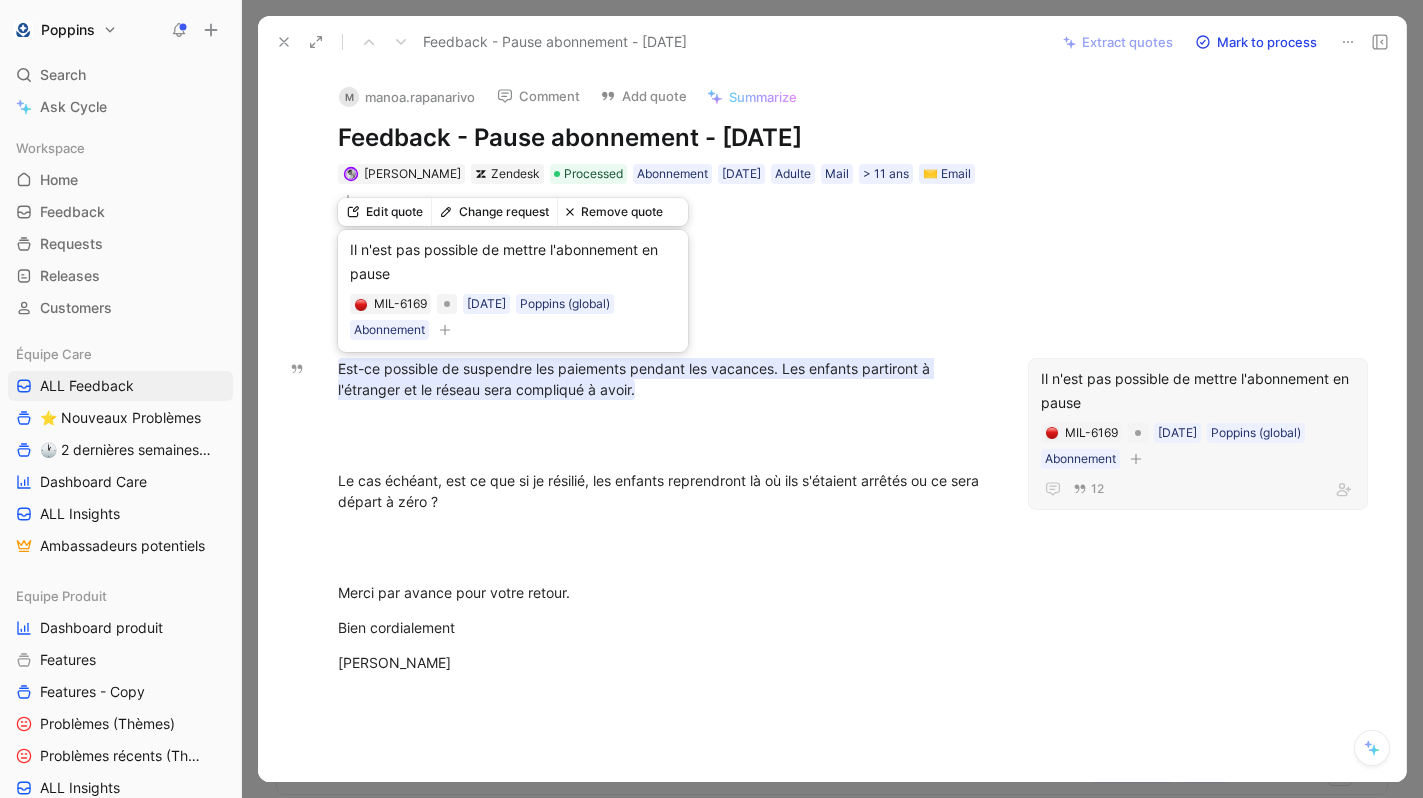 click on "Change request" at bounding box center [494, 212] 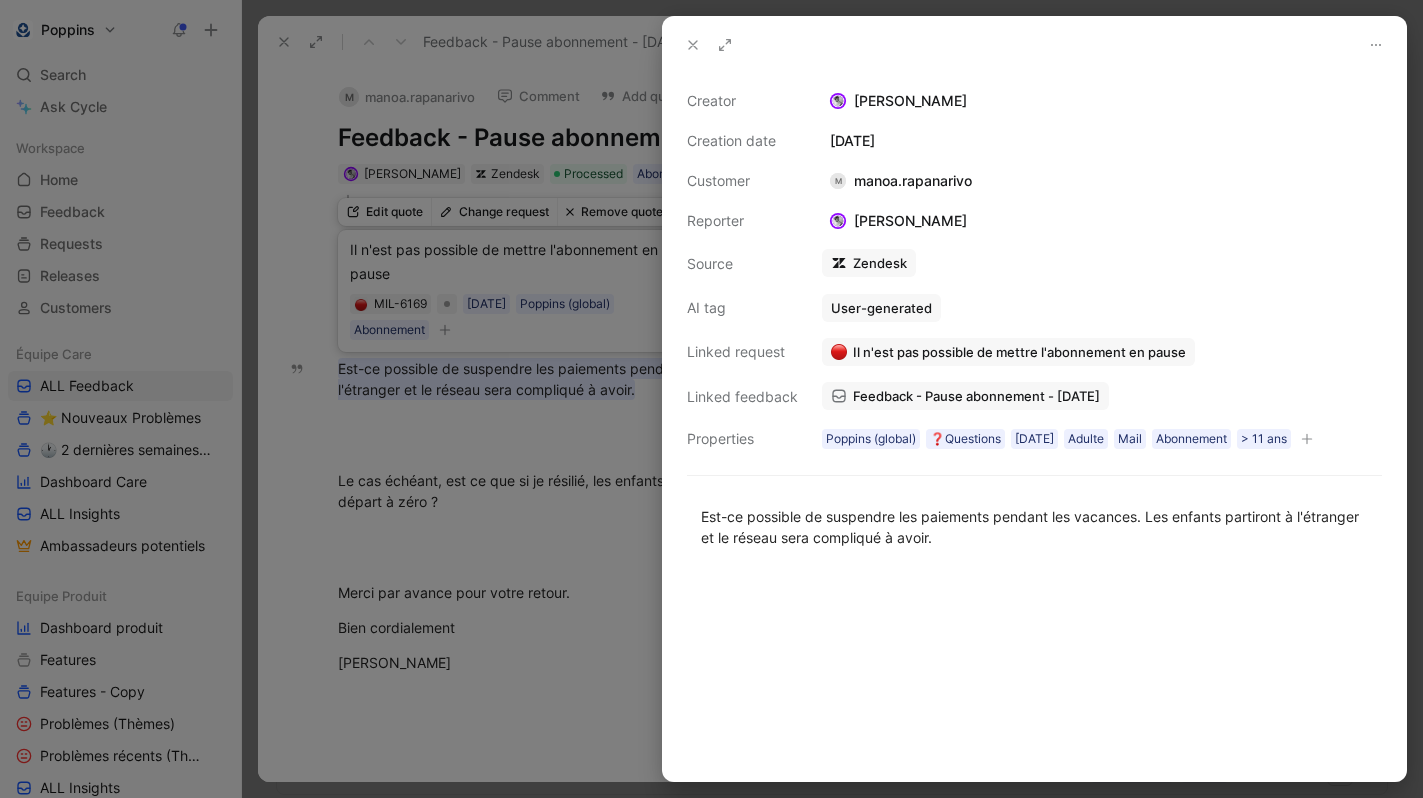 click 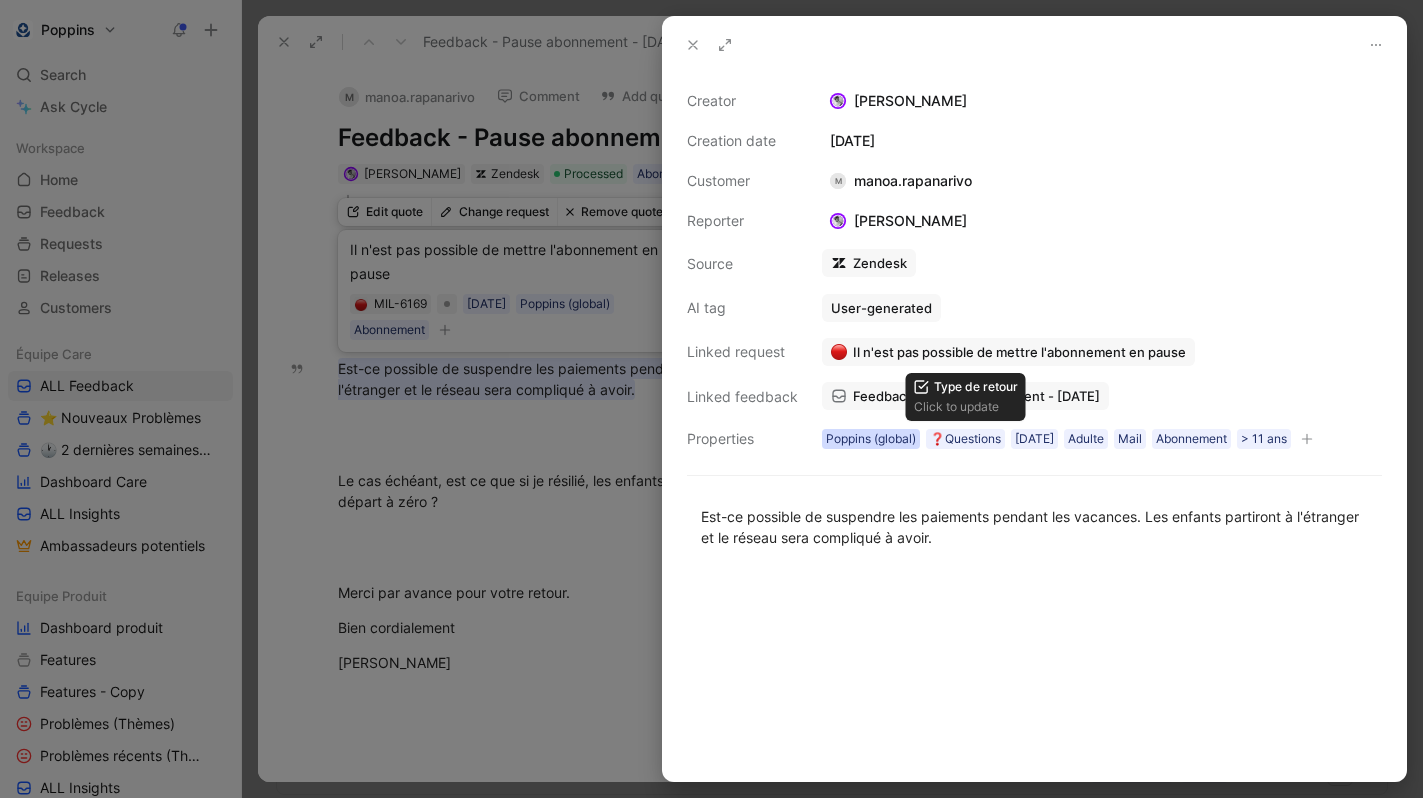 click on "Poppins (global)" at bounding box center [871, 439] 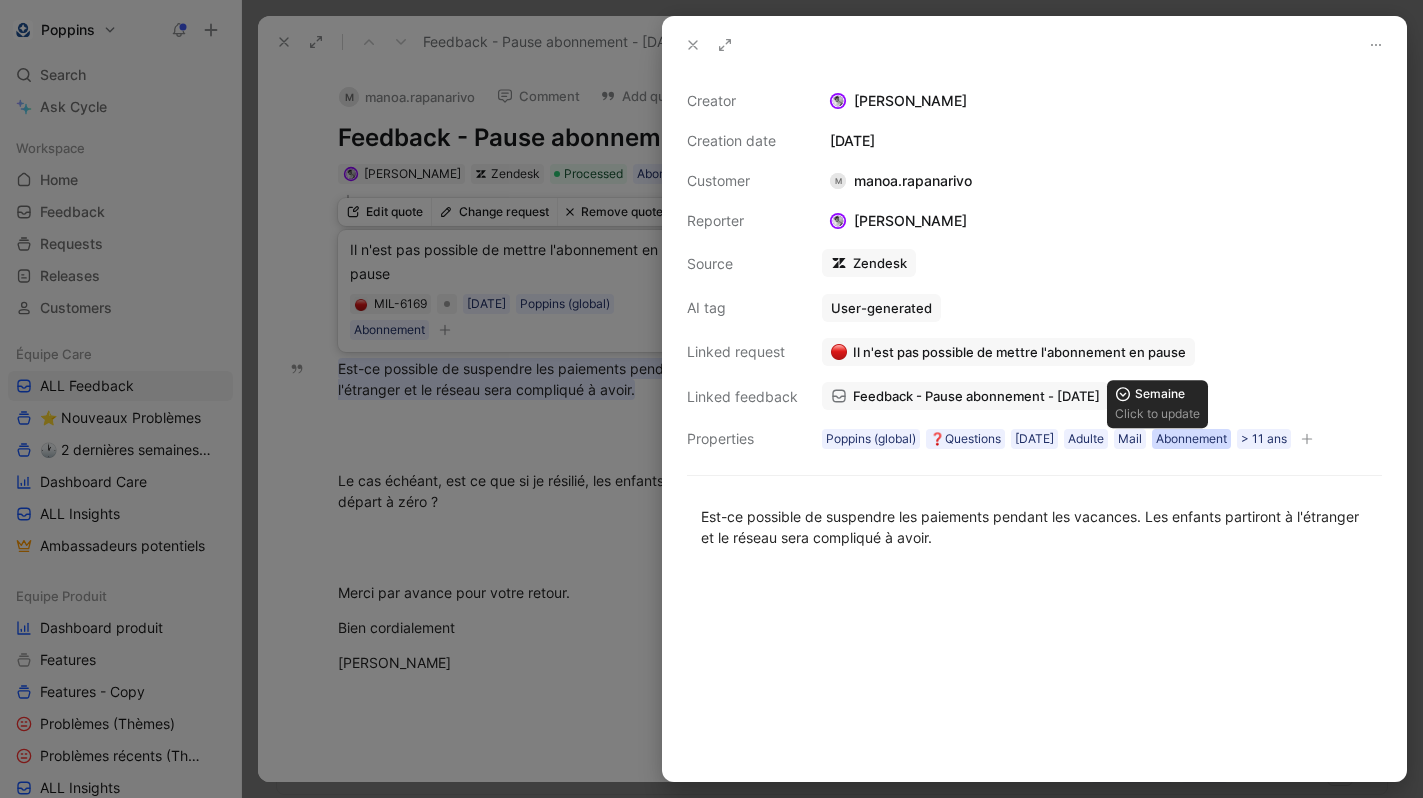 click on "Abonnement" at bounding box center [1191, 439] 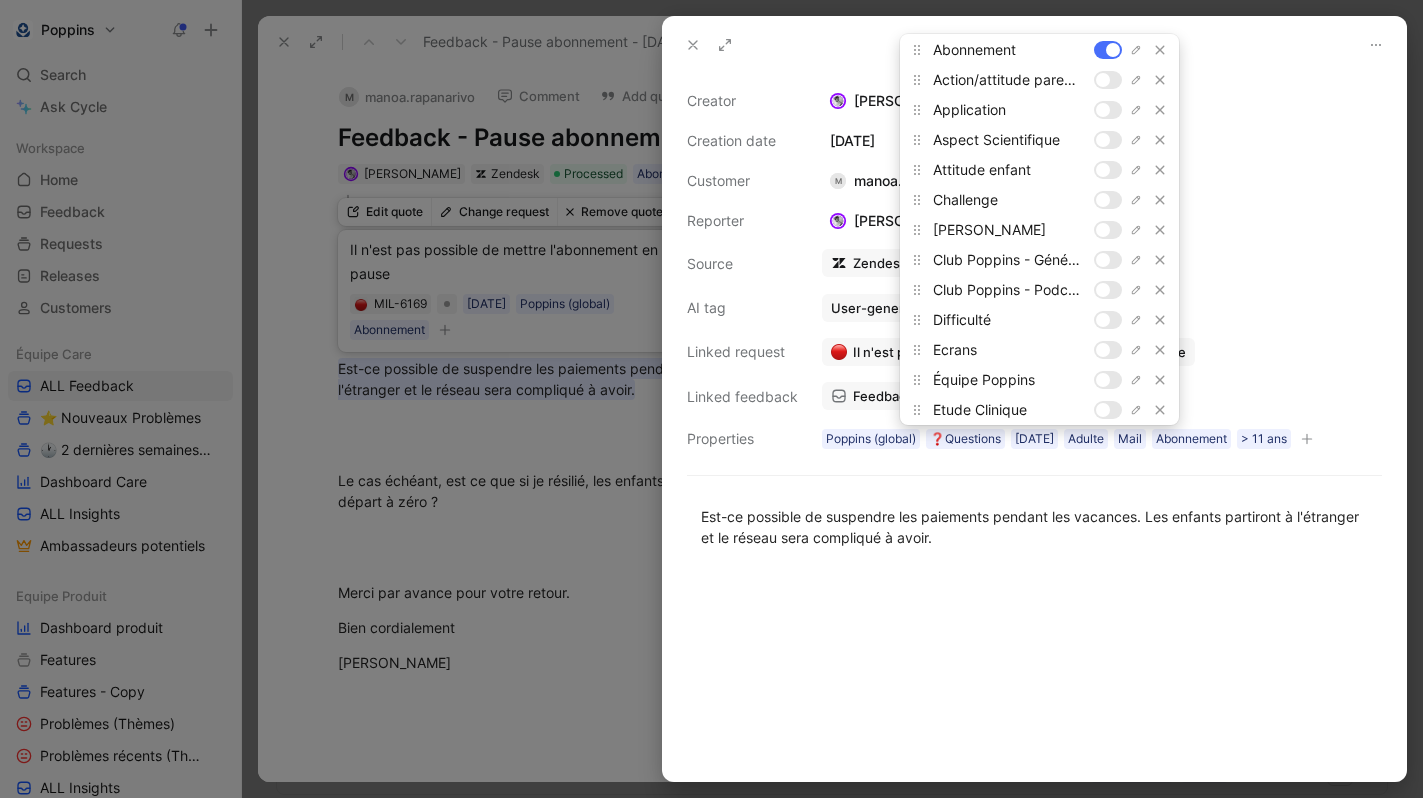 scroll, scrollTop: 0, scrollLeft: 0, axis: both 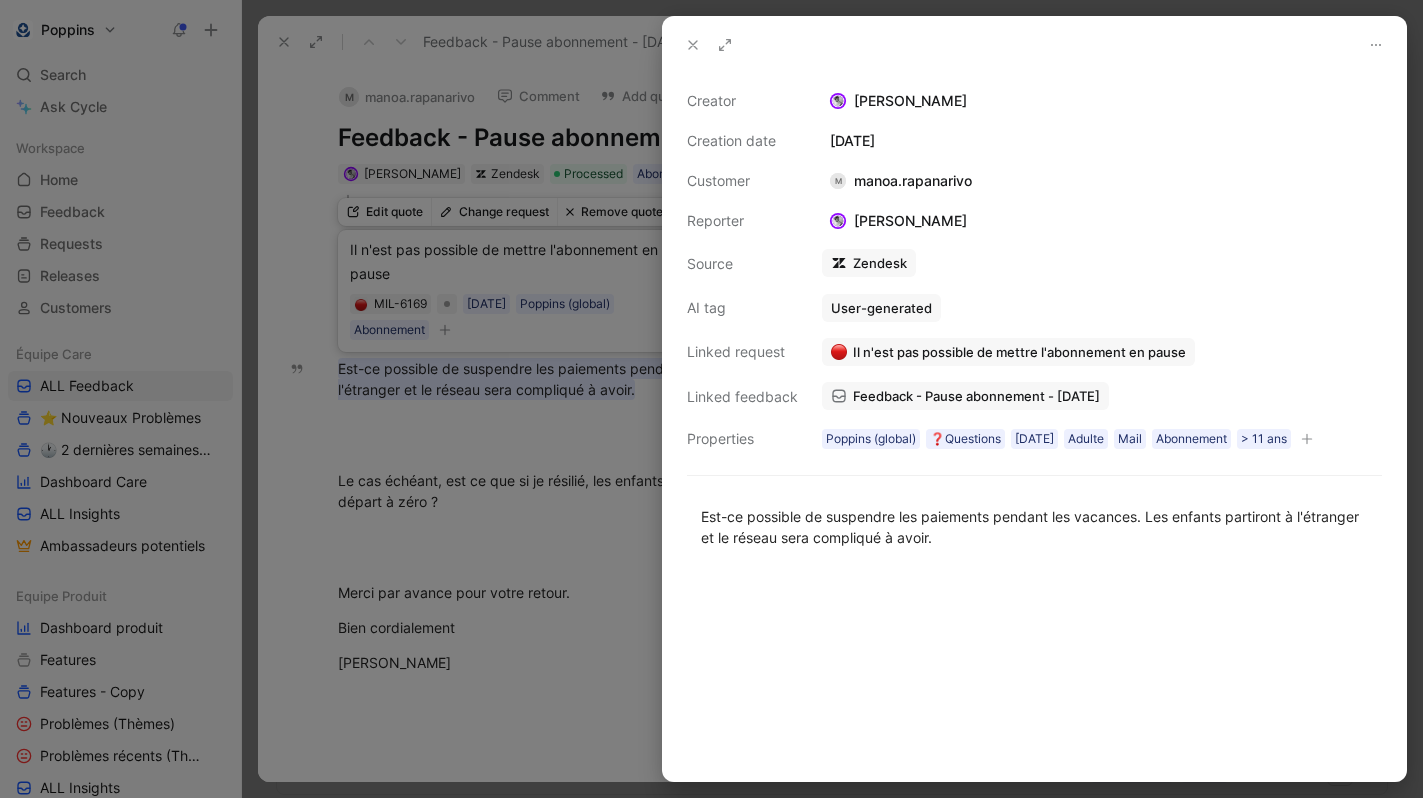click at bounding box center [711, 399] 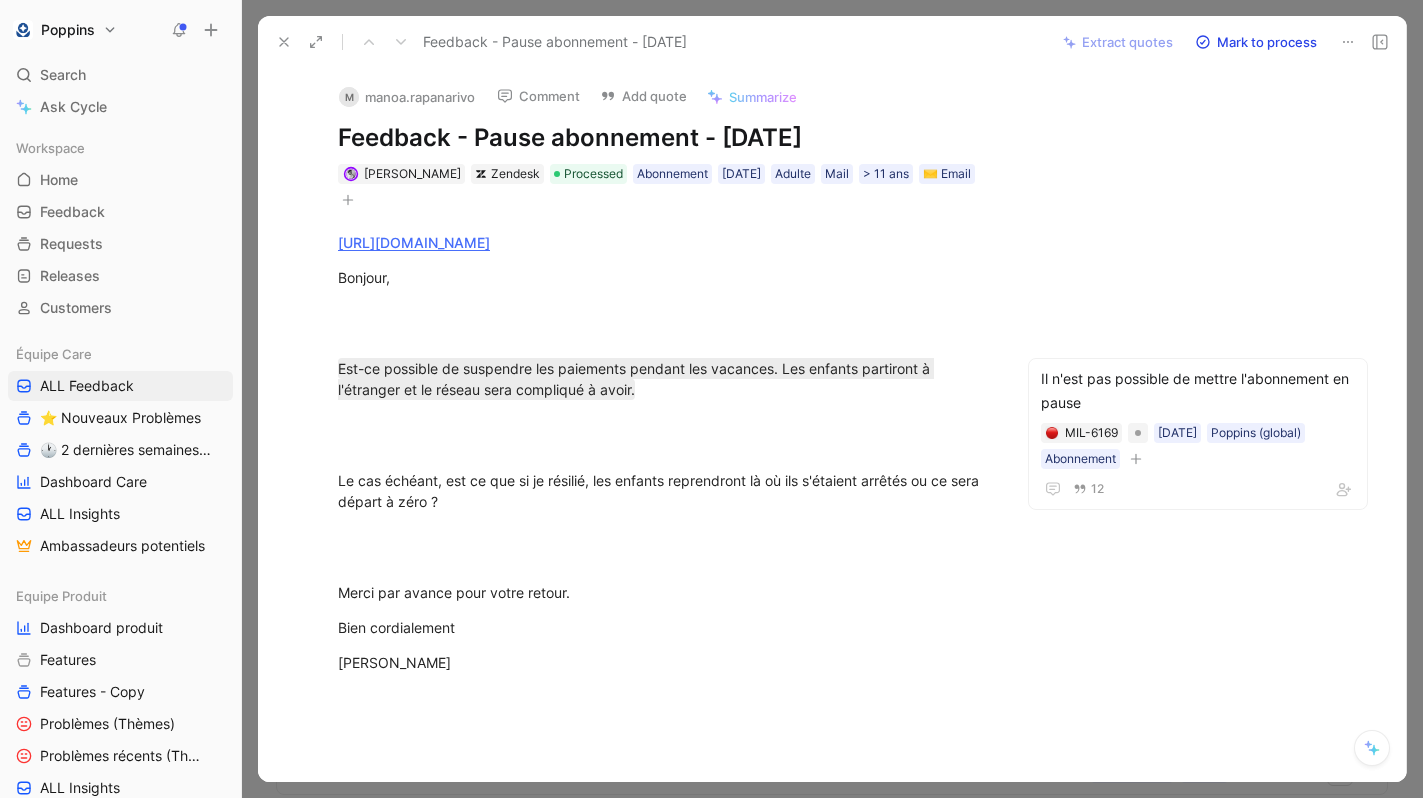 click 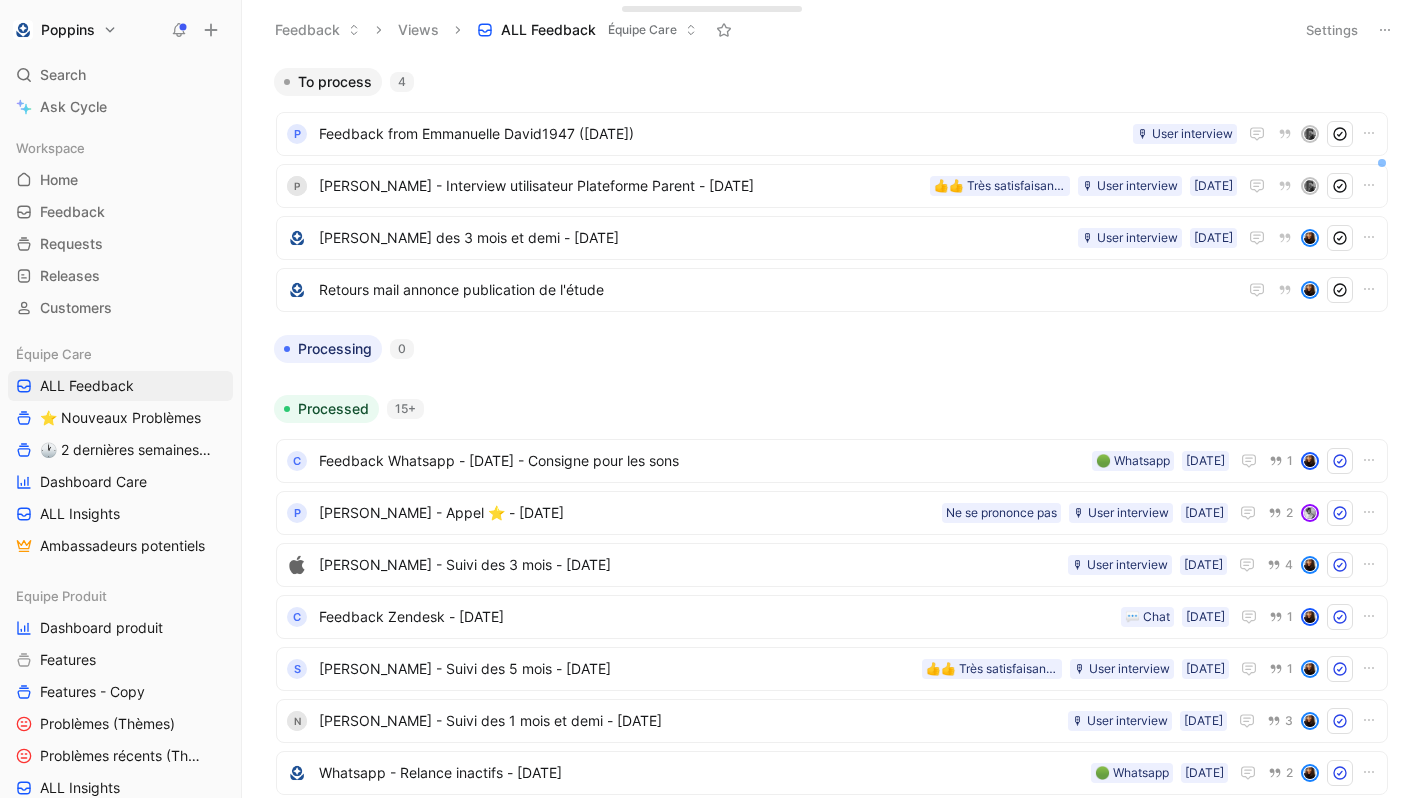click on "To process 4" at bounding box center [832, 82] 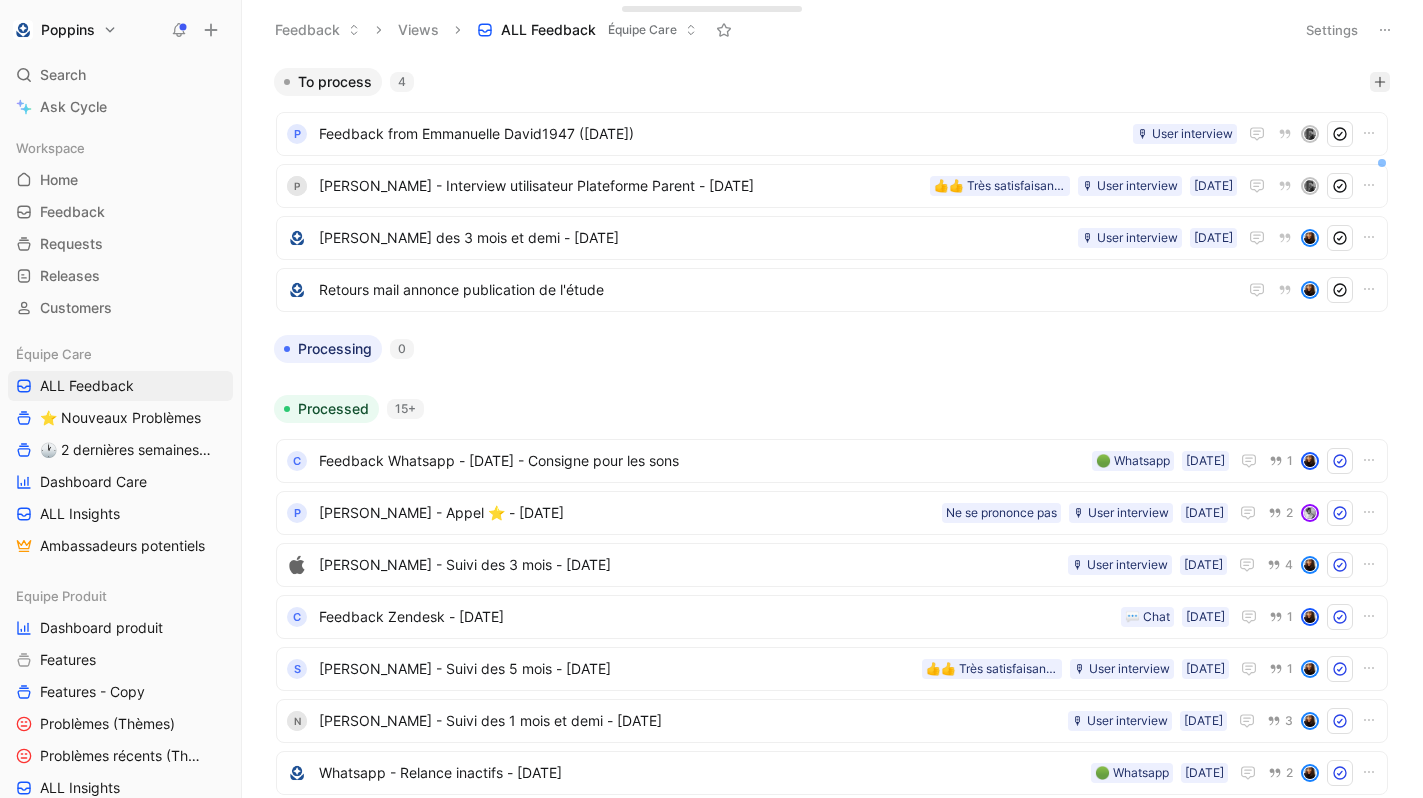 click 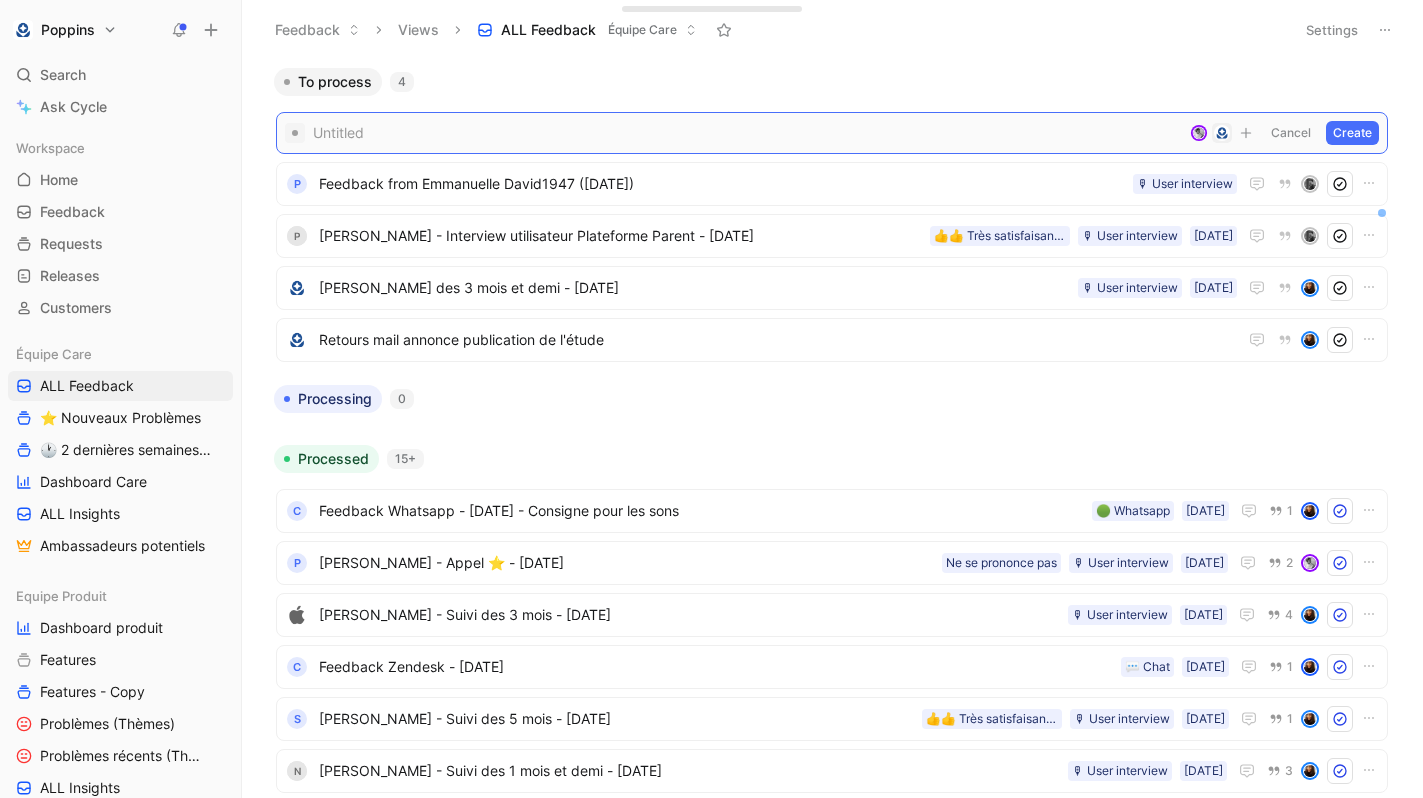 type 